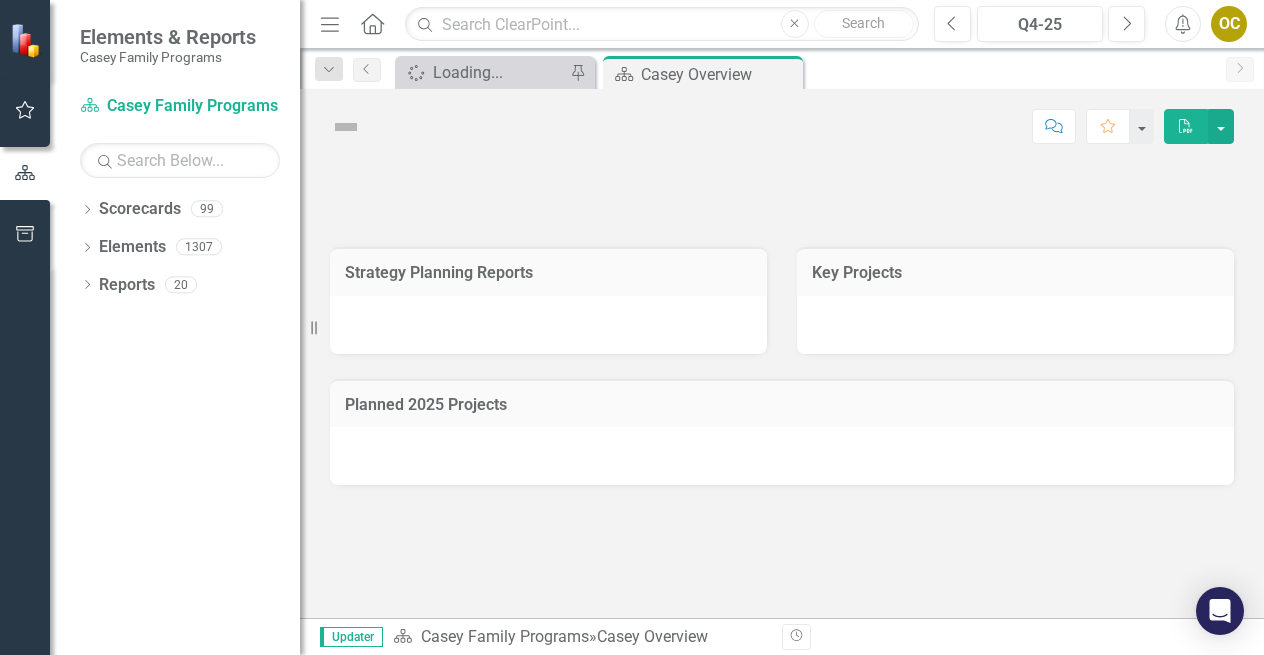 scroll, scrollTop: 0, scrollLeft: 0, axis: both 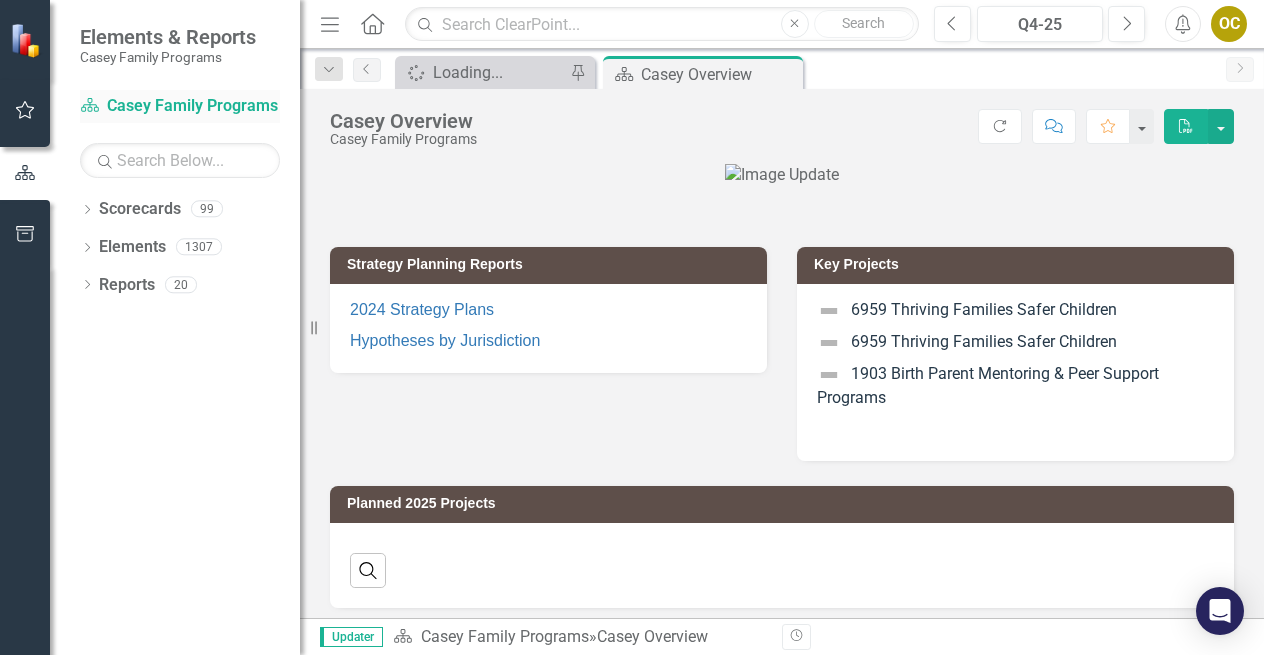 click on "Scorecard Casey Family Programs" at bounding box center [180, 106] 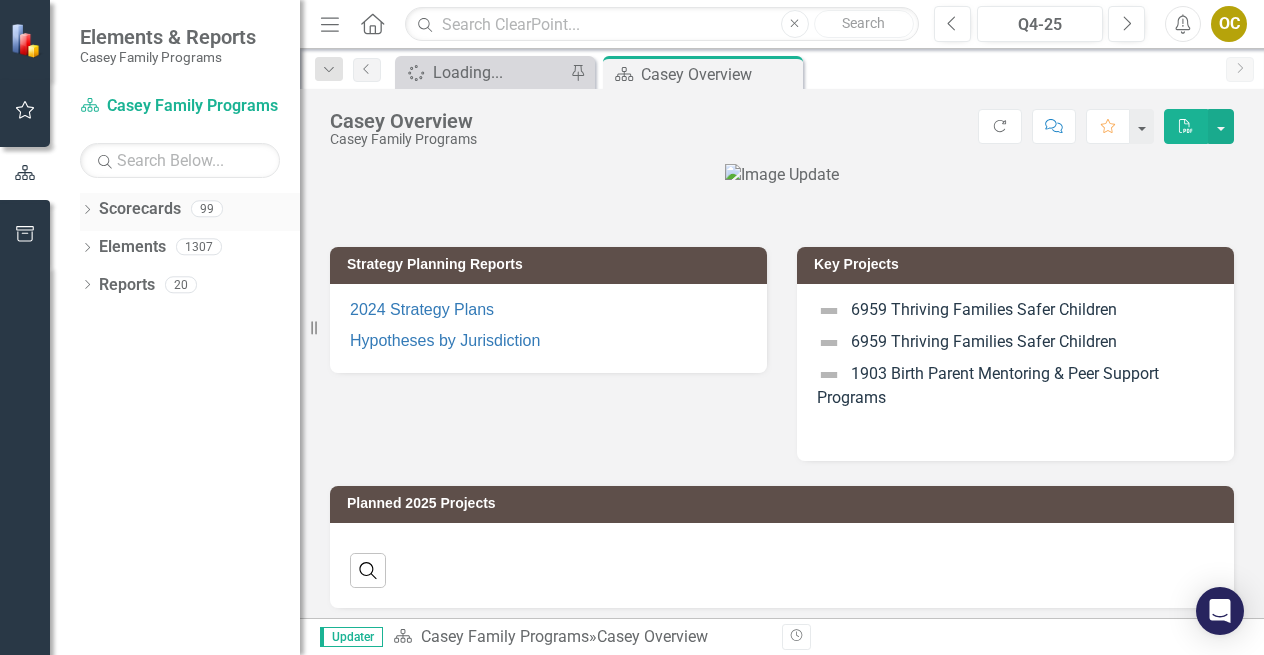 click on "Dropdown" at bounding box center (87, 211) 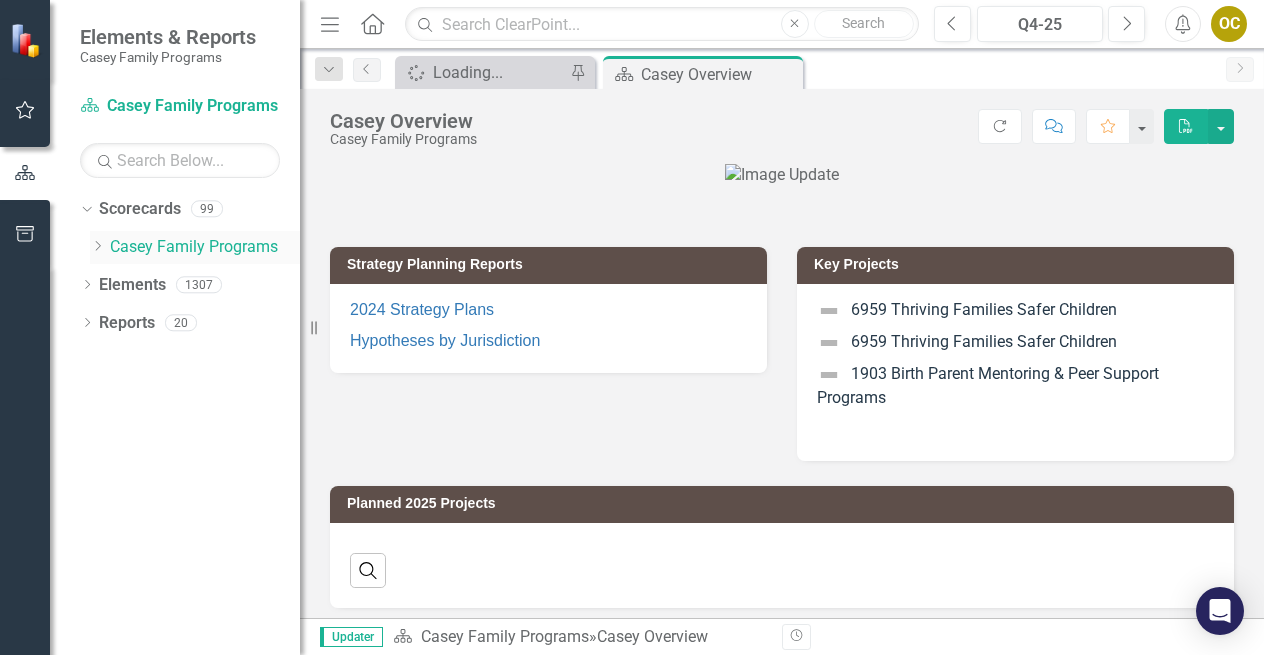 click on "Dropdown" at bounding box center [97, 247] 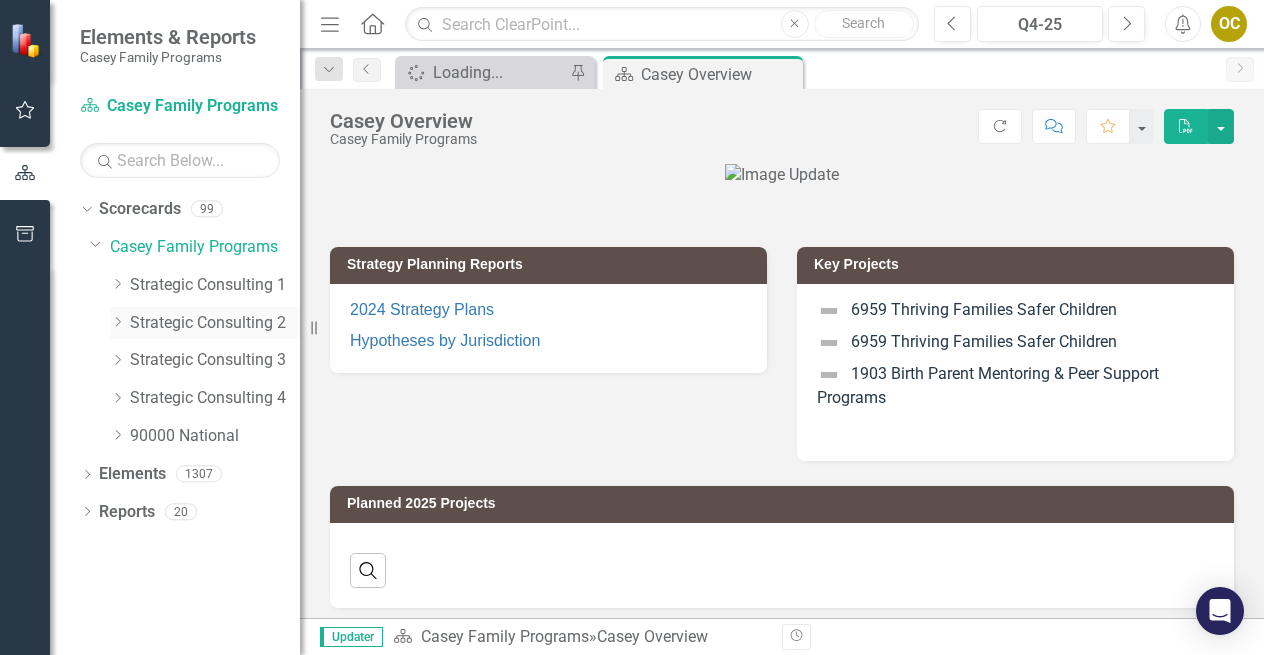 click on "Strategic Consulting 2" at bounding box center [215, 323] 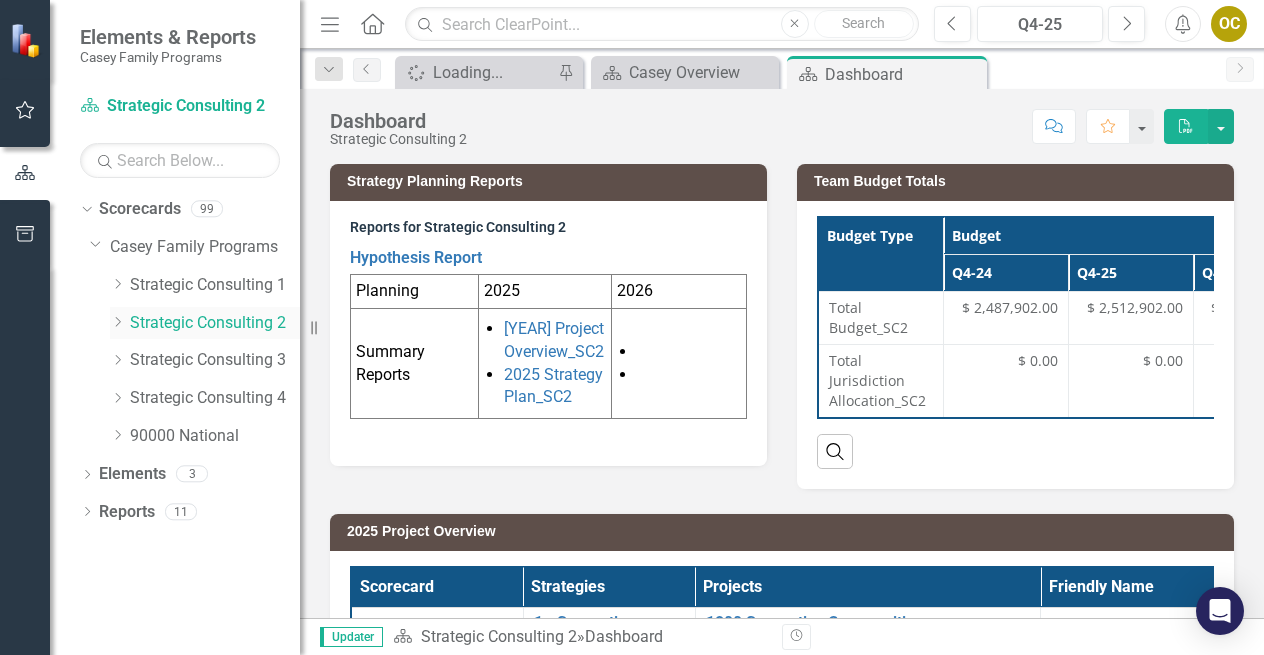 click on "Dropdown" at bounding box center (117, 322) 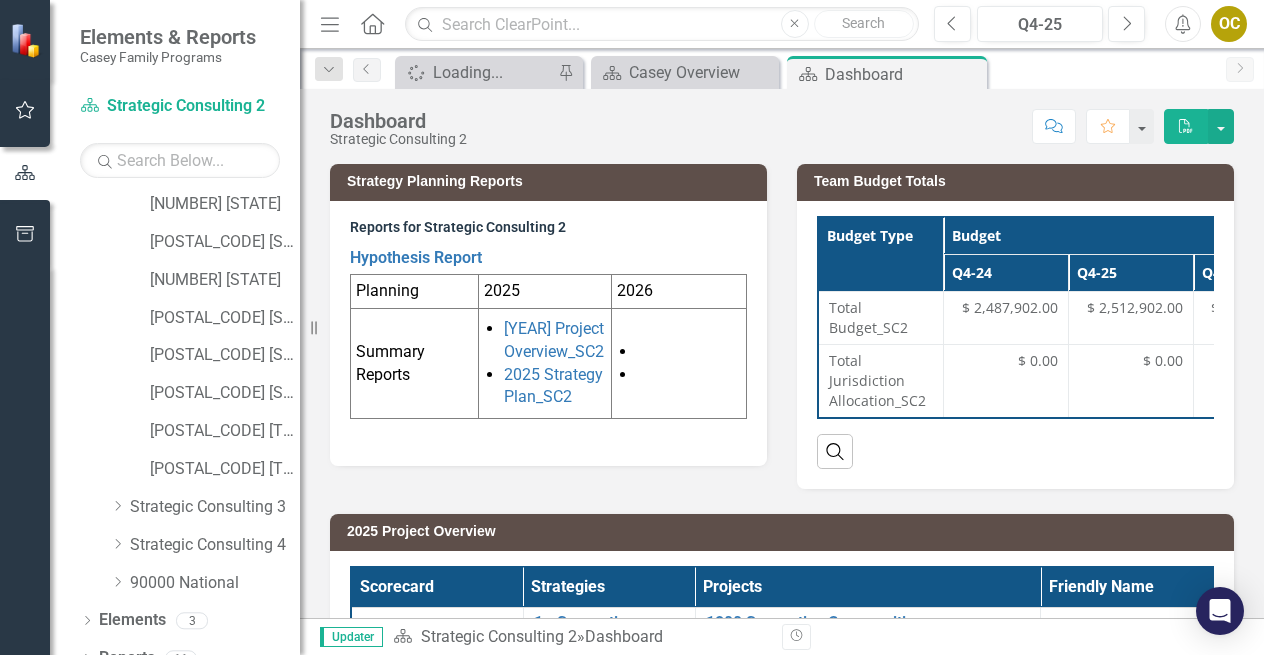 scroll, scrollTop: 235, scrollLeft: 0, axis: vertical 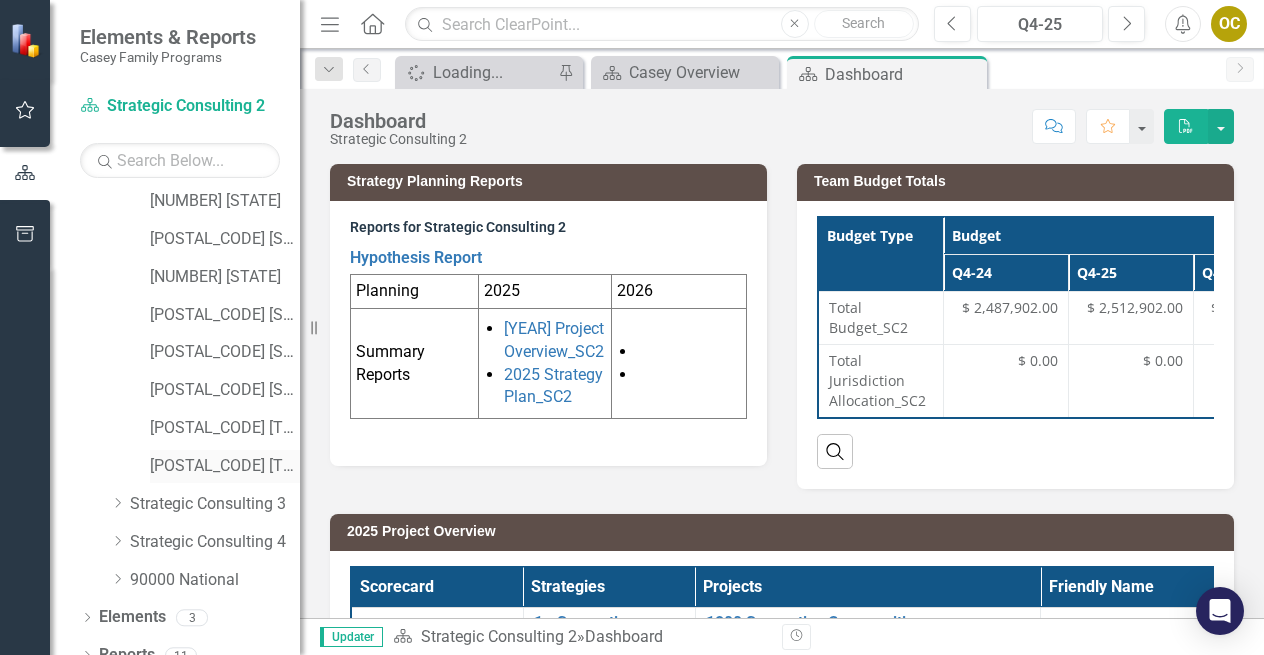 click on "[POSTAL_CODE] [TERRITORY]" at bounding box center [225, 466] 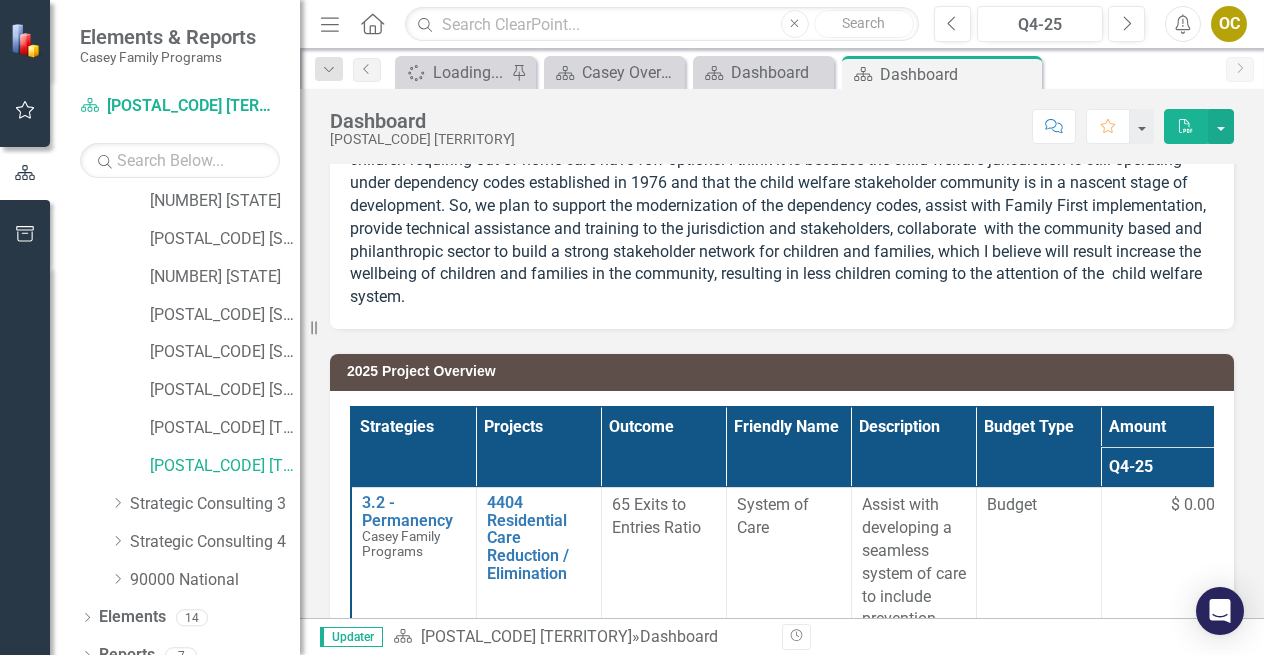 scroll, scrollTop: 260, scrollLeft: 0, axis: vertical 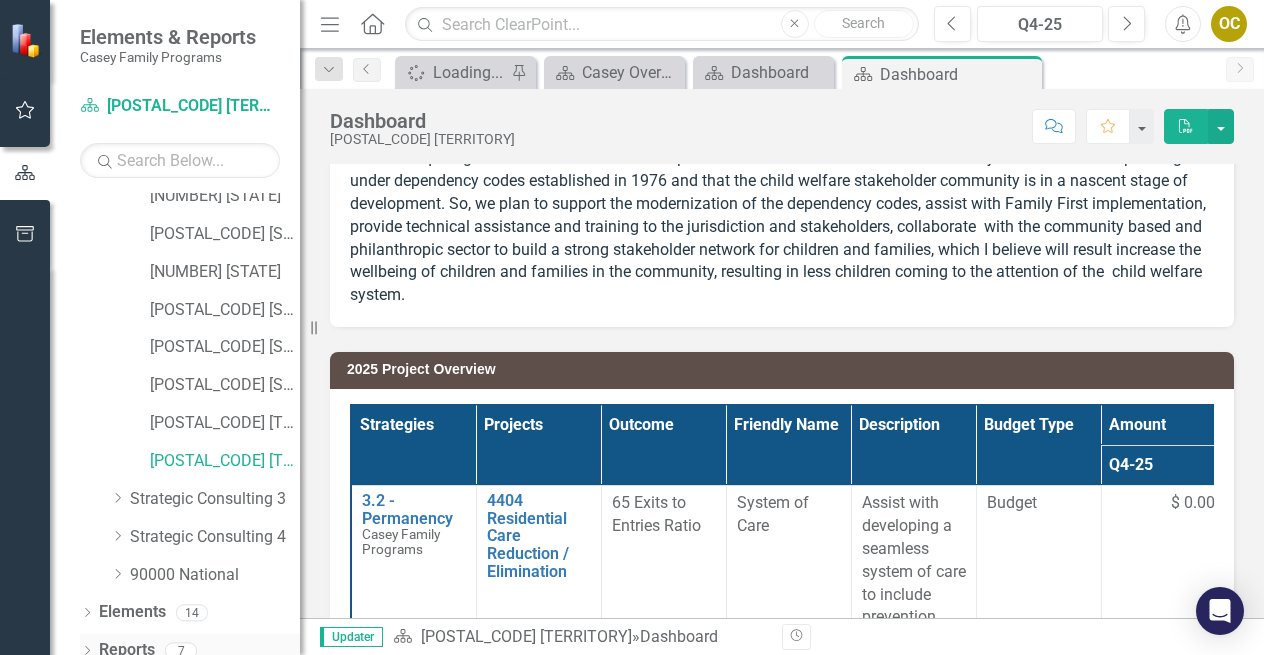 click on "Dropdown" at bounding box center (87, 653) 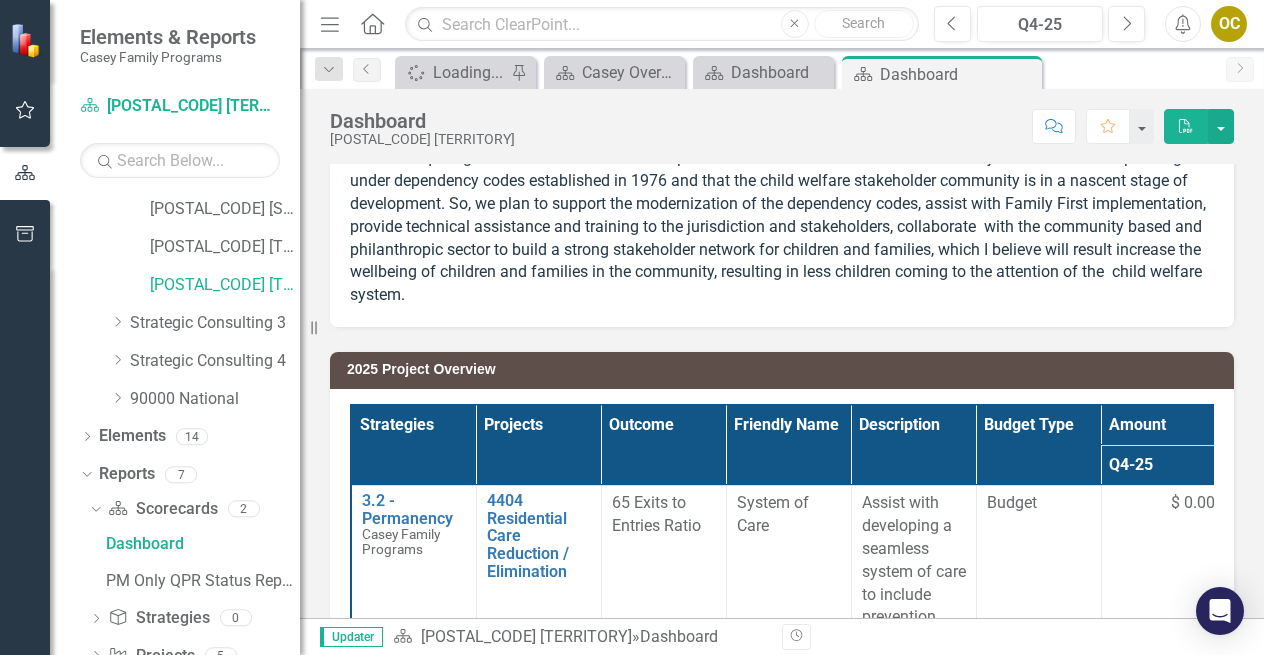scroll, scrollTop: 431, scrollLeft: 0, axis: vertical 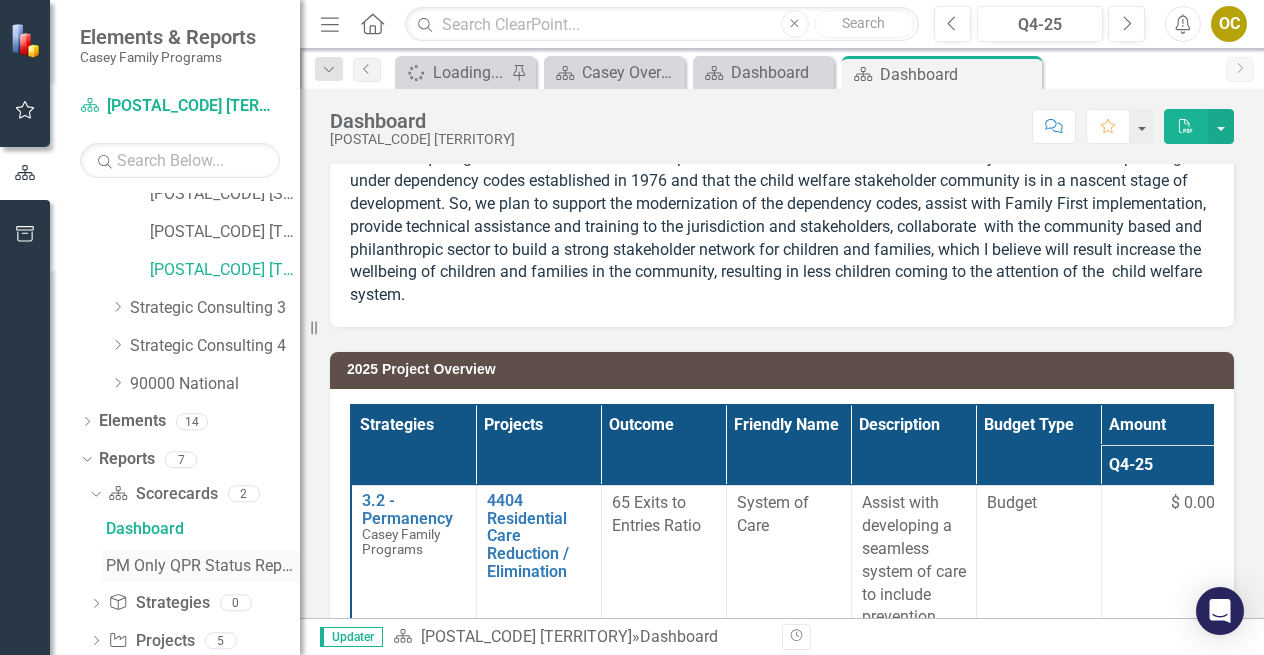 click on "PM Only QPR Status Report" at bounding box center (203, 566) 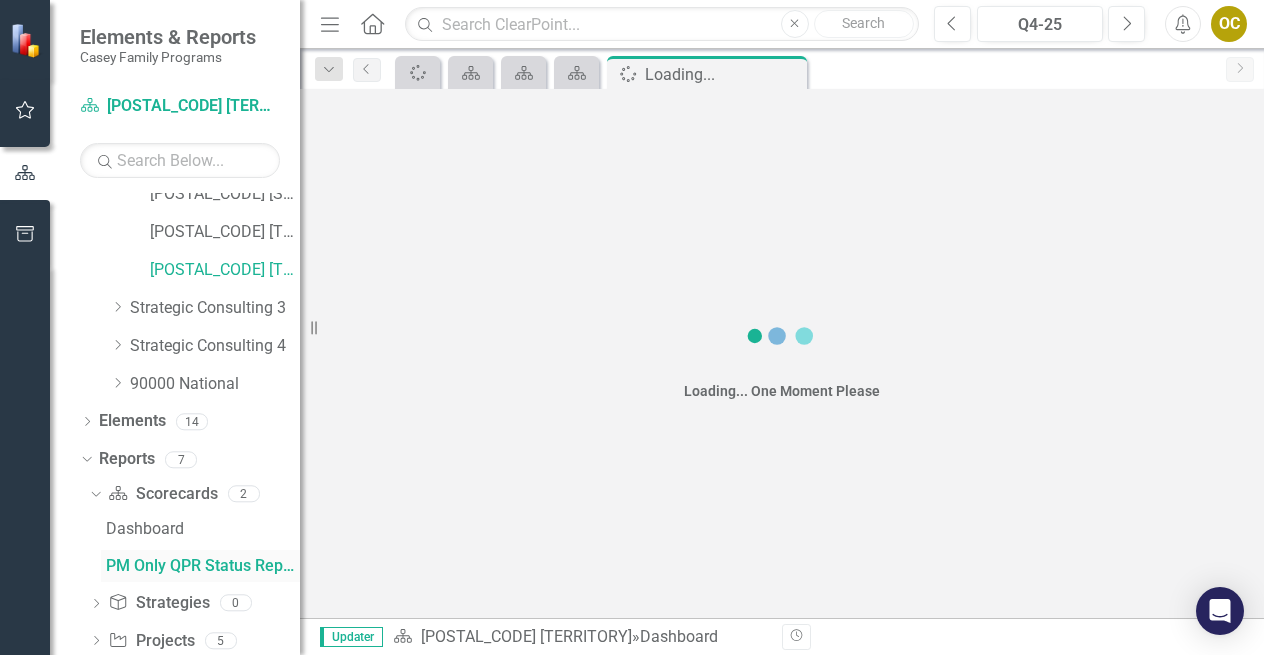 scroll, scrollTop: 340, scrollLeft: 0, axis: vertical 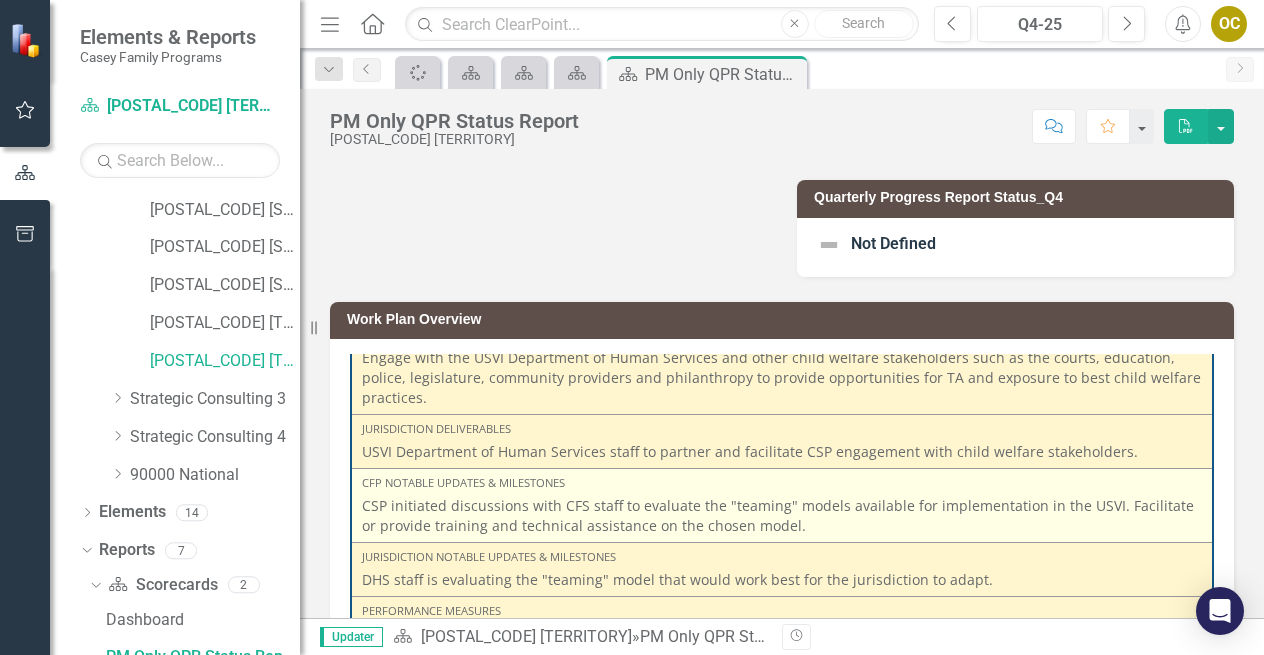 click on "CSP initiated discussions with CFS staff to evaluate the "teaming" models available for implementation in the USVI. Facilitate or provide training and technical assistance on the chosen model." at bounding box center (782, 516) 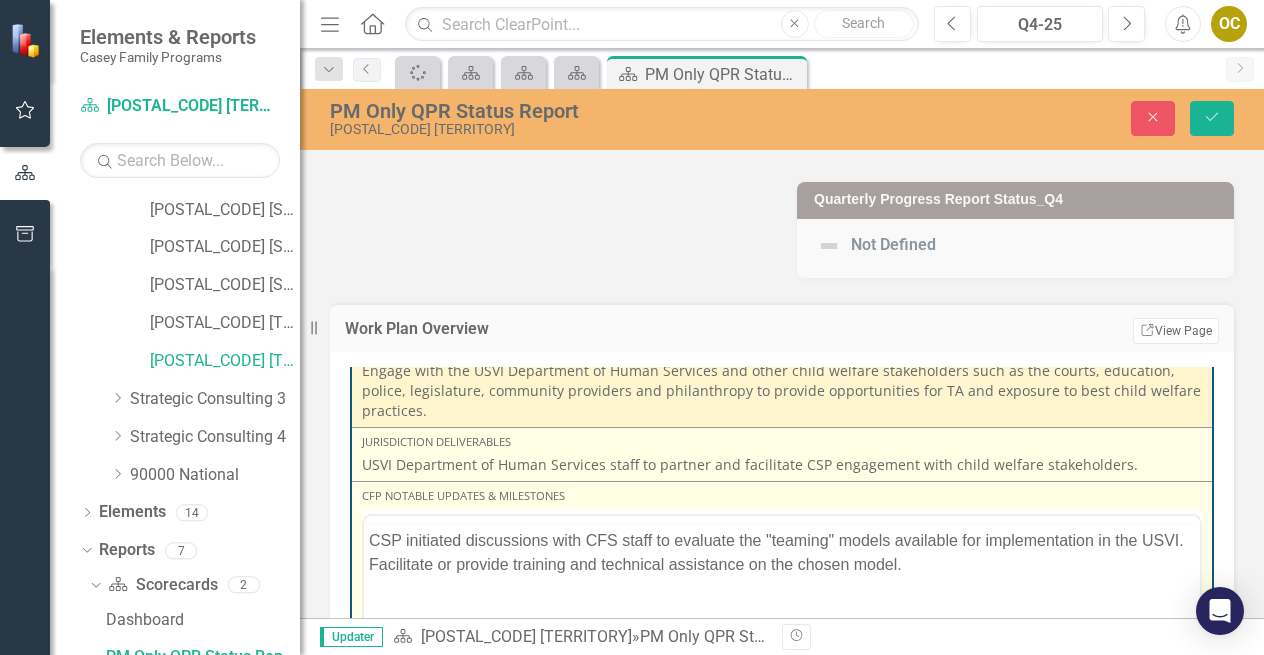 scroll, scrollTop: 0, scrollLeft: 0, axis: both 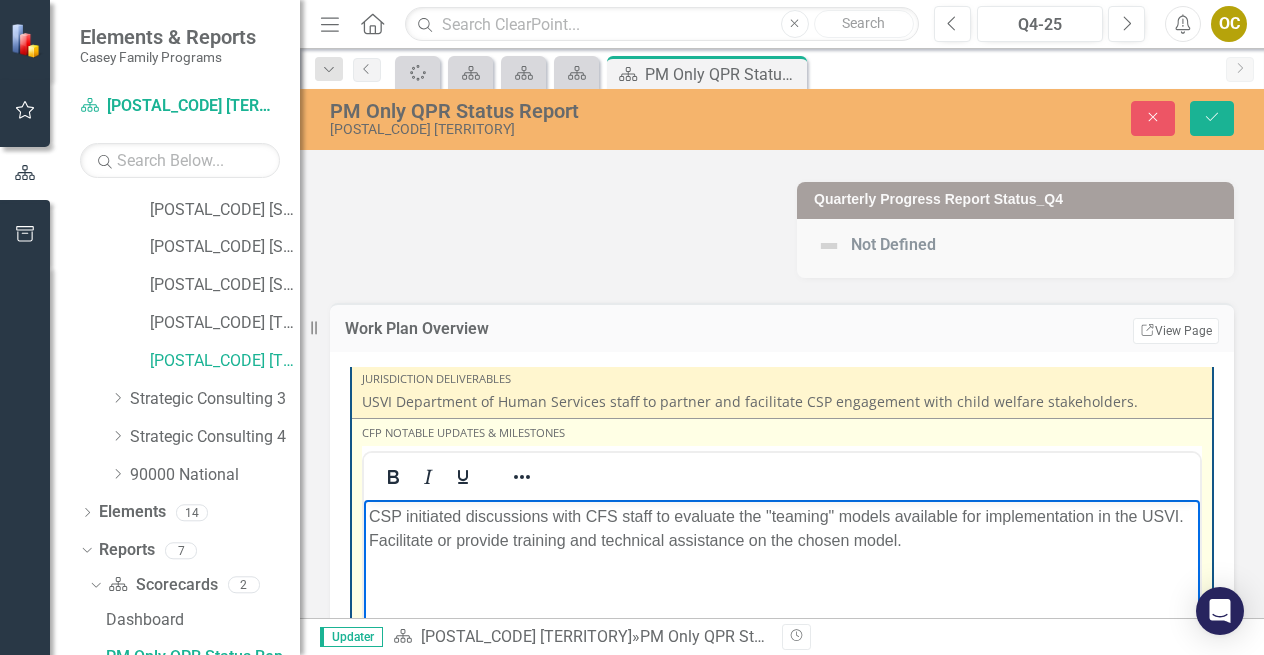 click on "CSP initiated discussions with CFS staff to evaluate the "teaming" models available for implementation in the USVI. Facilitate or provide training and technical assistance on the chosen model." at bounding box center [782, 529] 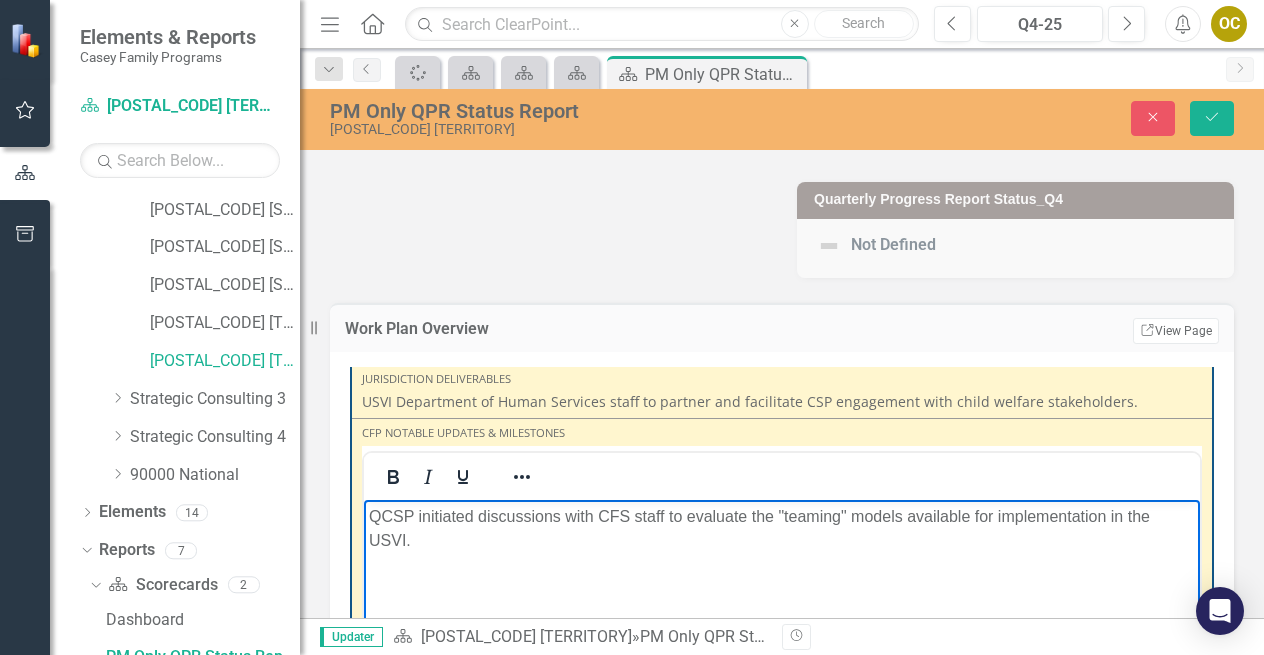 type 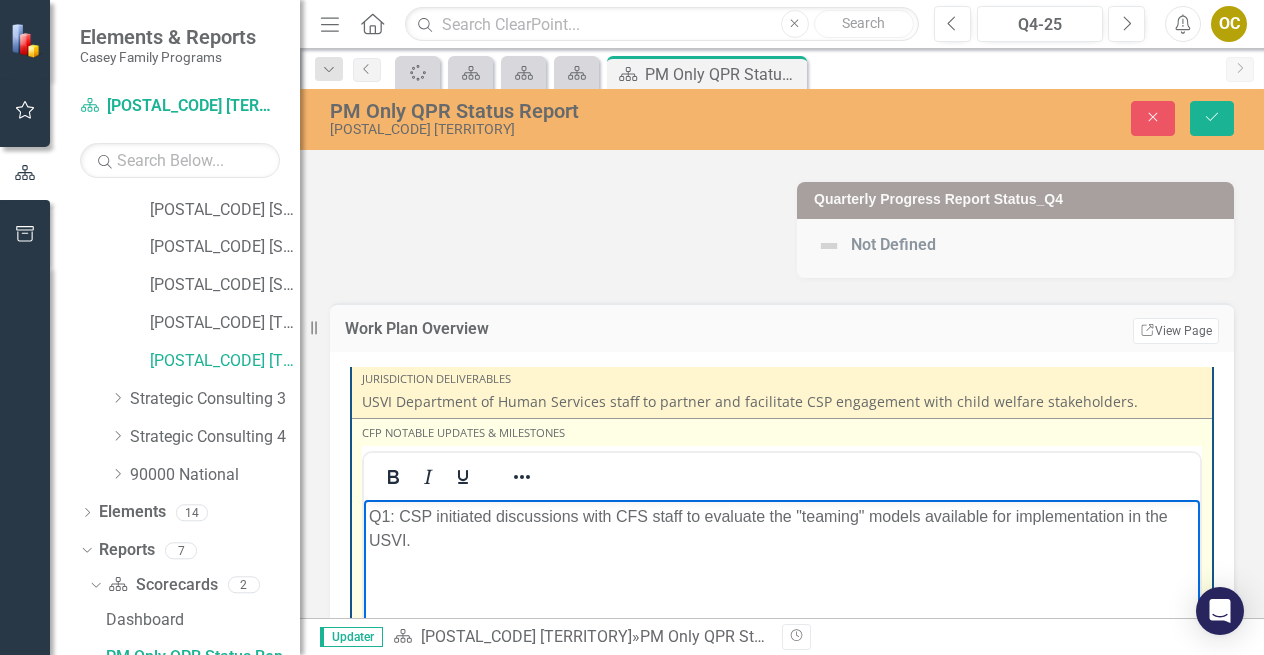 click on "Q1: CSP initiated discussions with CFS staff to evaluate the "teaming" models available for implementation in the USVI." at bounding box center [782, 529] 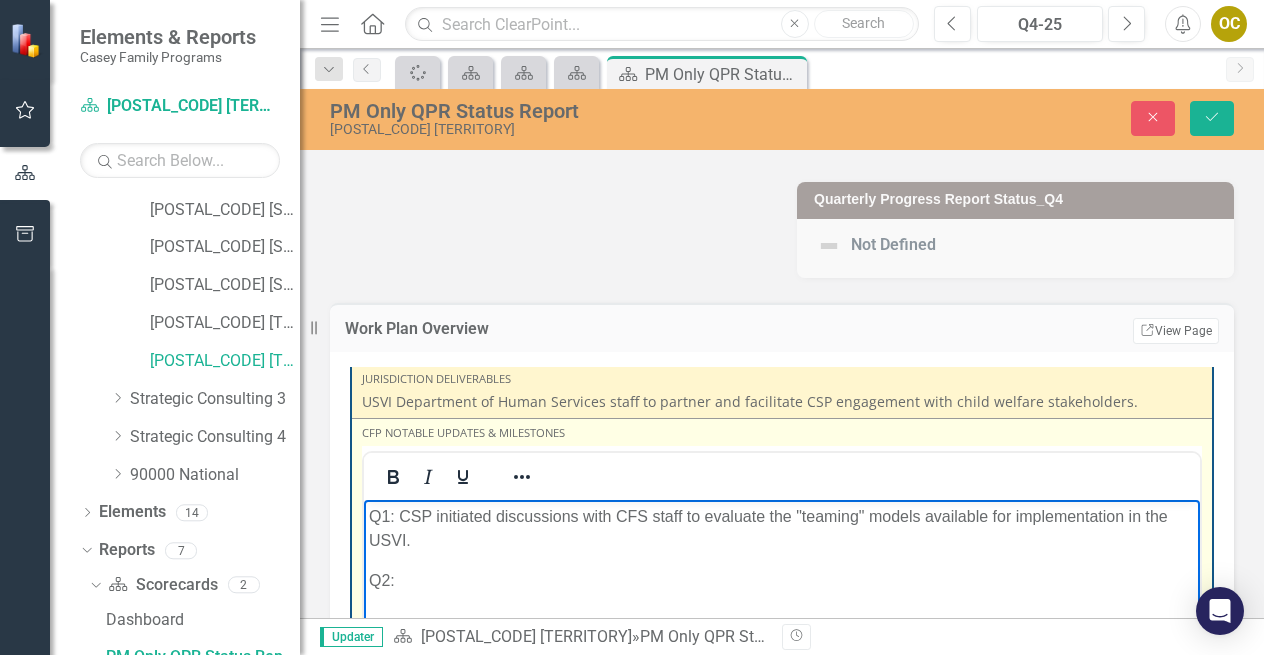 click on "Q1: CSP initiated discussions with CFS staff to evaluate the "teaming" models available for implementation in the USVI. Q2:" at bounding box center [782, 650] 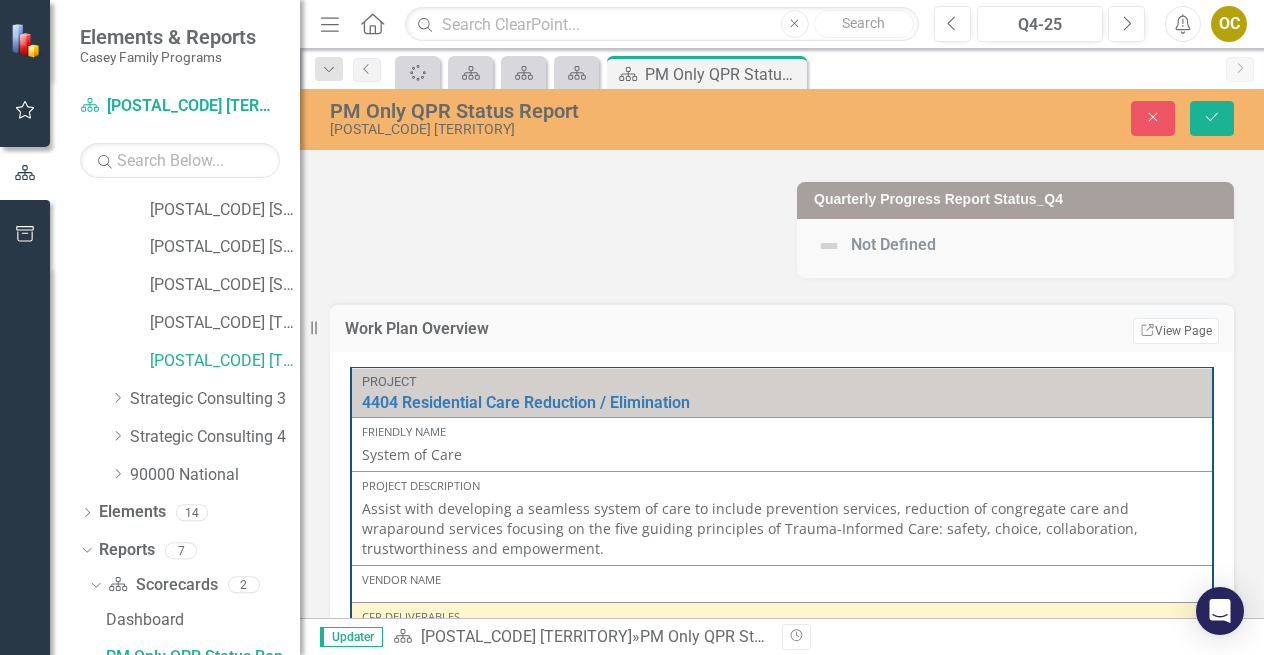 scroll, scrollTop: 0, scrollLeft: 0, axis: both 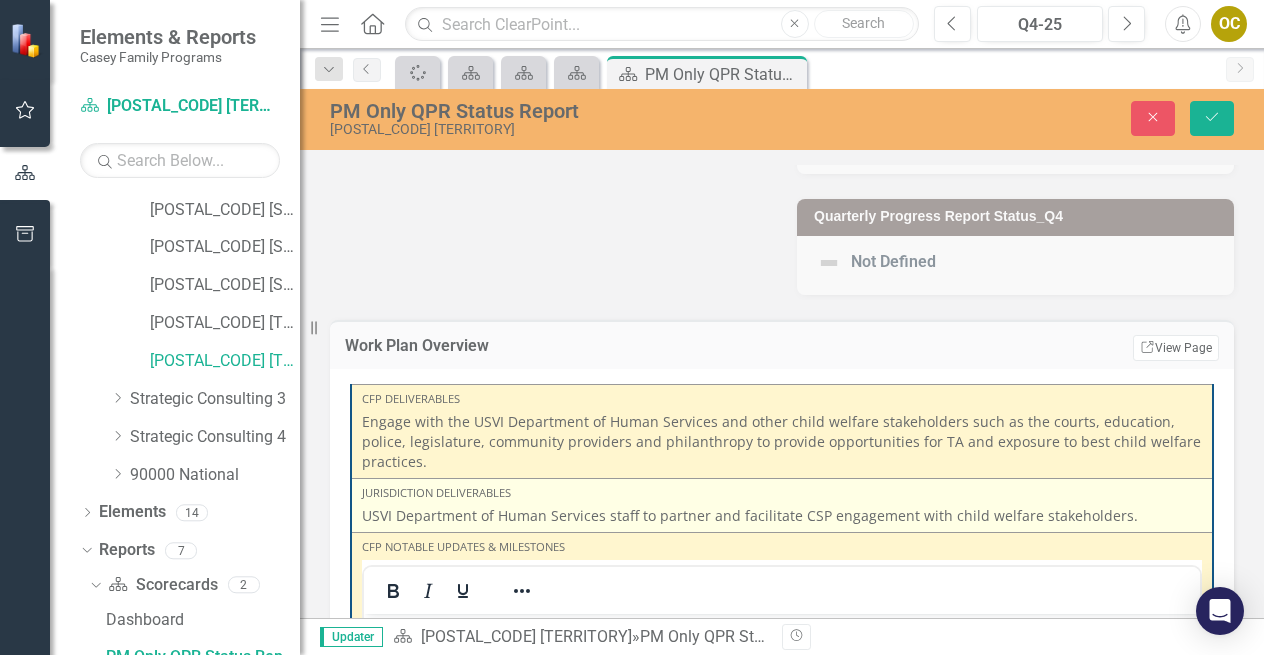 click on "USVI Department of Human Services staff to partner and facilitate CSP engagement with child welfare stakeholders." at bounding box center [782, 516] 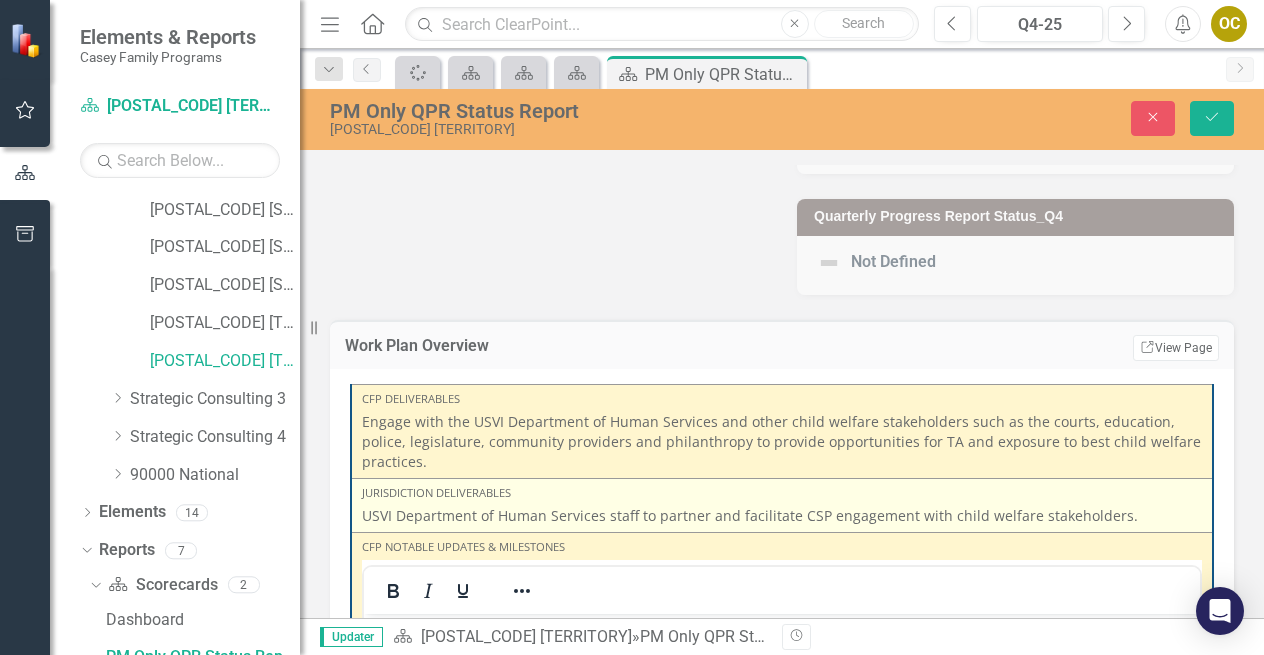 click on "USVI Department of Human Services staff to partner and facilitate CSP engagement with child welfare stakeholders." at bounding box center (782, 516) 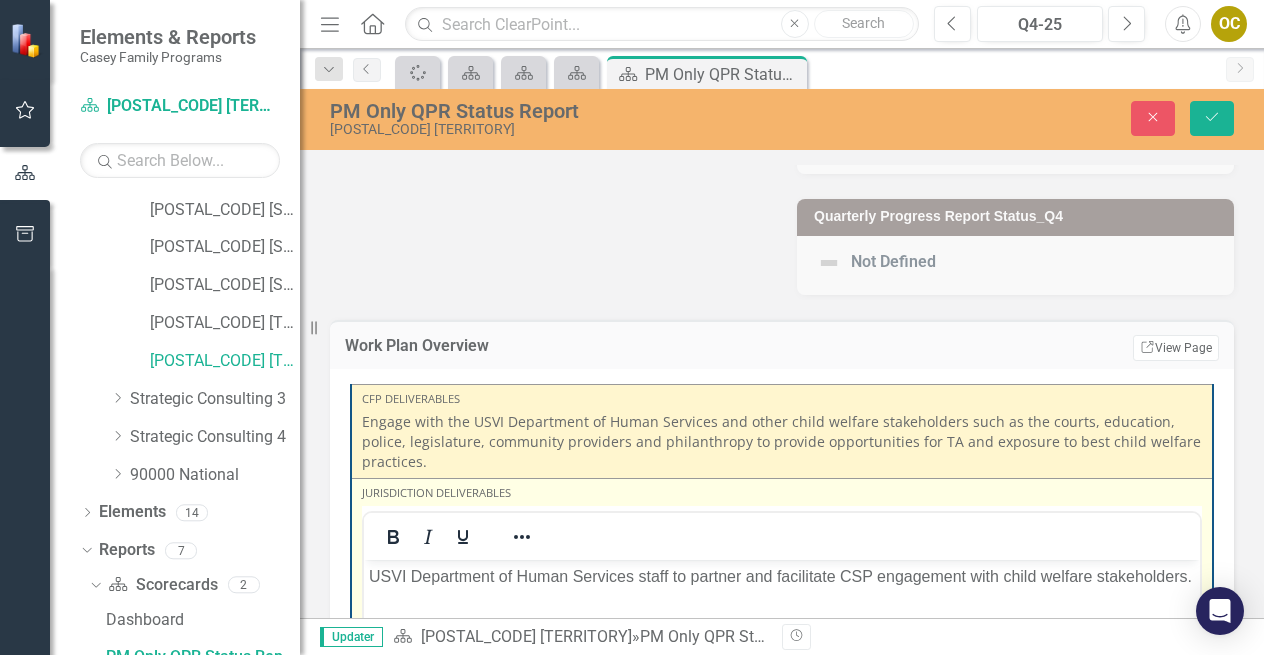 scroll, scrollTop: 0, scrollLeft: 0, axis: both 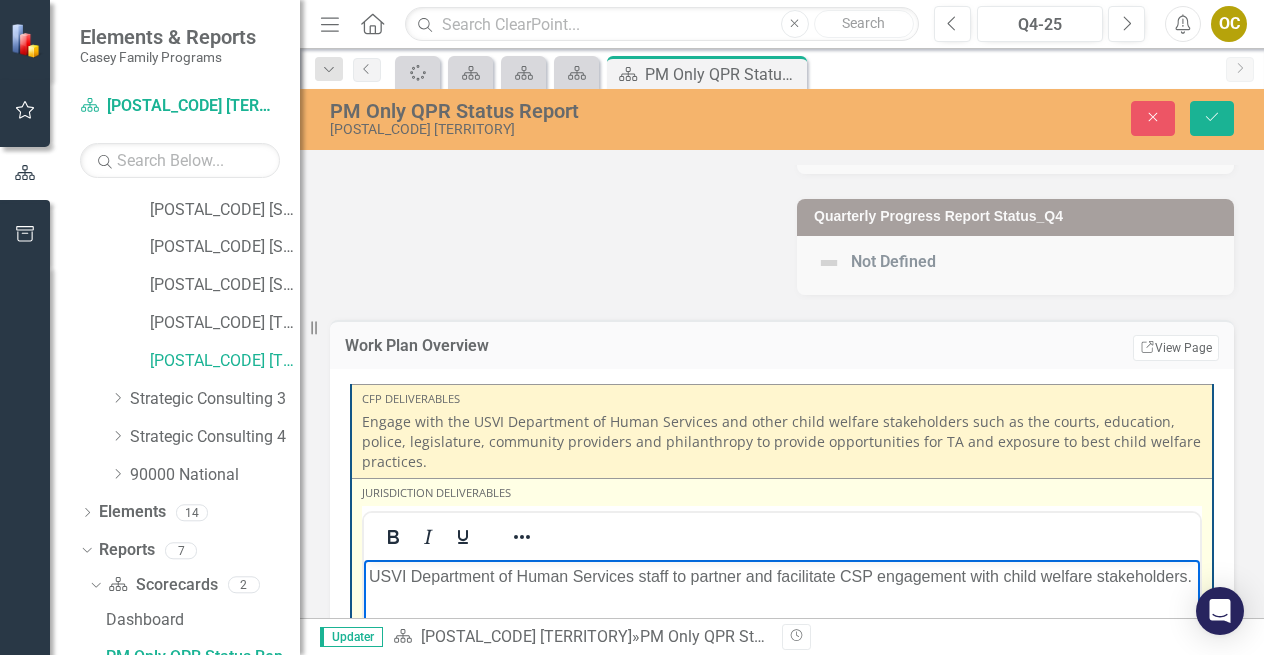 click on "USVI Department of Human Services staff to partner and facilitate CSP engagement with child welfare stakeholders." at bounding box center [782, 577] 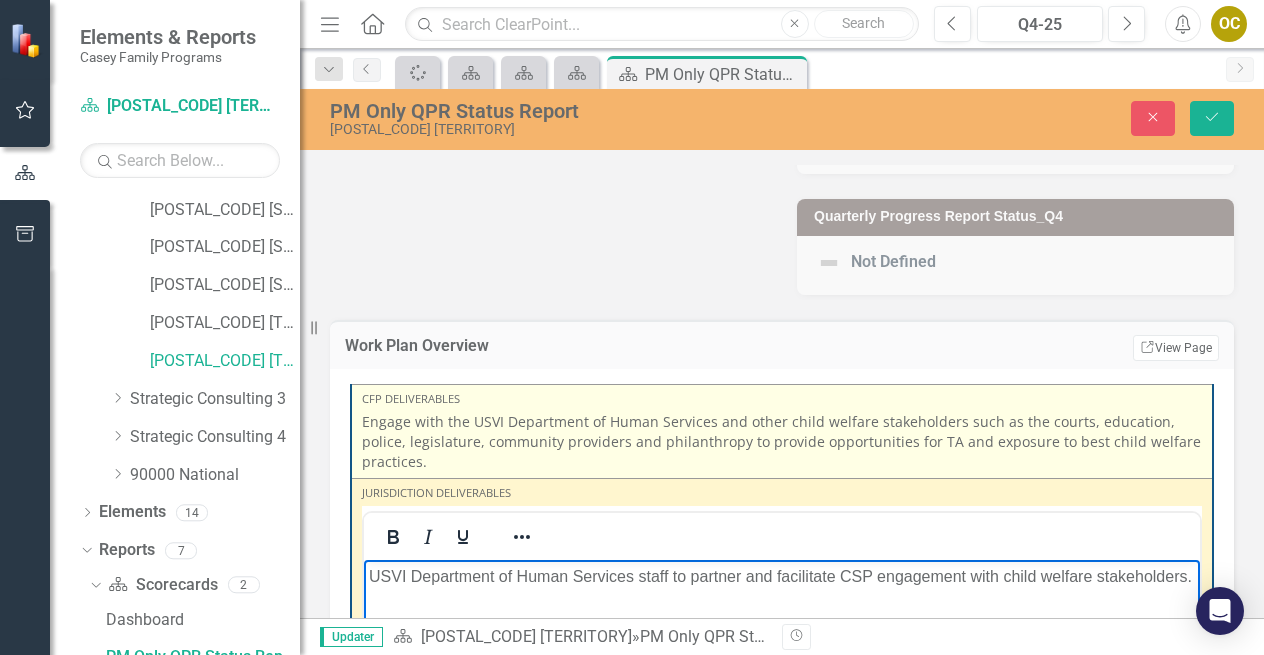 type 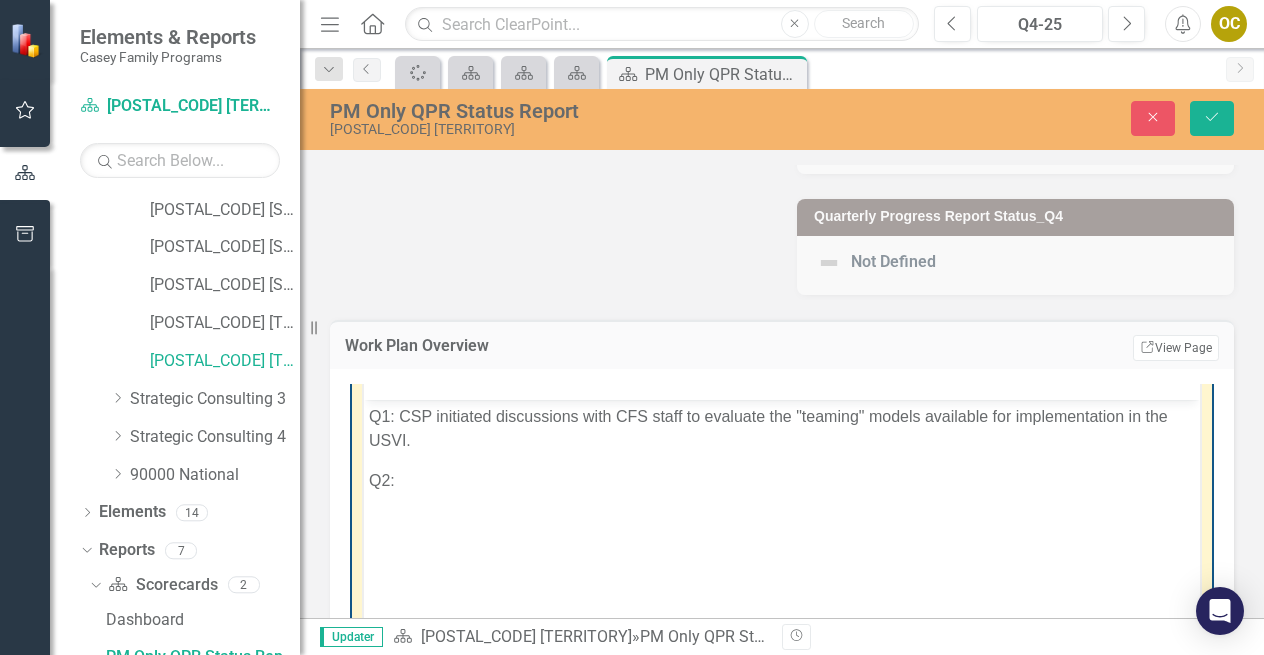 scroll, scrollTop: 888, scrollLeft: 0, axis: vertical 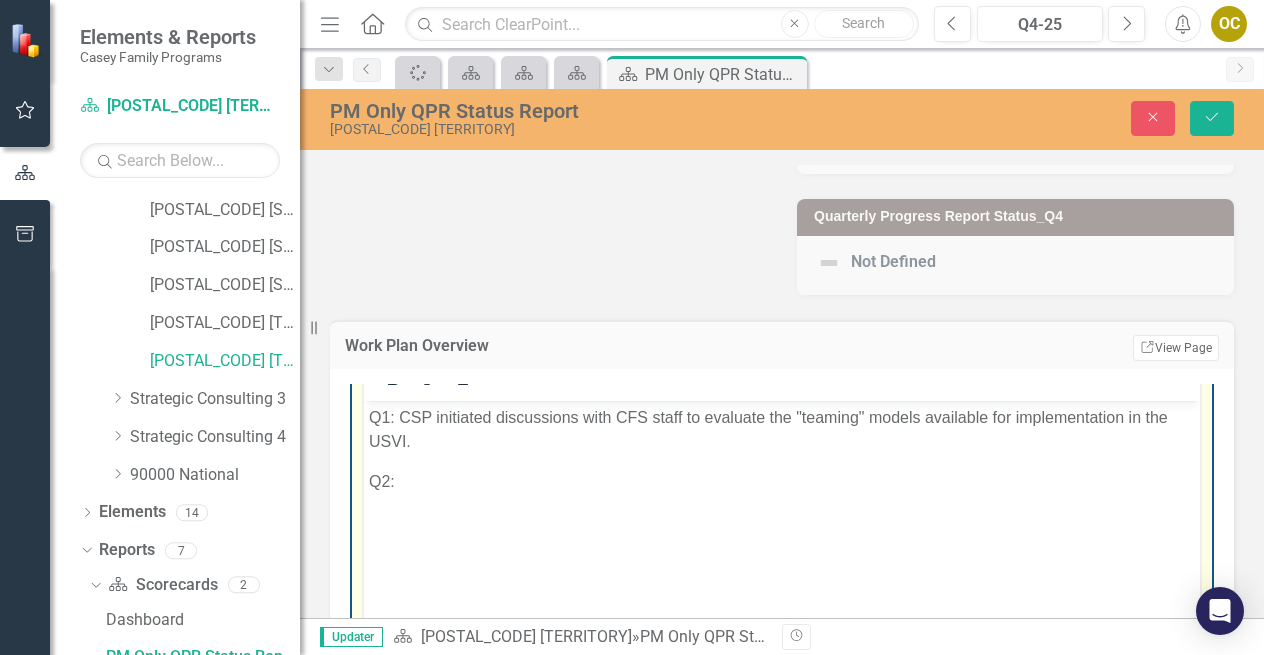 click on "Q2:" at bounding box center (782, 482) 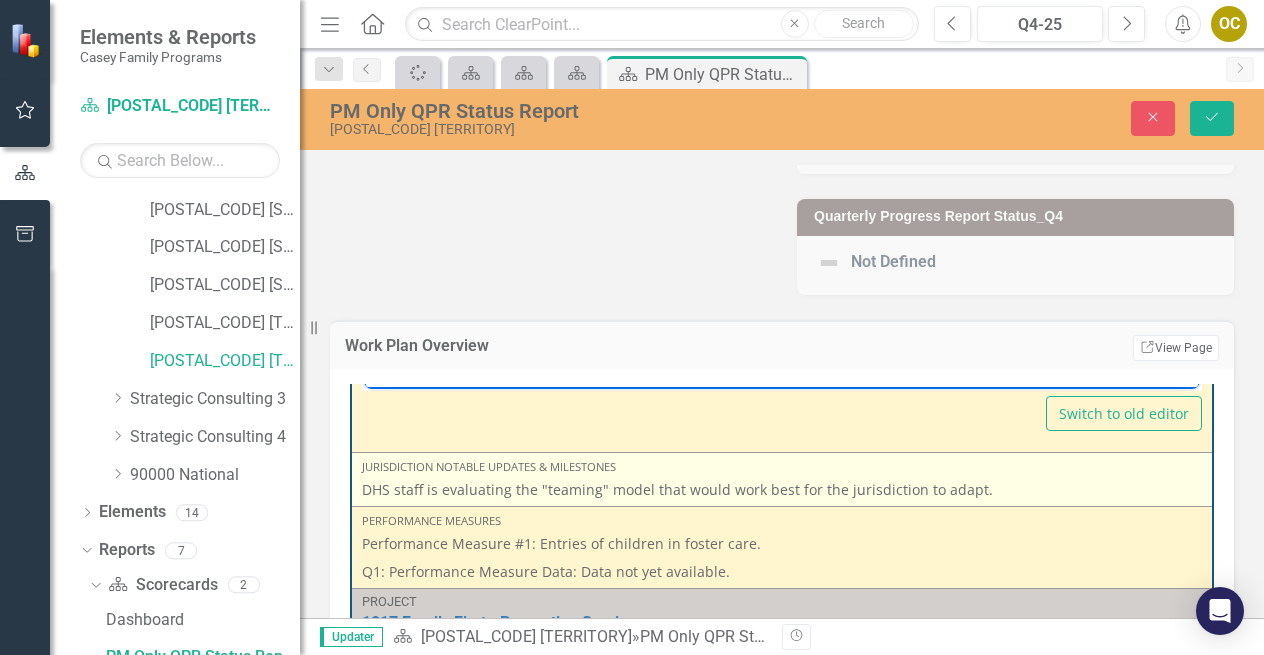 scroll, scrollTop: 1263, scrollLeft: 0, axis: vertical 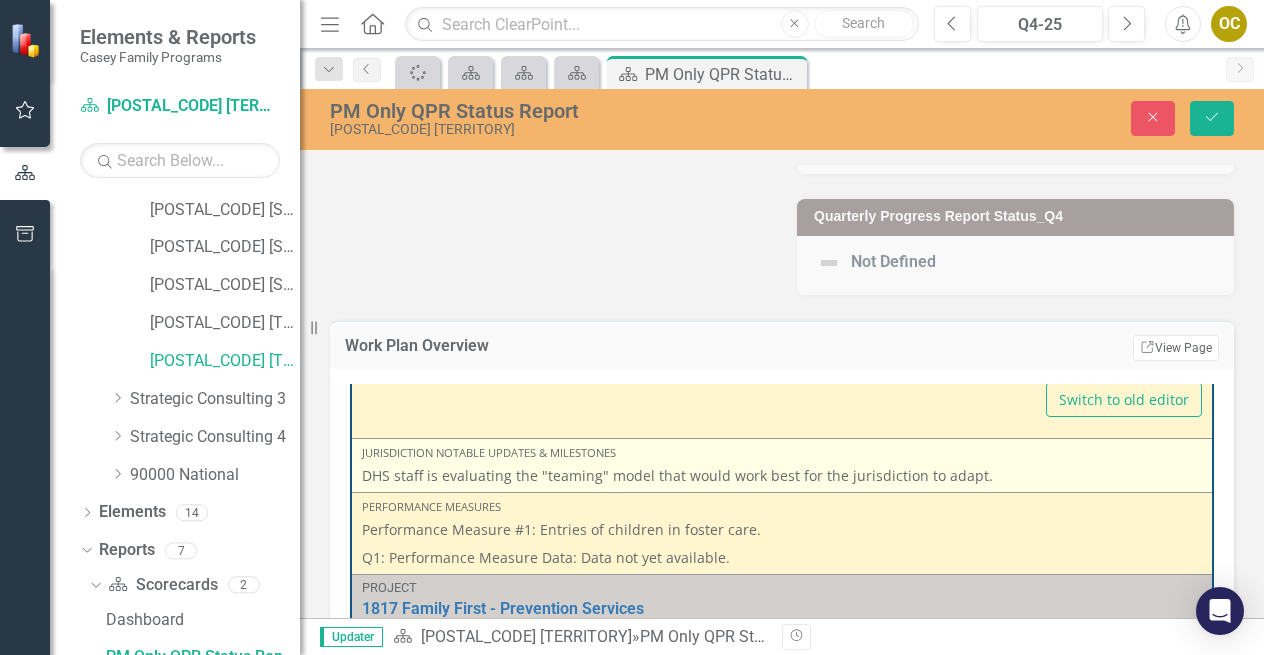 click on "DHS staff is evaluating the "teaming" model that would work best for the jurisdiction to adapt." at bounding box center [782, 476] 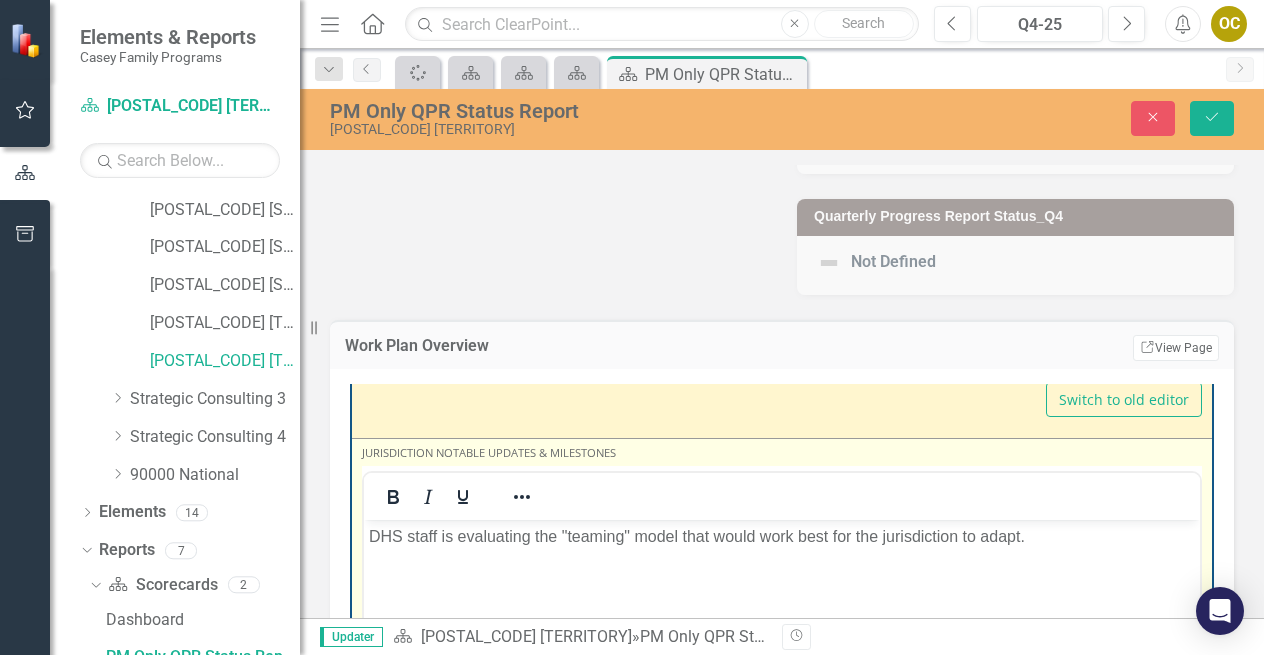 scroll, scrollTop: 0, scrollLeft: 0, axis: both 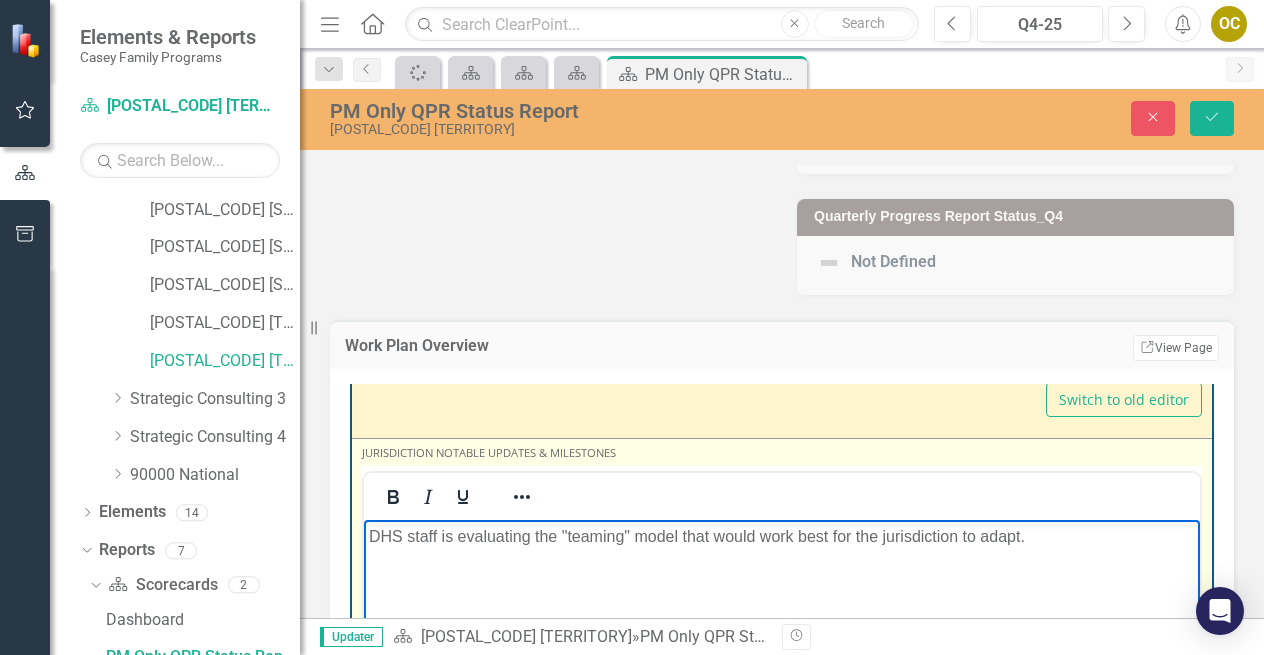 click on "DHS staff is evaluating the "teaming" model that would work best for the jurisdiction to adapt." at bounding box center (782, 537) 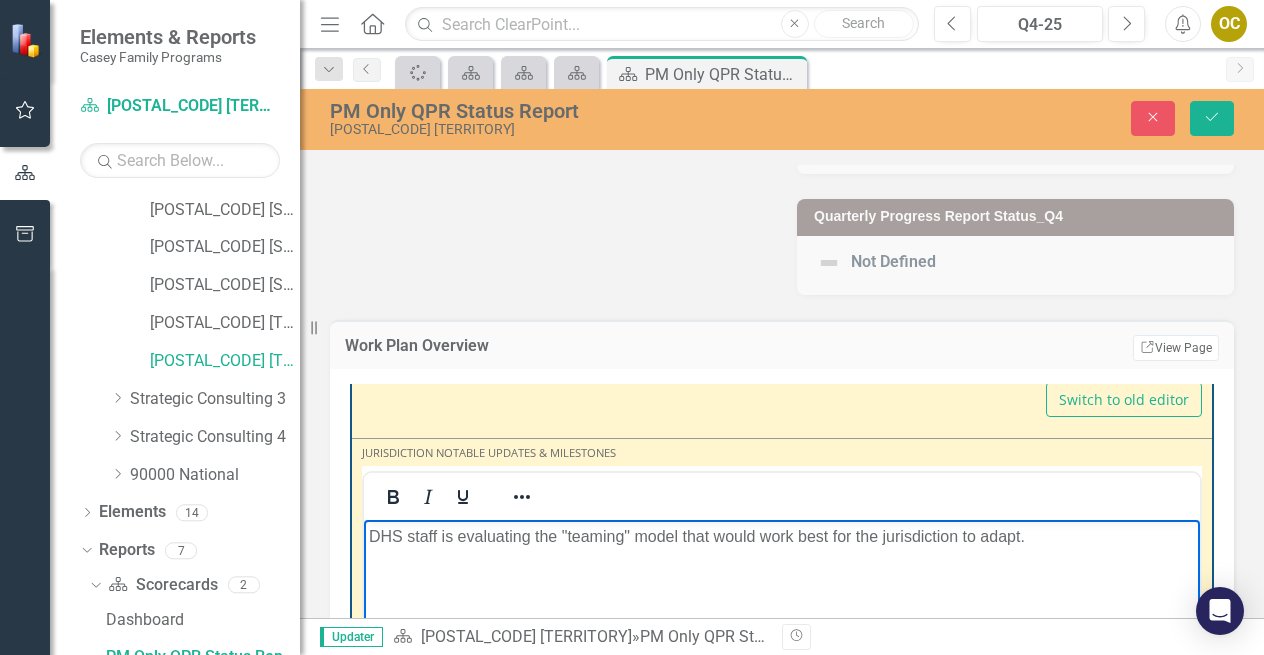 type 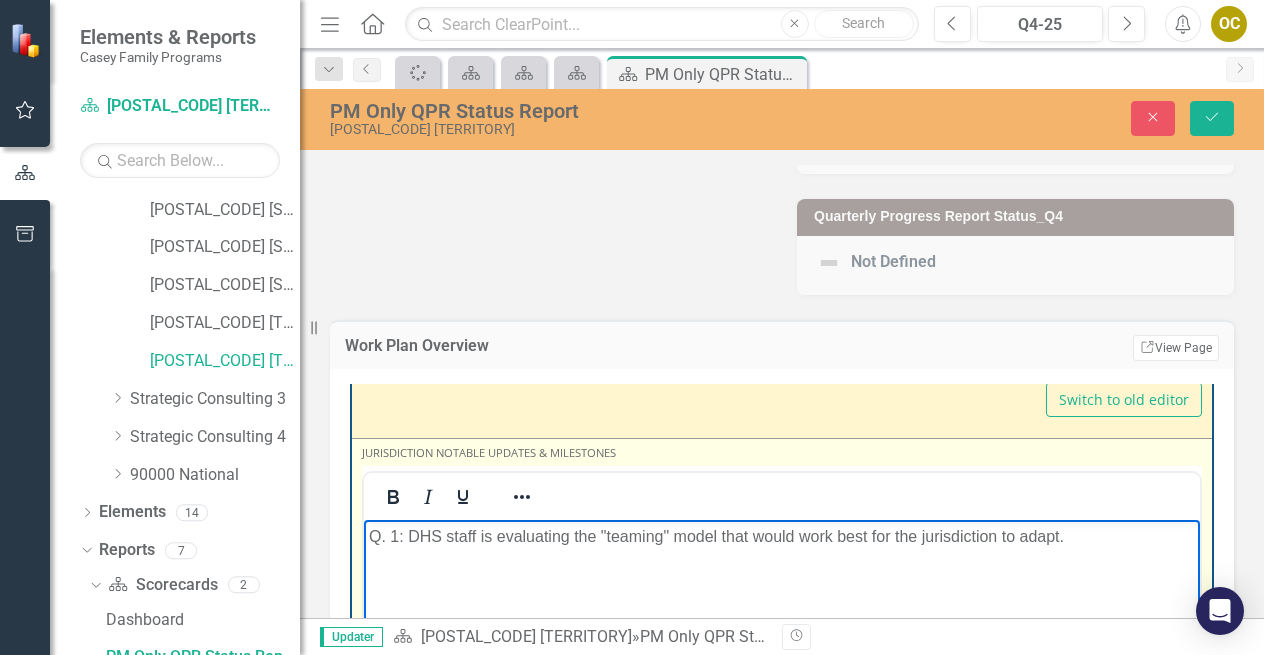 click on "Q. 1: DHS staff is evaluating the "teaming" model that would work best for the jurisdiction to adapt." at bounding box center (782, 537) 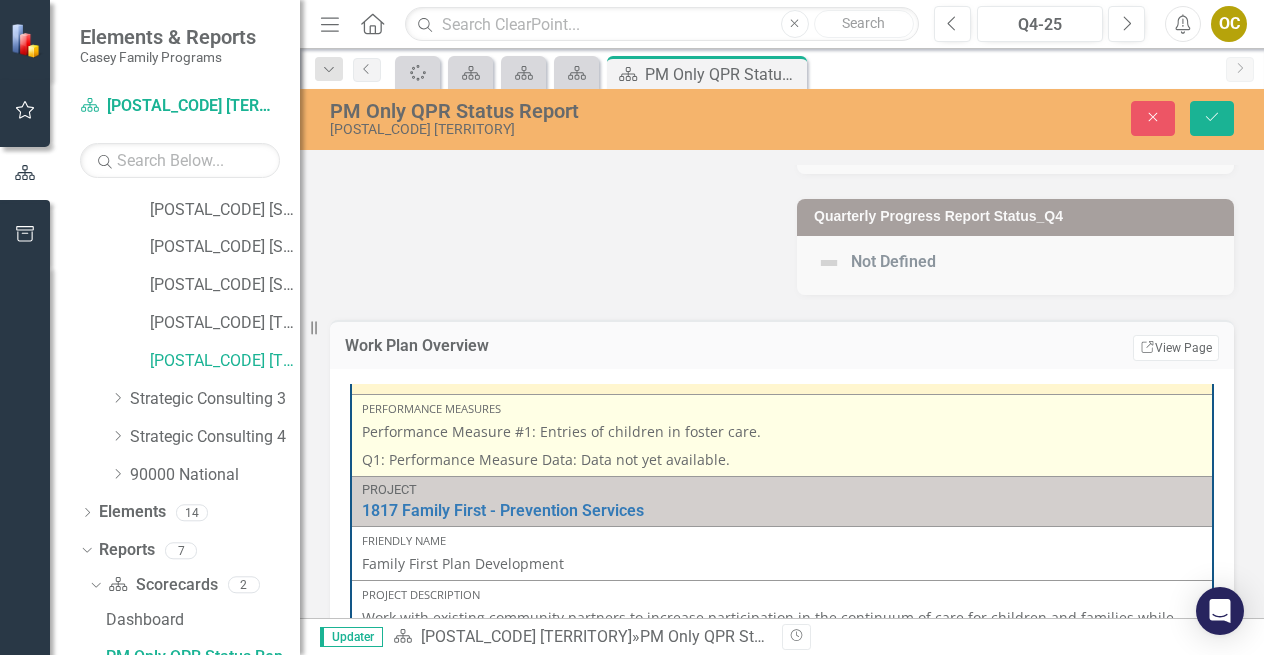 scroll, scrollTop: 1802, scrollLeft: 0, axis: vertical 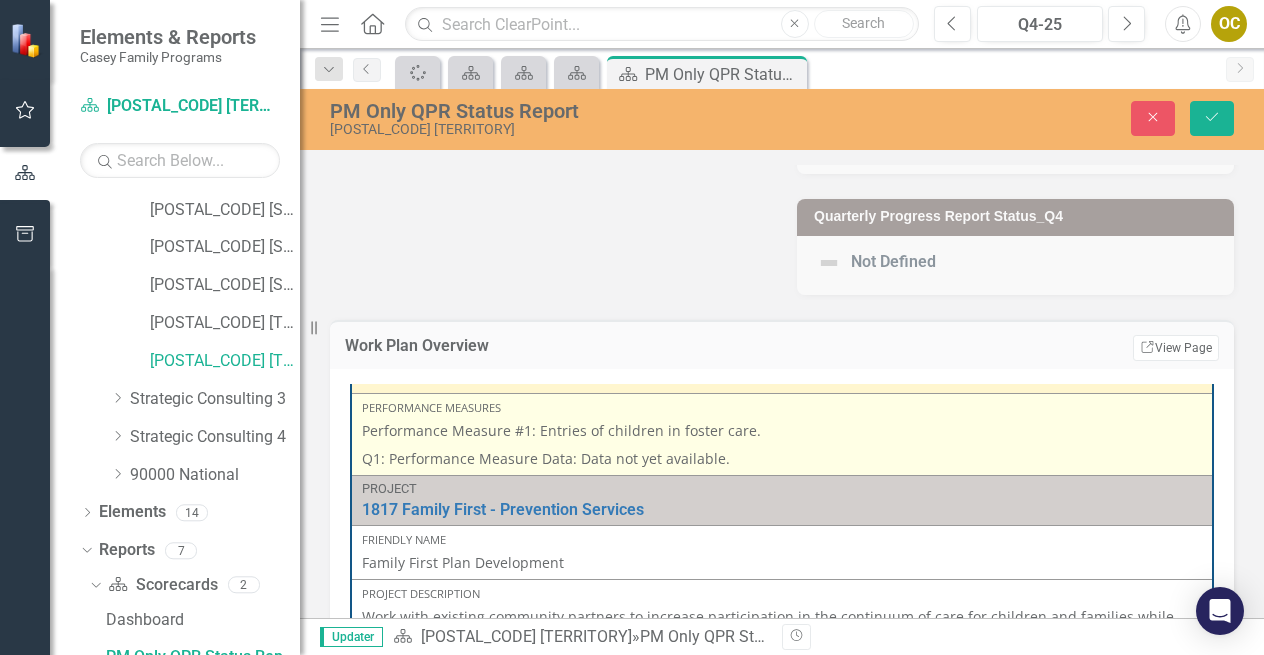 click on "Q1: Performance Measure Data: Data not yet available." at bounding box center [782, 457] 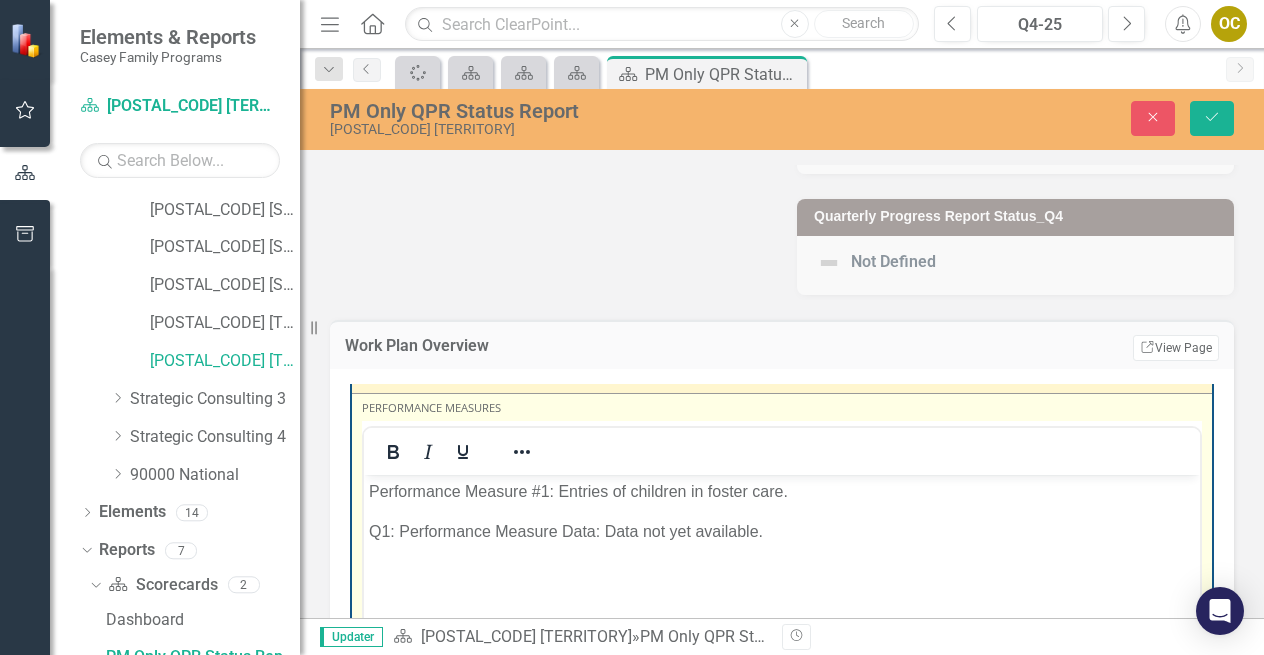 scroll, scrollTop: 0, scrollLeft: 0, axis: both 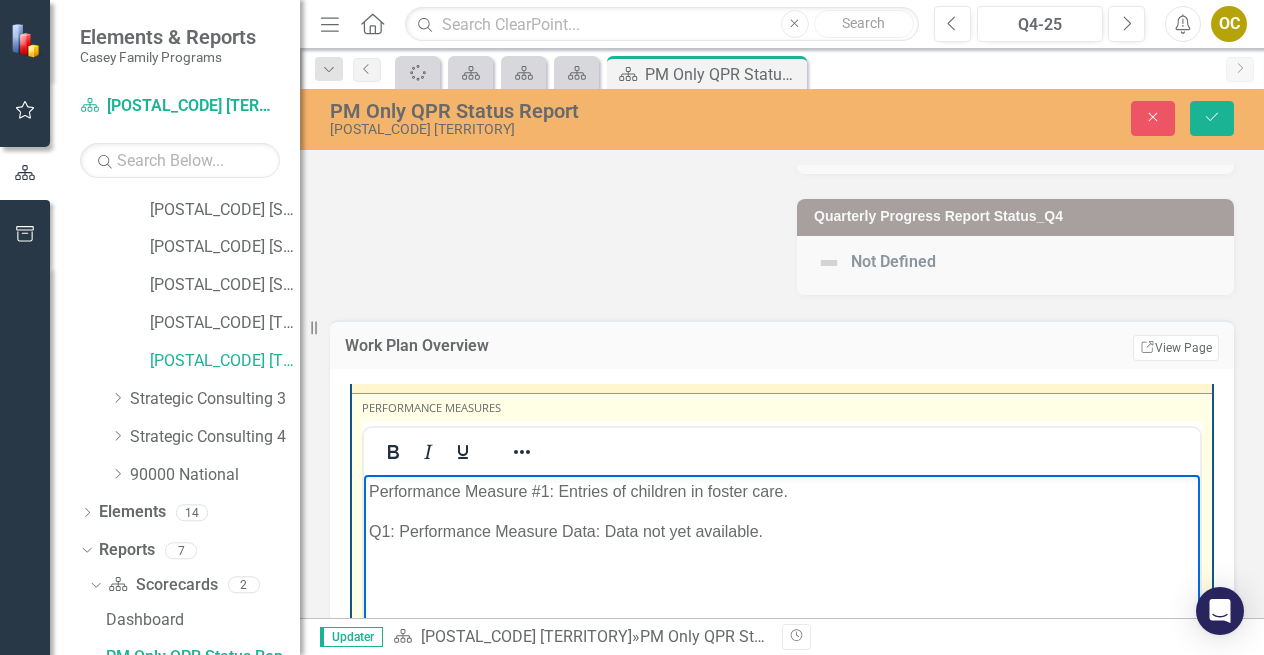 click on "Q1: Performance Measure Data: Data not yet available." at bounding box center [782, 532] 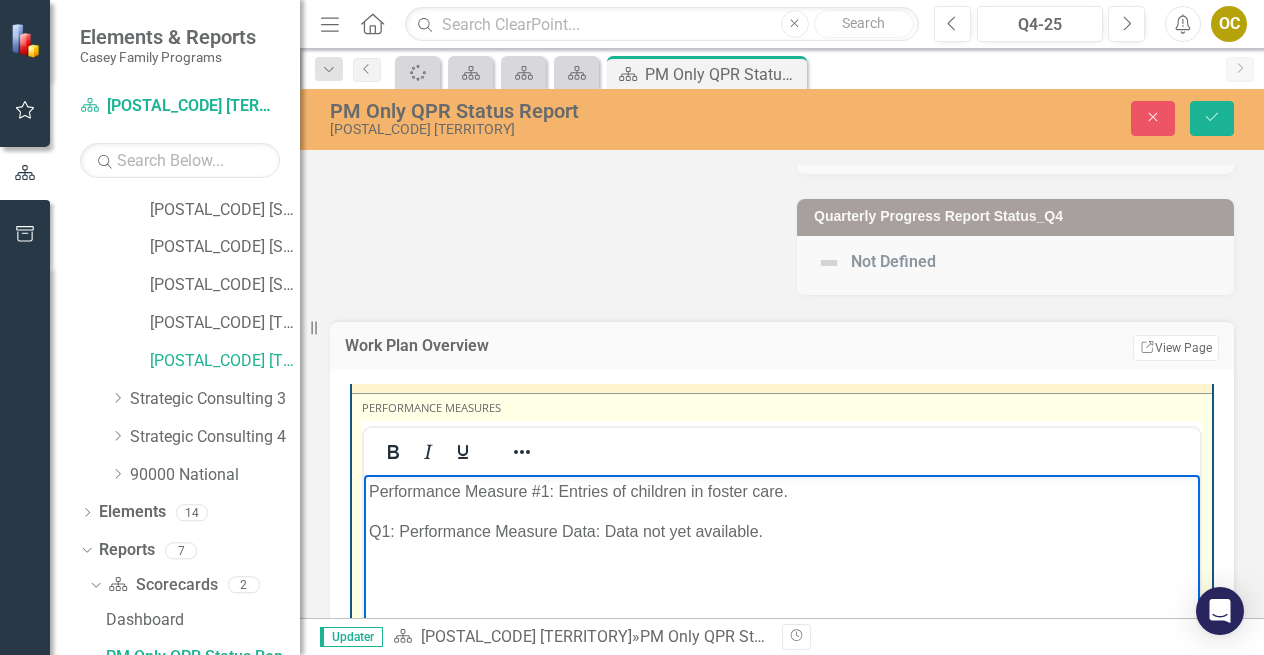 type 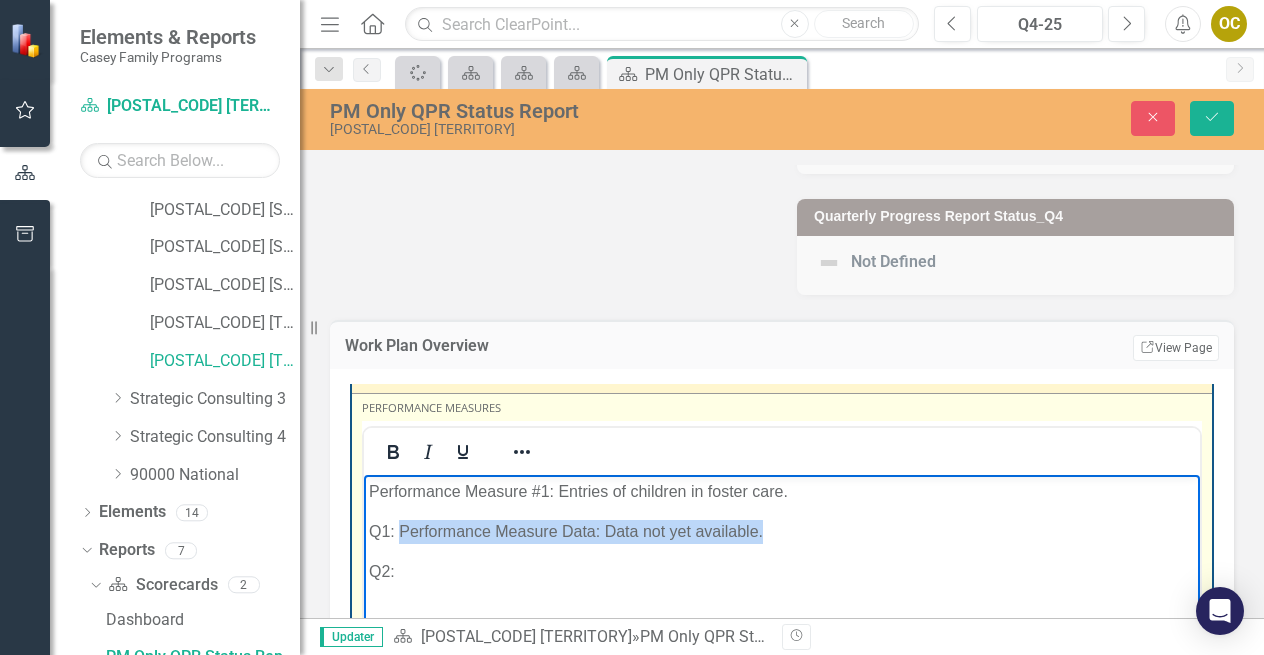 drag, startPoint x: 399, startPoint y: 537, endPoint x: 771, endPoint y: 543, distance: 372.04837 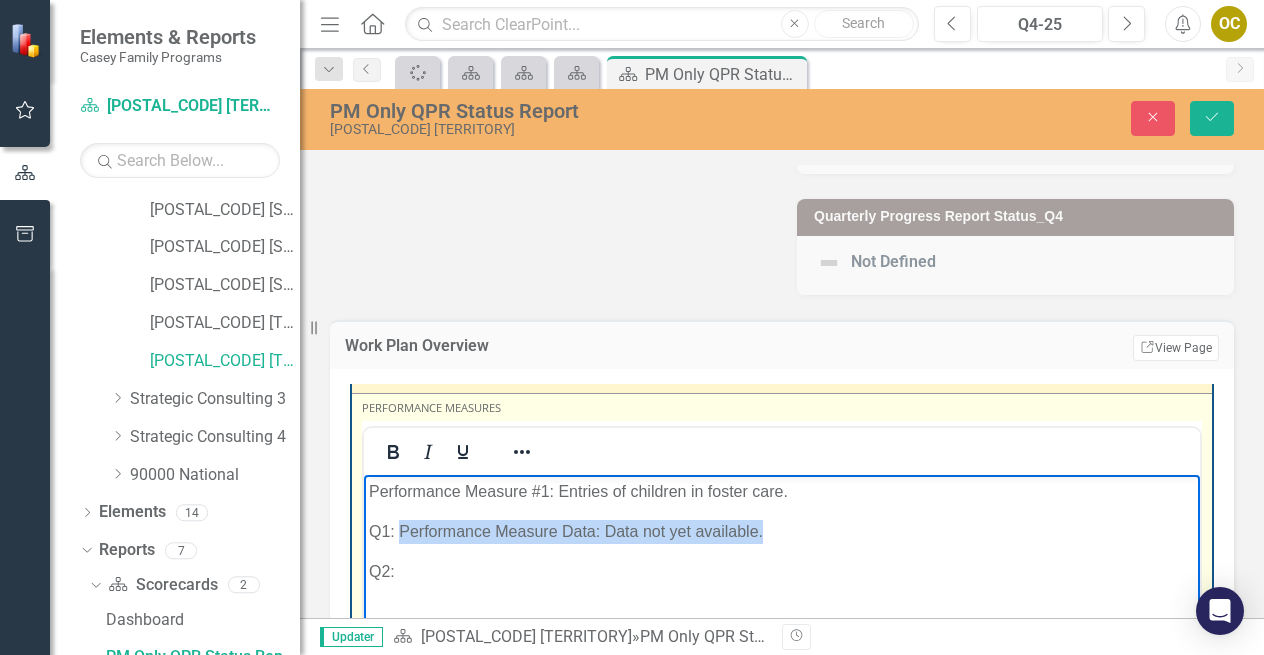 click on "Q1: Performance Measure Data: Data not yet available." at bounding box center [782, 532] 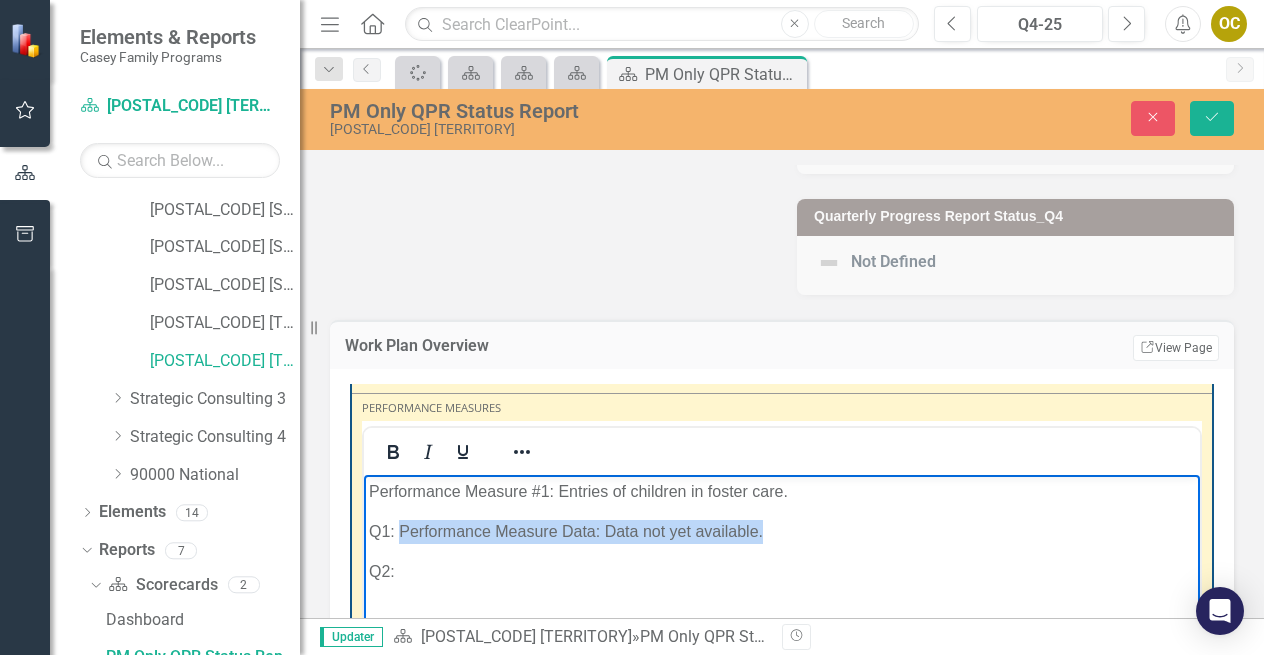 copy on "Performance Measure Data: Data not yet available." 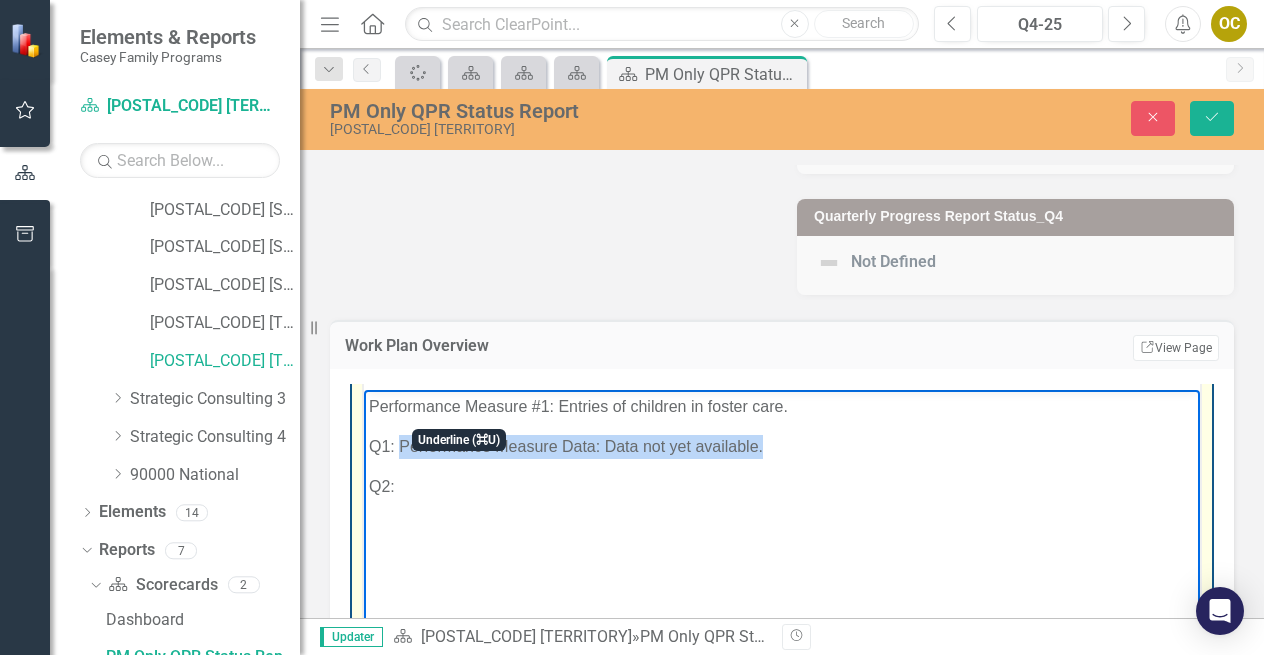 scroll, scrollTop: 1900, scrollLeft: 0, axis: vertical 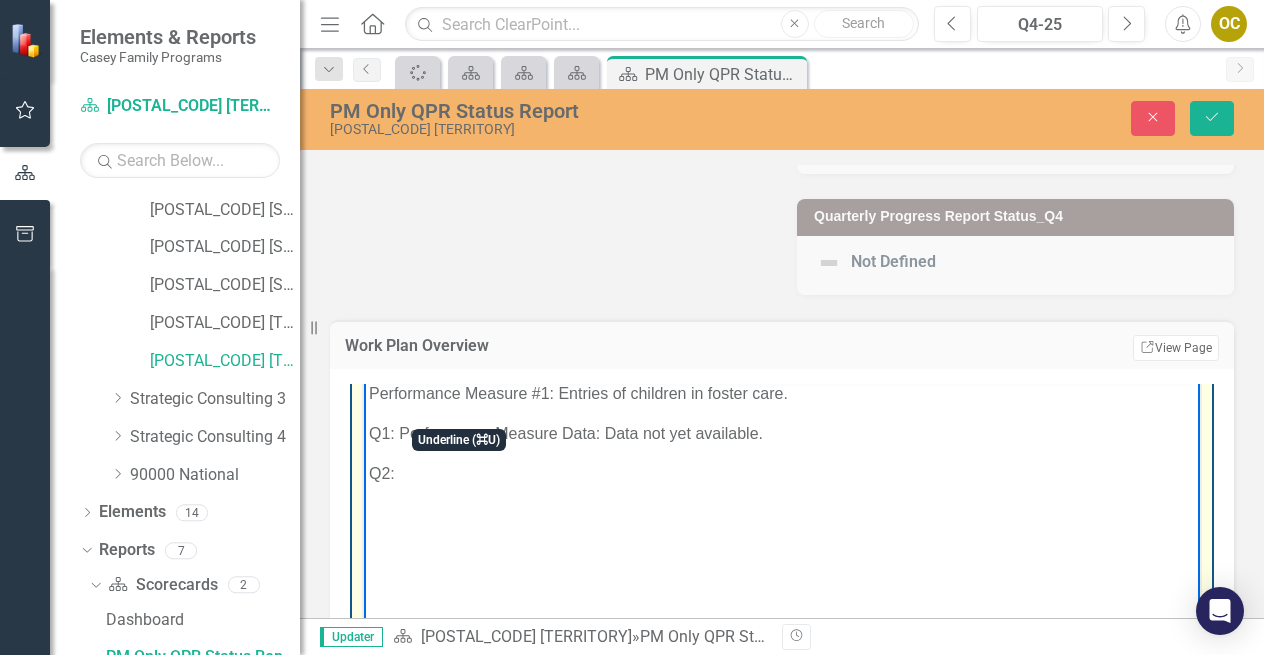 click on "Q2:" at bounding box center (782, 474) 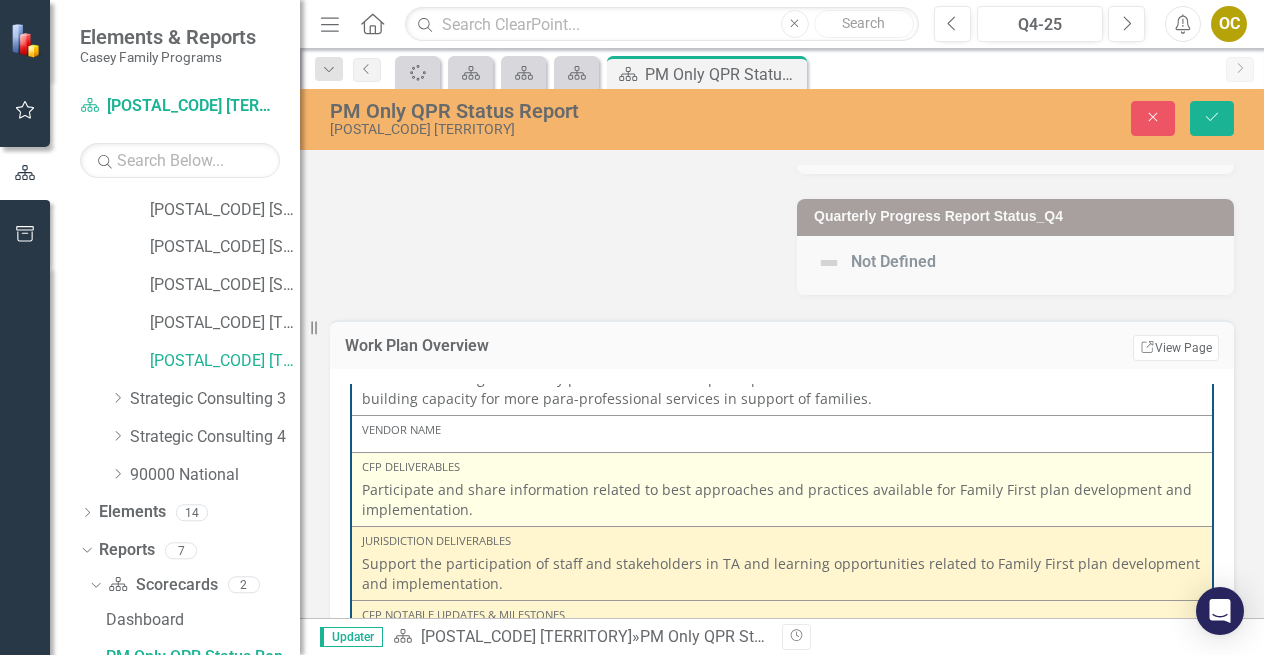 scroll, scrollTop: 2453, scrollLeft: 0, axis: vertical 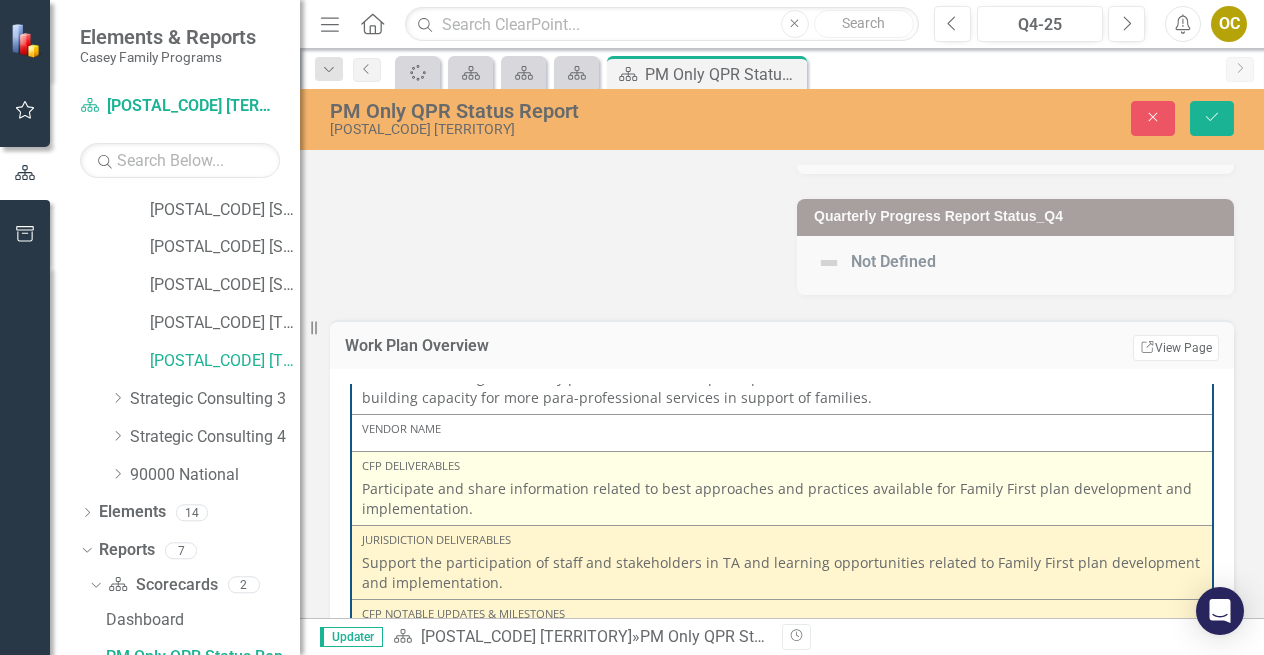 click on "Participate and share information related to best approaches and practices available for Family First plan development and implementation." at bounding box center [782, 499] 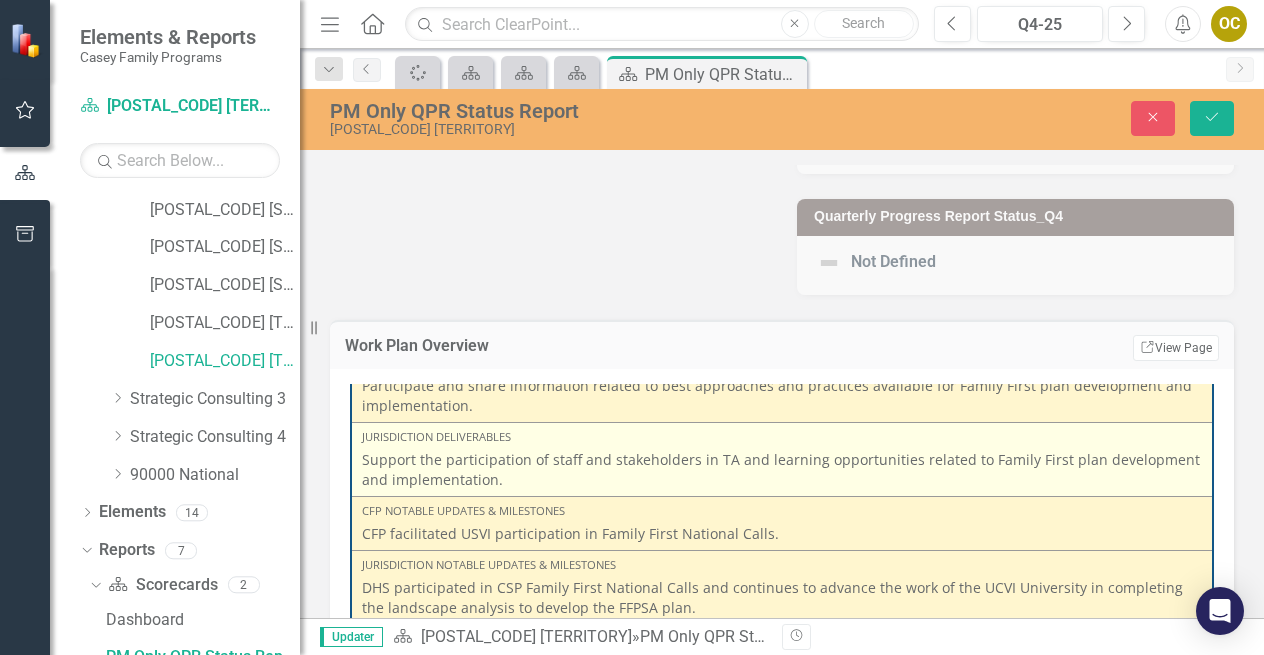 scroll, scrollTop: 2557, scrollLeft: 0, axis: vertical 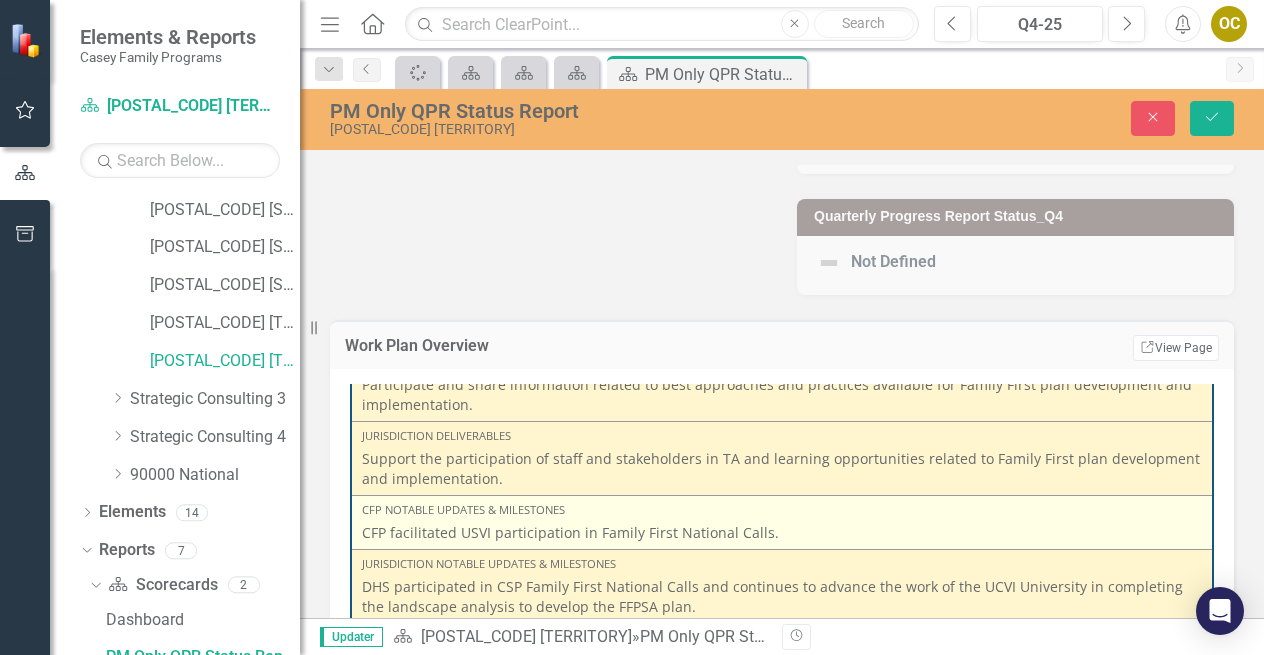 click on "CFP facilitated USVI participation in Family First National Calls." at bounding box center [782, 533] 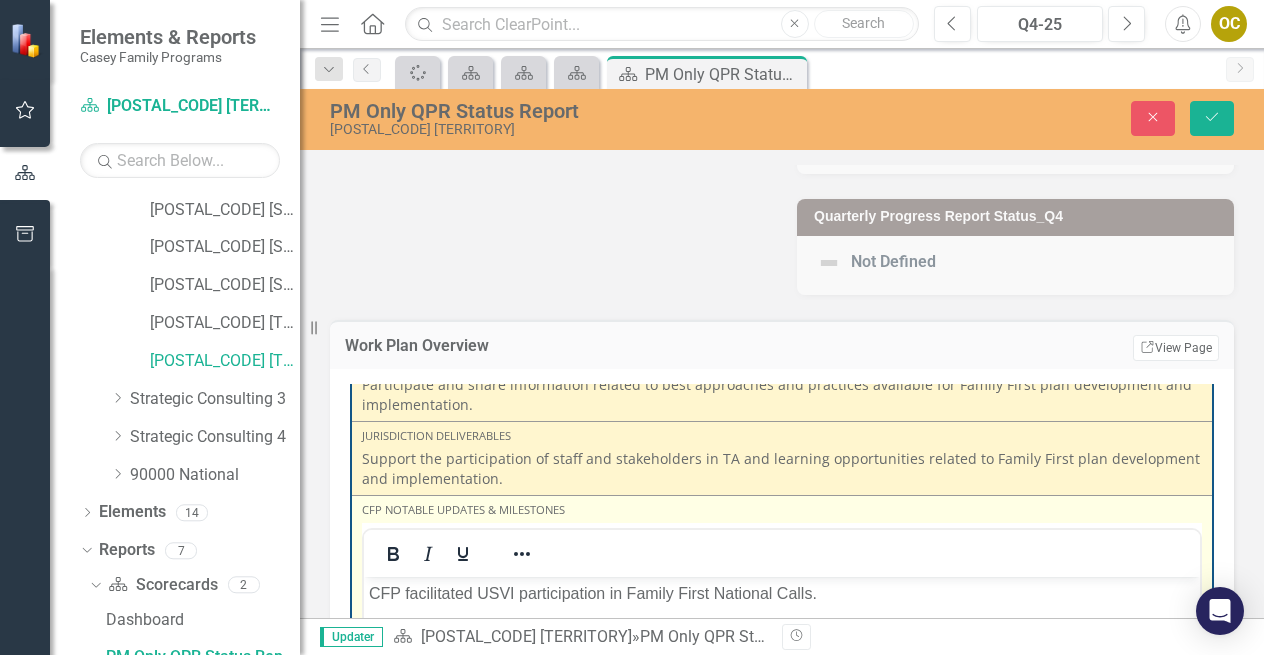scroll, scrollTop: 0, scrollLeft: 0, axis: both 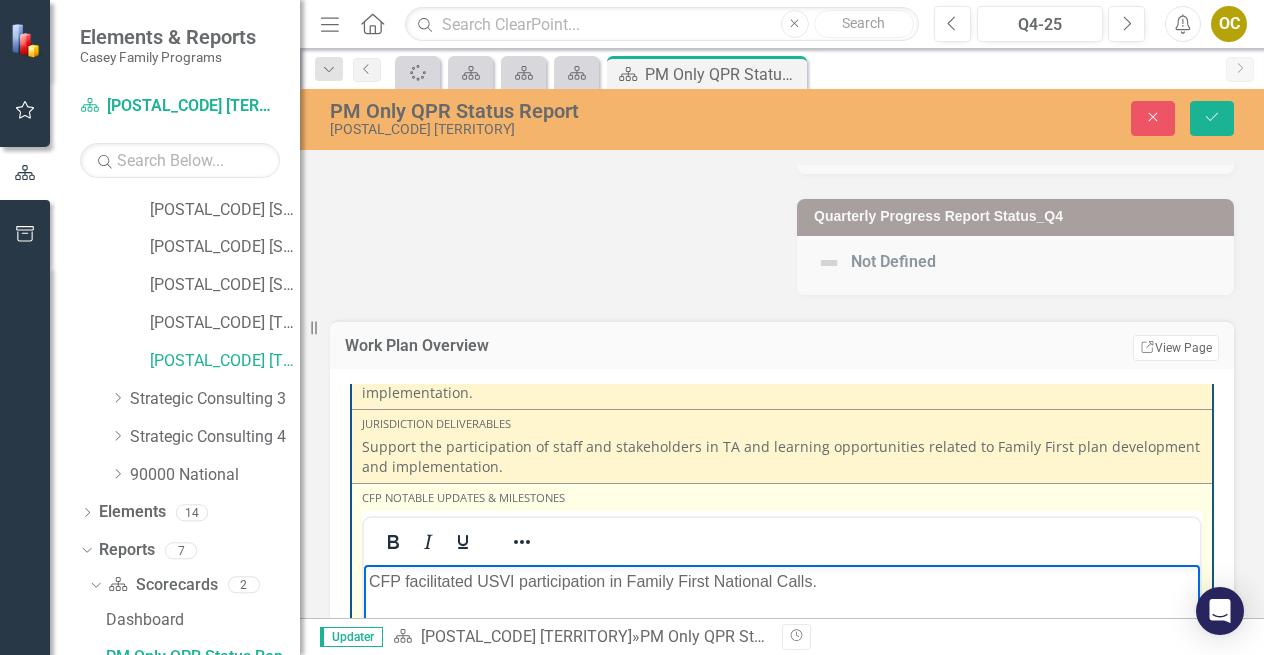 click on "CFP facilitated USVI participation in Family First National Calls." at bounding box center [782, 581] 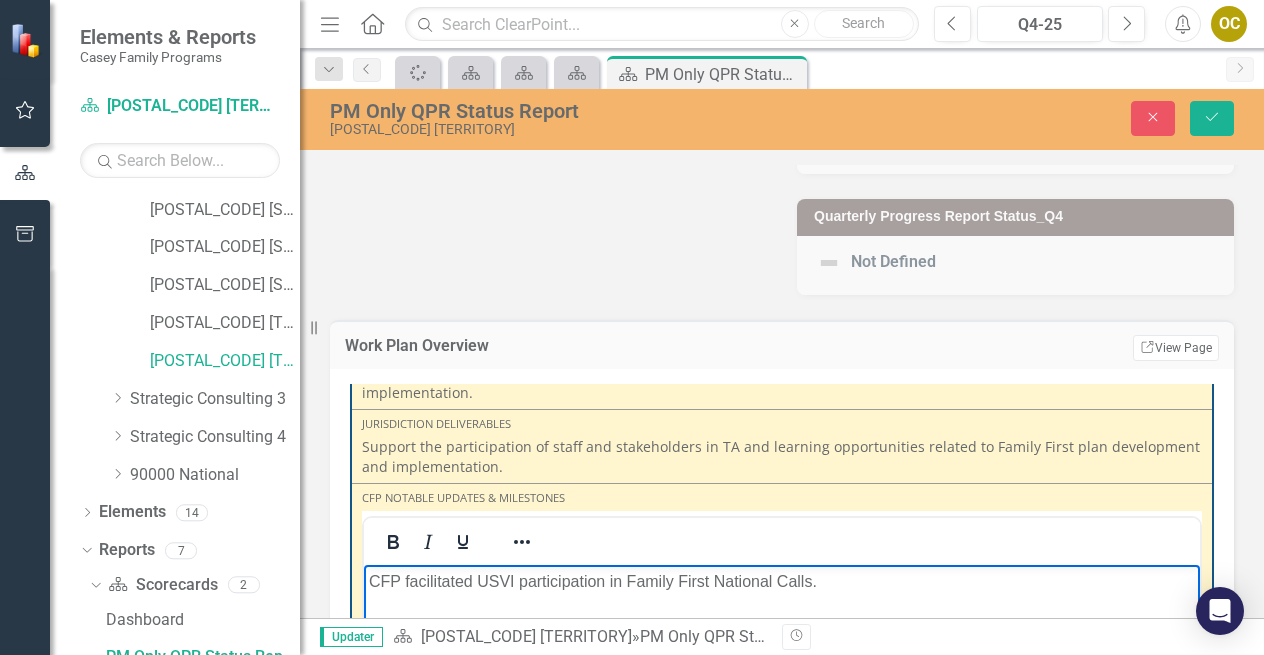 type 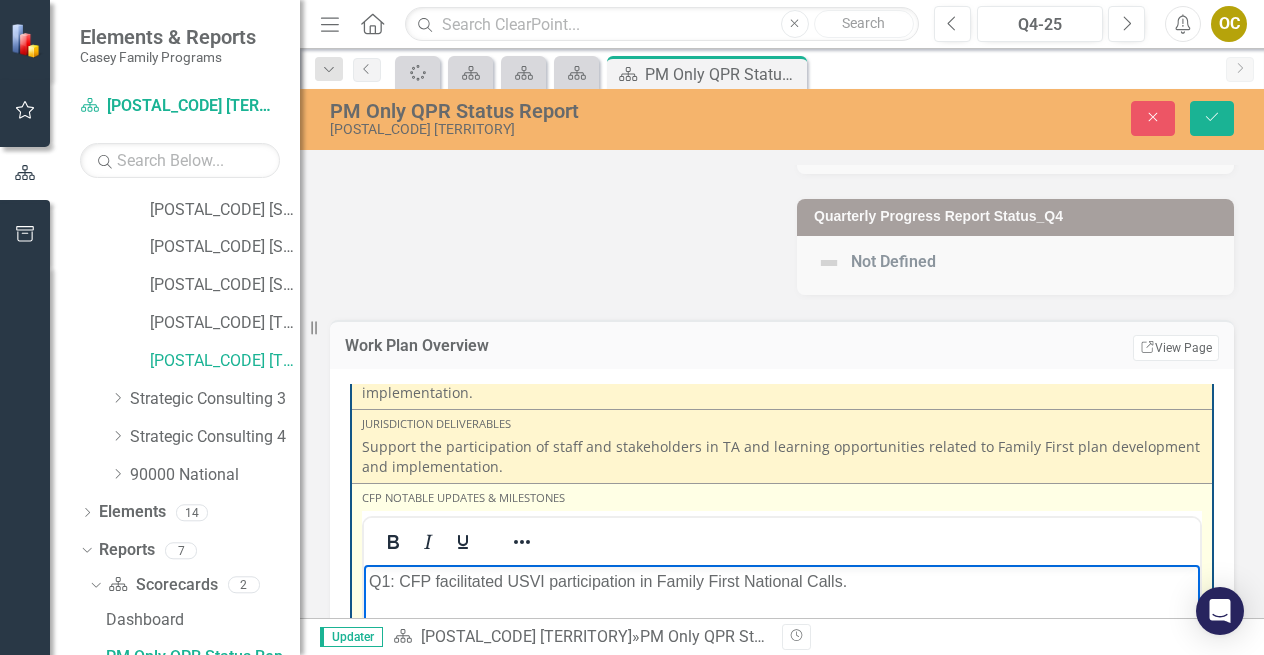 click on "Q1: CFP facilitated USVI participation in Family First National Calls." at bounding box center [782, 581] 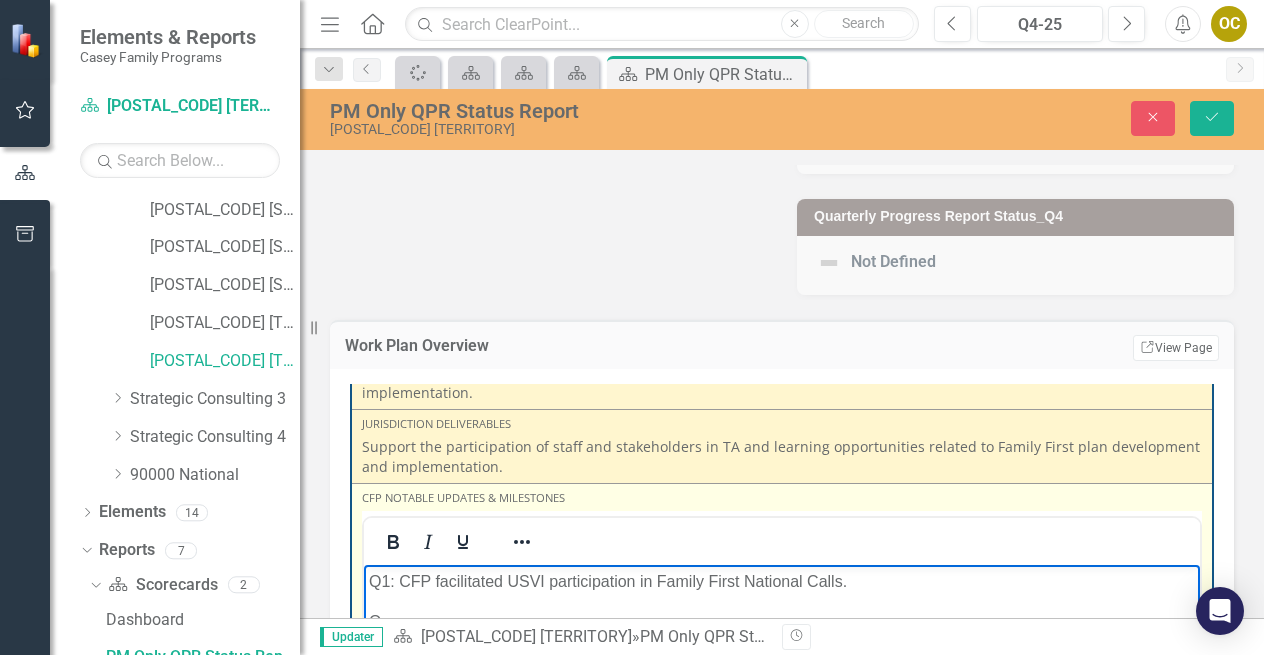 scroll, scrollTop: 569, scrollLeft: 0, axis: vertical 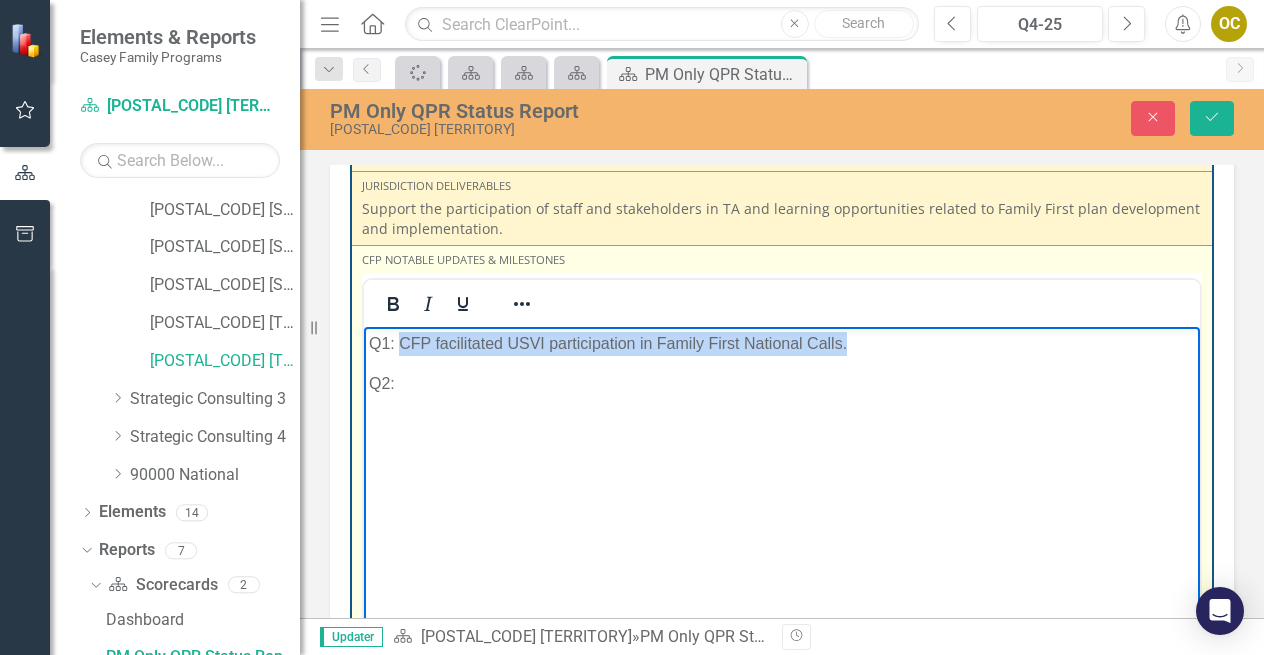 drag, startPoint x: 400, startPoint y: 338, endPoint x: 878, endPoint y: 347, distance: 478.08472 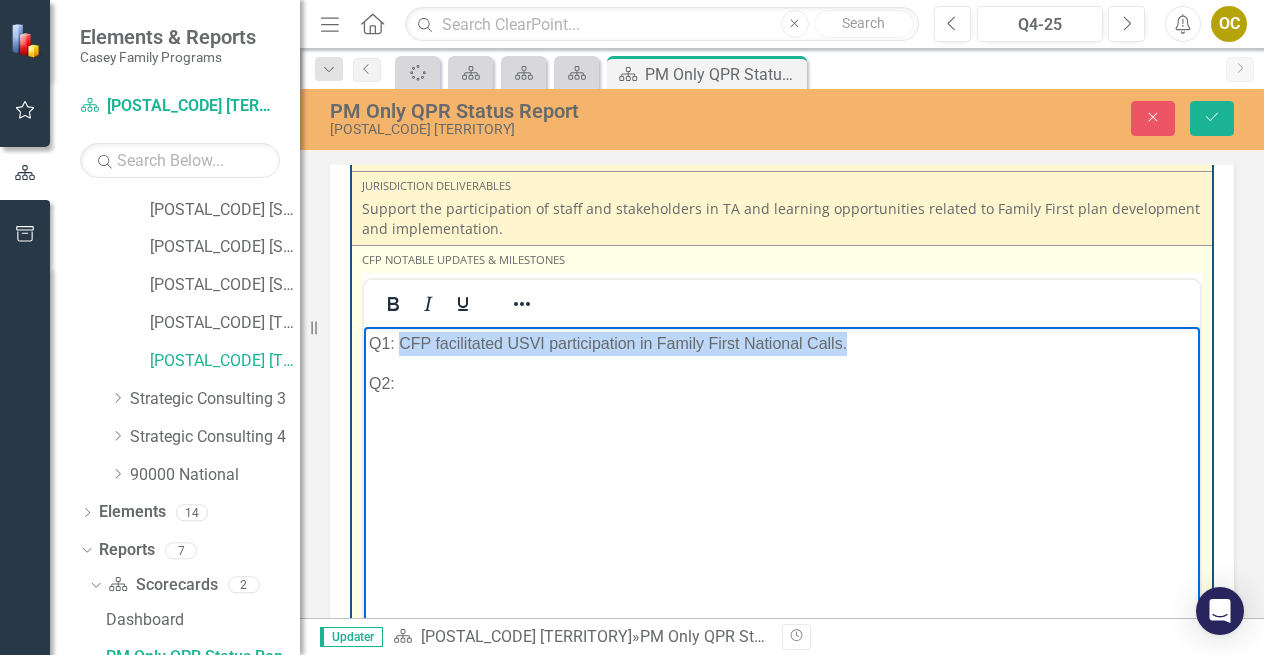 click on "Q1: CFP facilitated USVI participation in Family First National Calls." at bounding box center [782, 343] 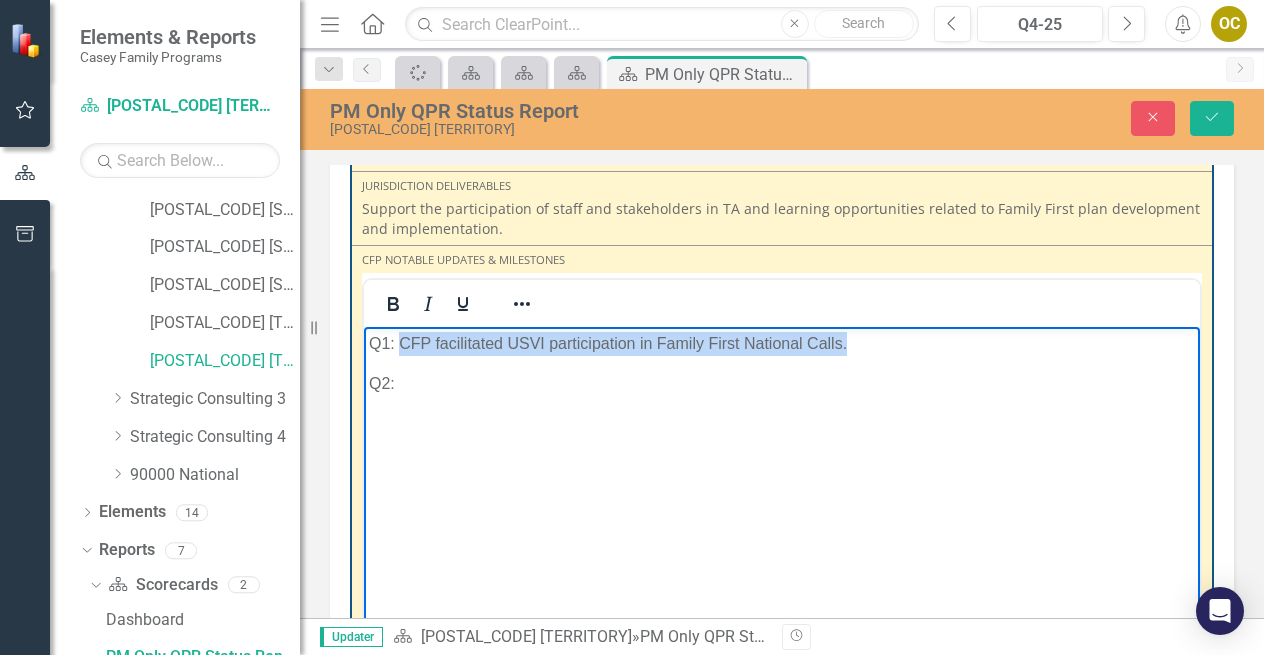 copy on "CFP facilitated USVI participation in Family First National Calls." 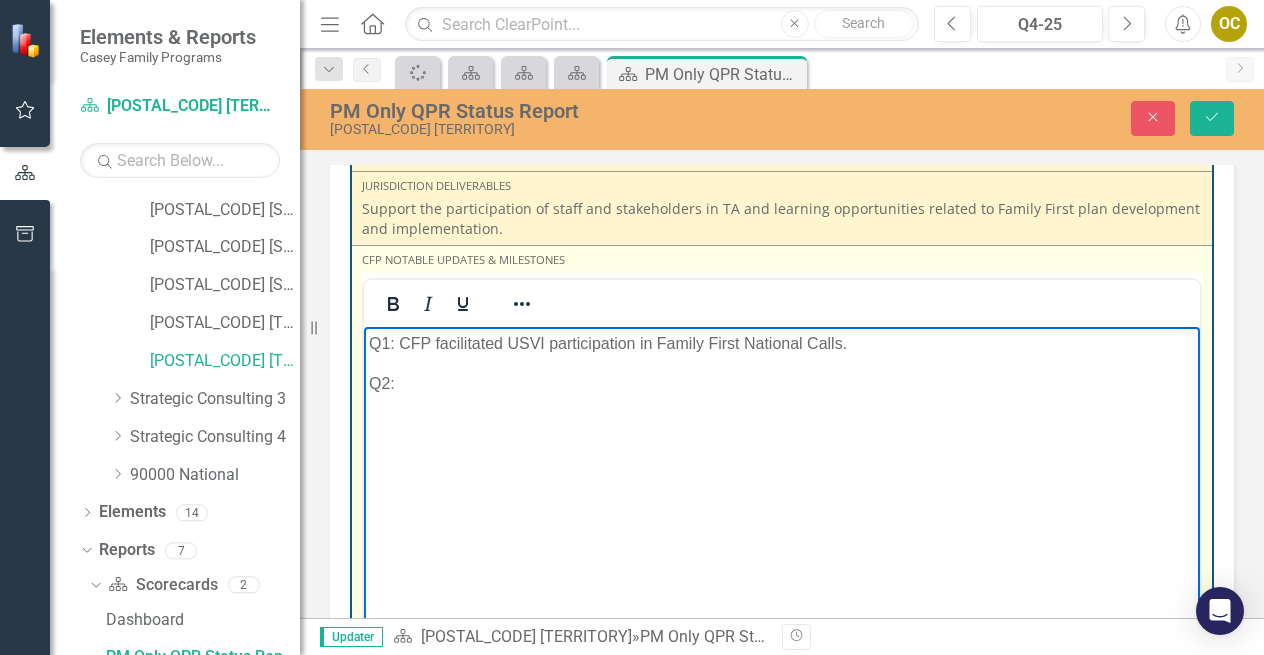 click on "Q2:" at bounding box center (782, 383) 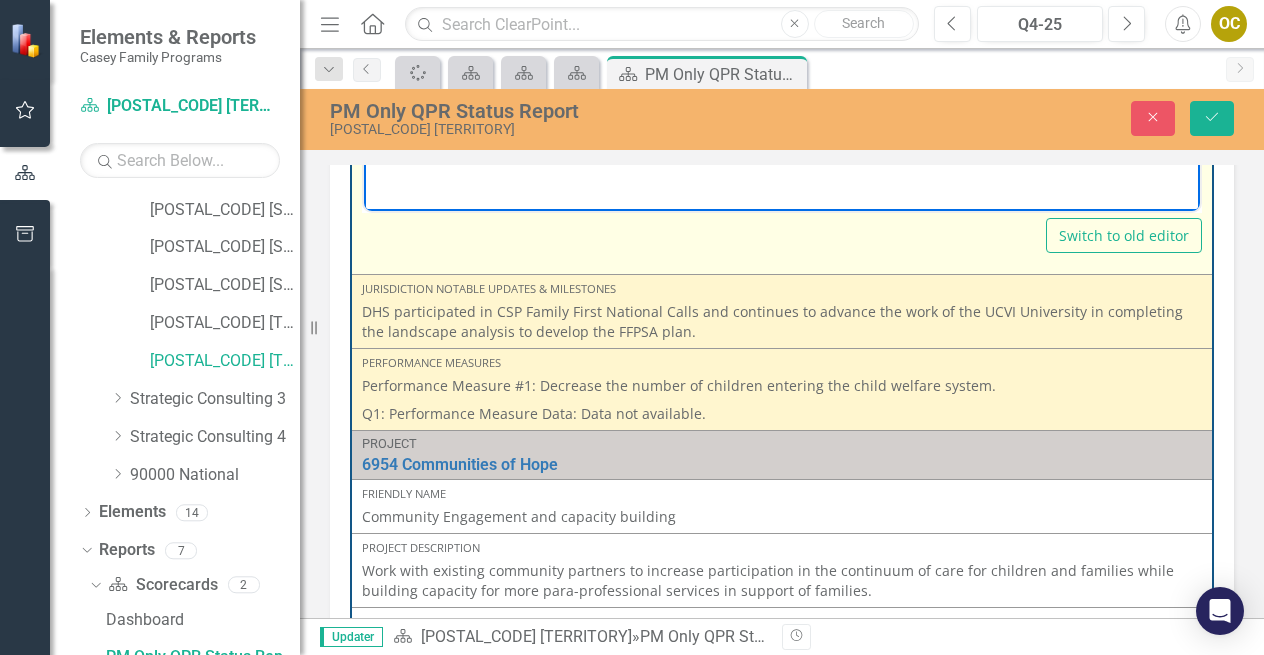scroll, scrollTop: 3032, scrollLeft: 0, axis: vertical 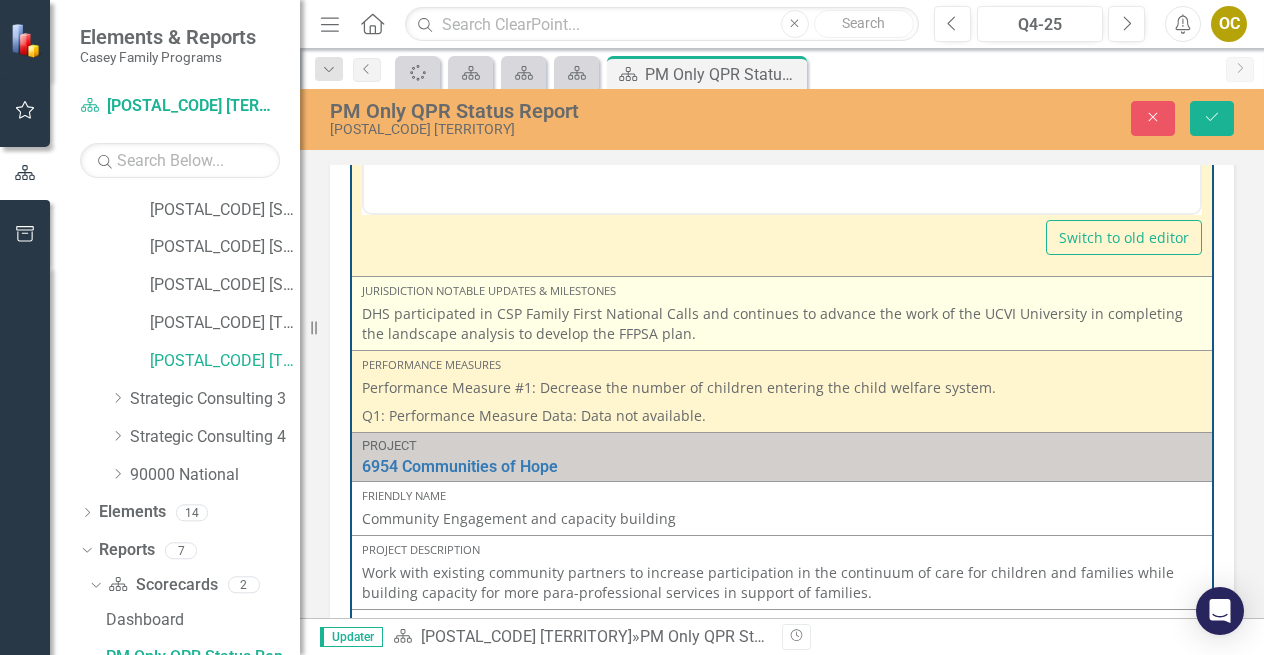 click on "DHS participated in CSP Family First National Calls and continues to advance the work of the UCVI University in completing the landscape analysis to develop the FFPSA plan." at bounding box center [782, 324] 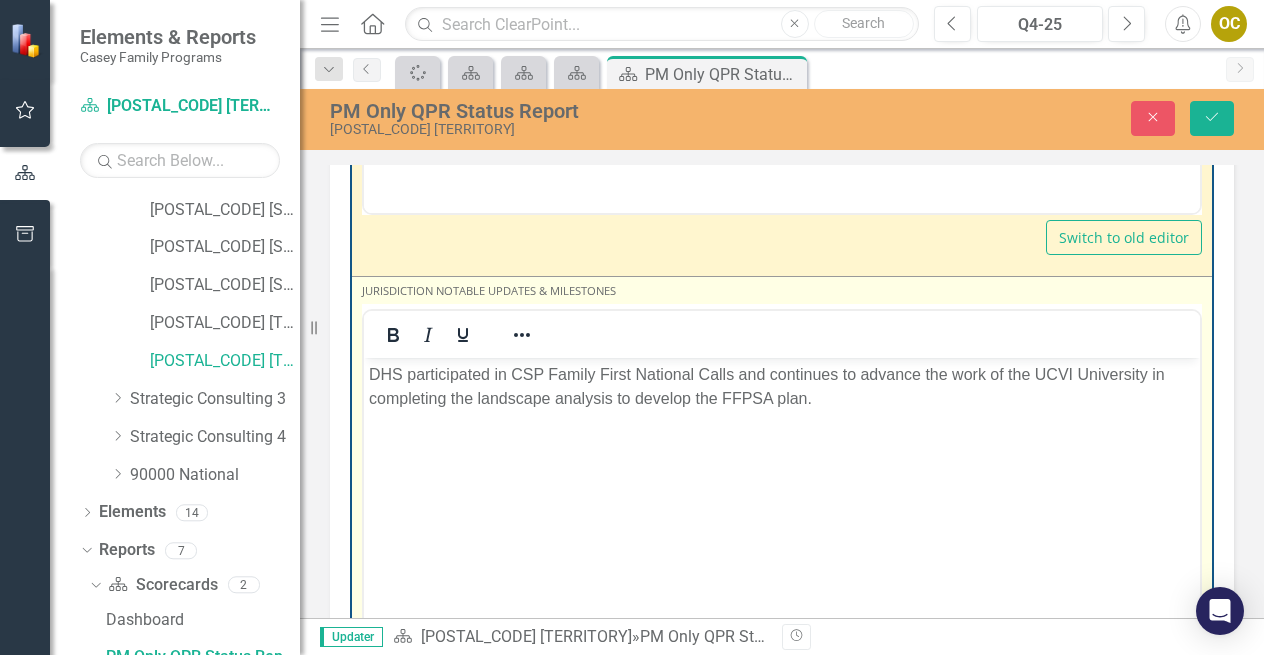 scroll, scrollTop: 0, scrollLeft: 0, axis: both 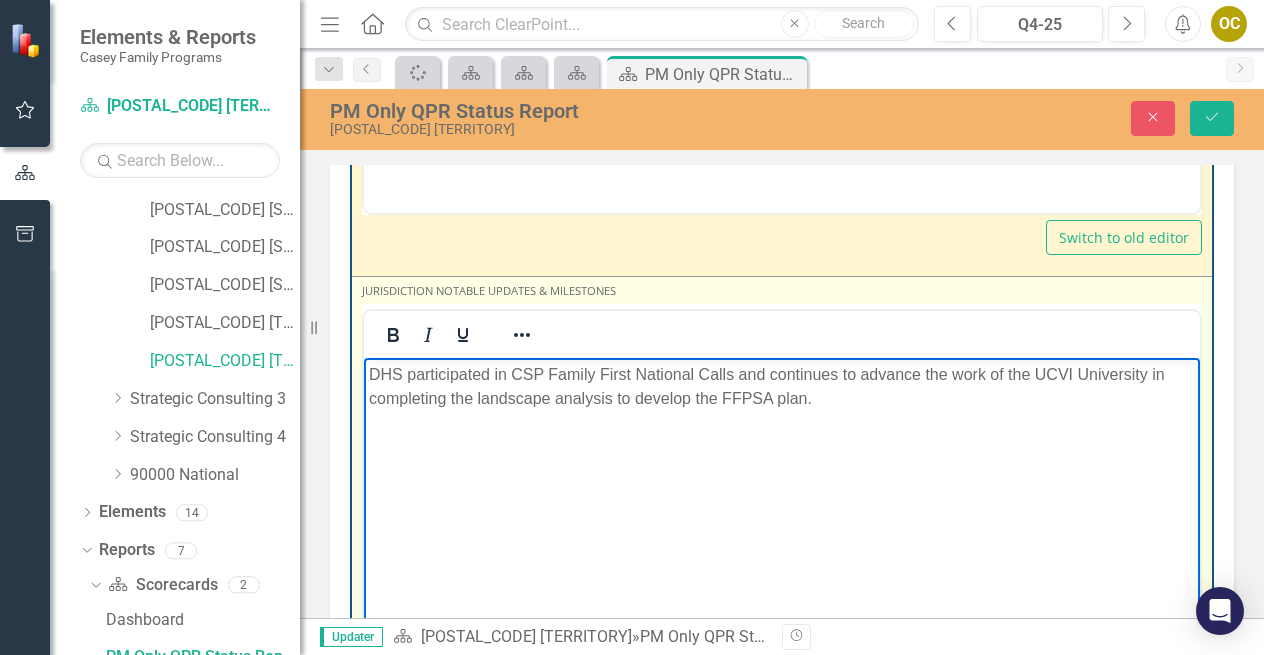 click on "DHS participated in CSP Family First National Calls and continues to advance the work of the UCVI University in completing the landscape analysis to develop the FFPSA plan." at bounding box center [782, 386] 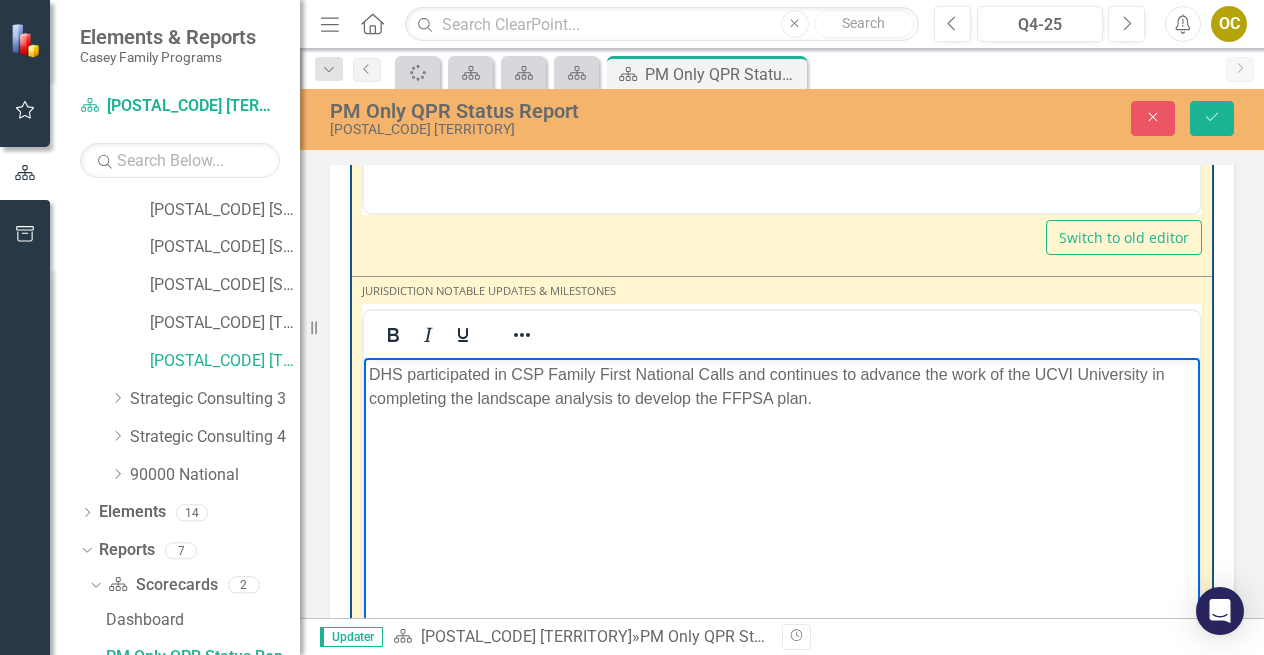 type 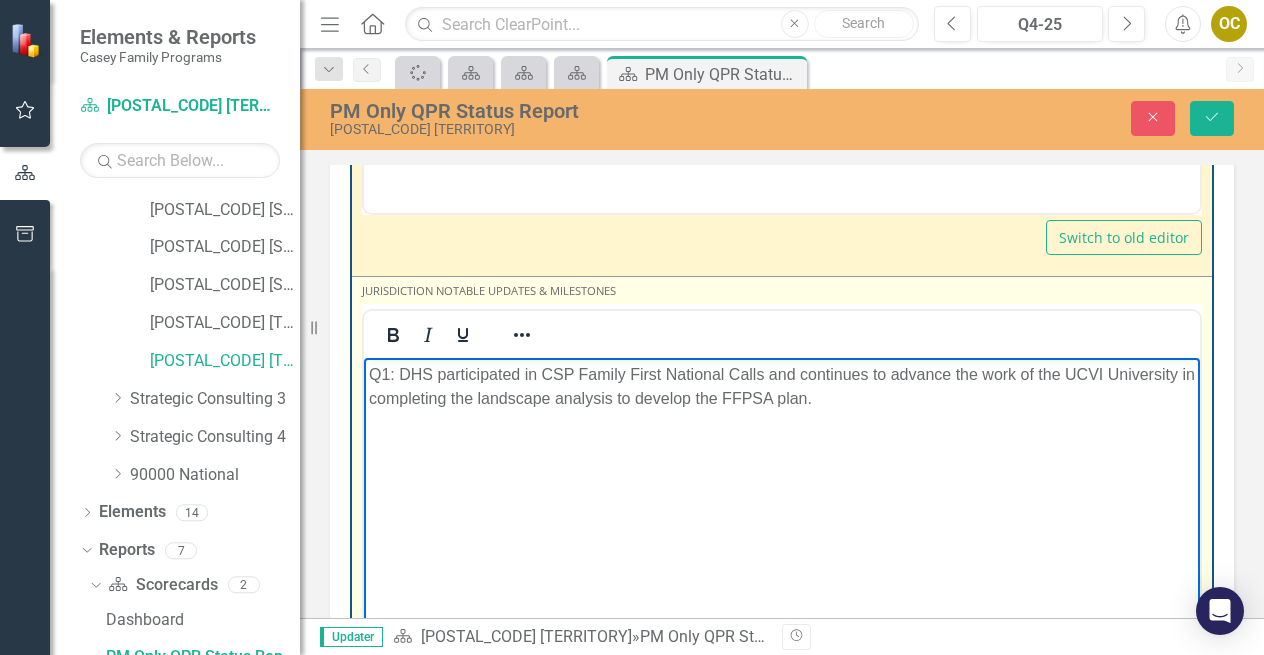 click on "Q1: DHS participated in CSP Family First National Calls and continues to advance the work of the UCVI University in completing the landscape analysis to develop the FFPSA plan." at bounding box center (782, 386) 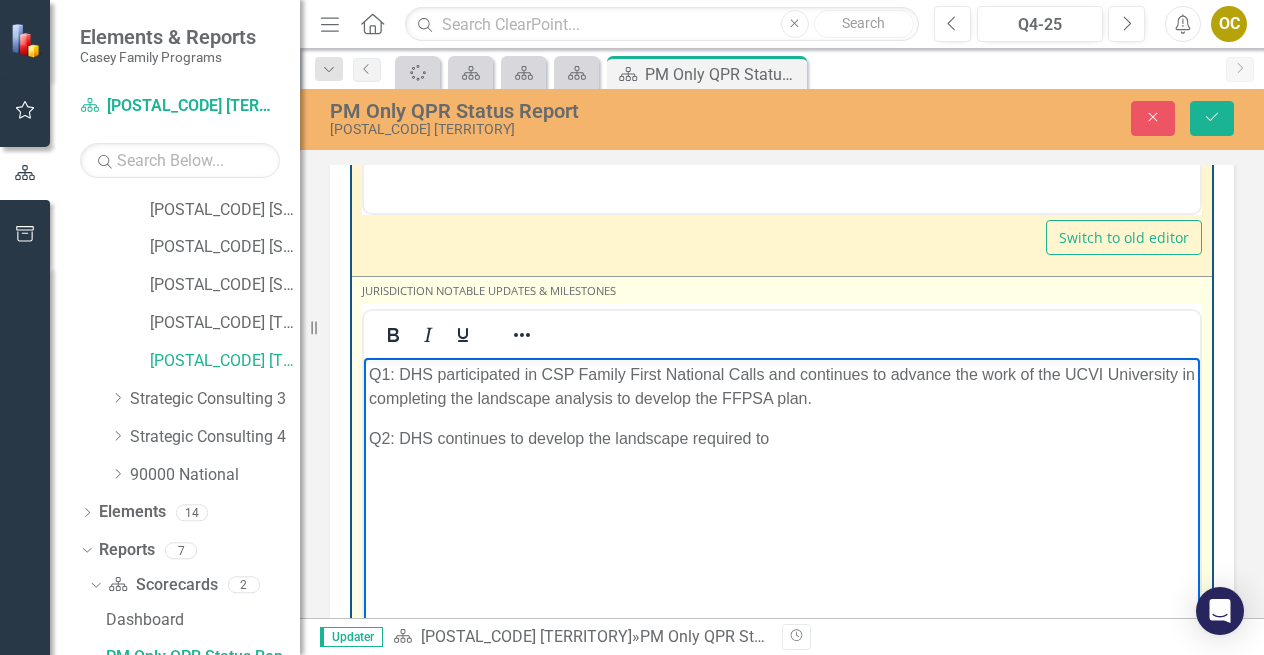 click on "Q2: DHS continues to develop the landscape required to" at bounding box center [782, 438] 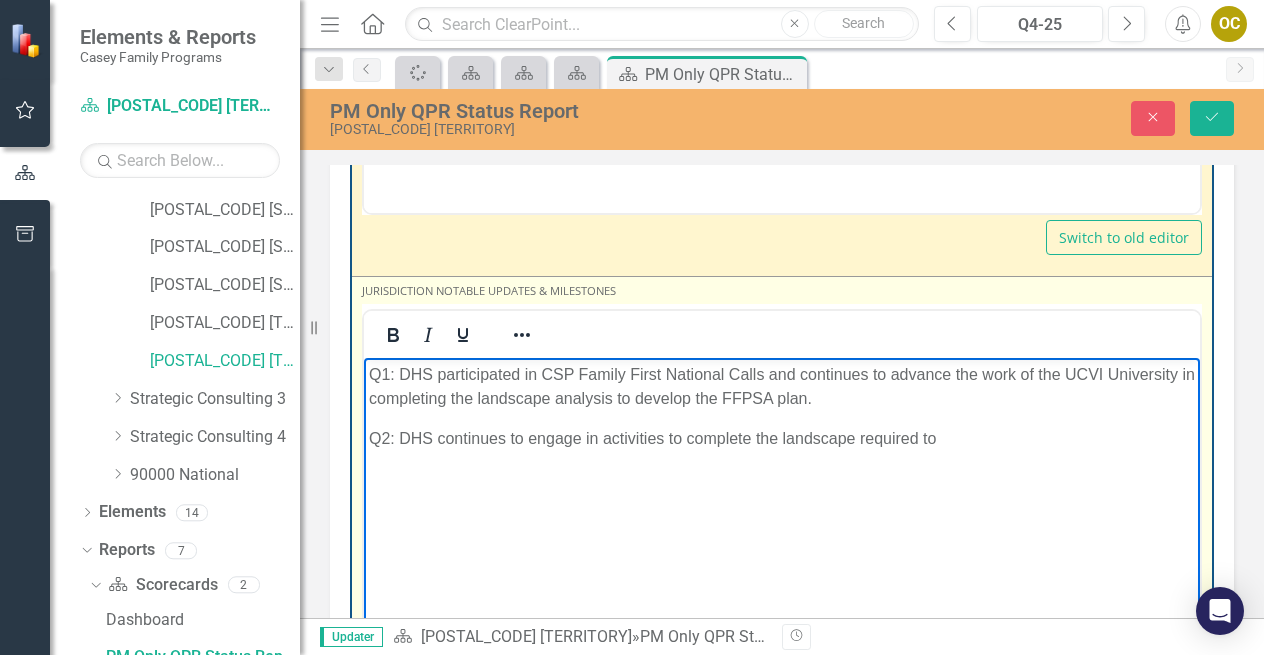 click on "Q2: DHS continues to engage in activities to complete the landscape required to" at bounding box center [782, 438] 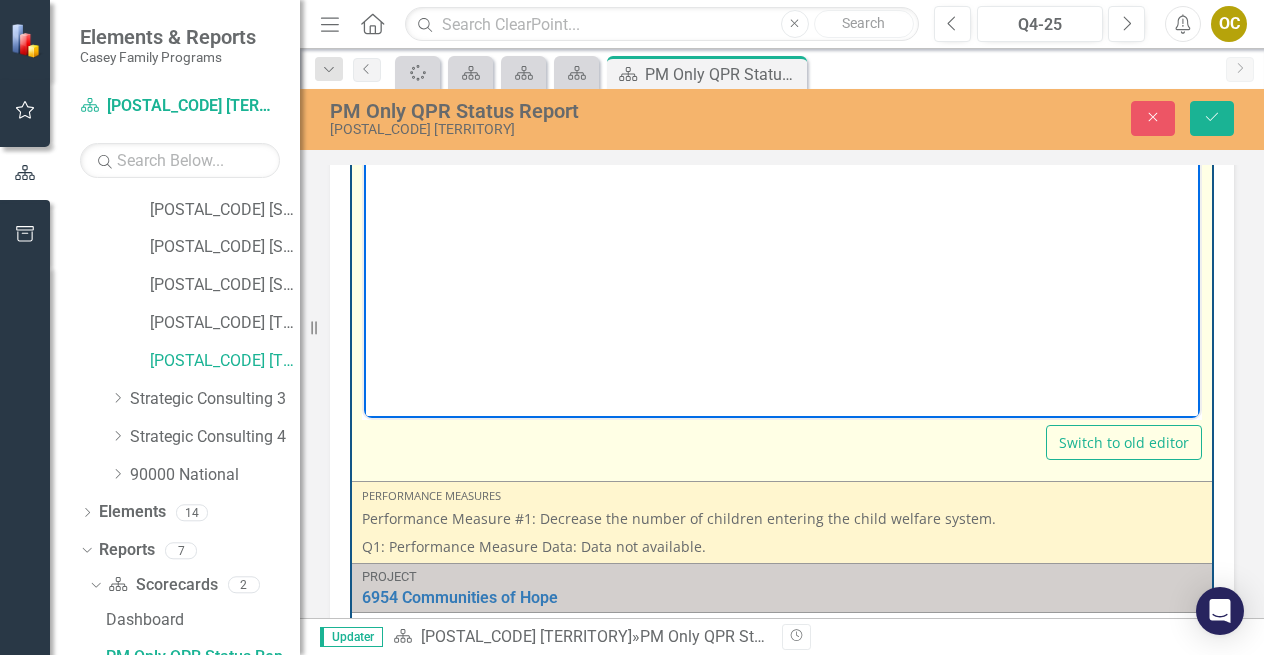 scroll, scrollTop: 3380, scrollLeft: 0, axis: vertical 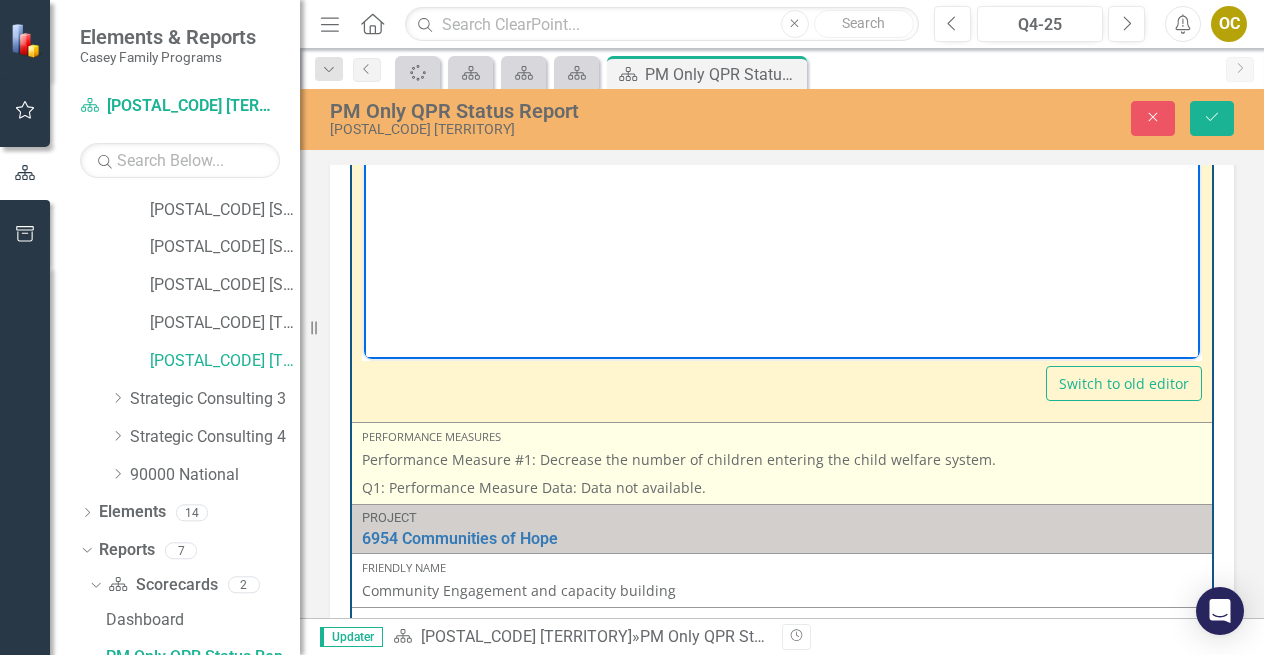 click on "Q1: Performance Measure Data: Data not available." at bounding box center (782, 486) 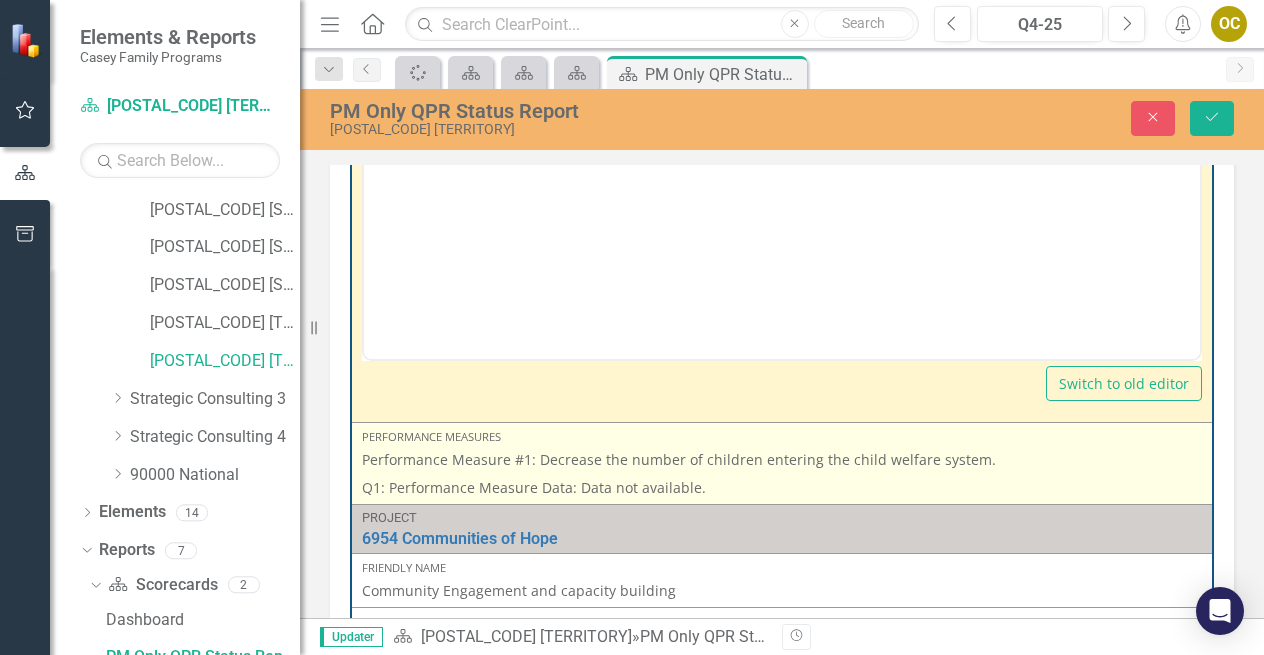 click on "Q1: Performance Measure Data: Data not available." at bounding box center [782, 486] 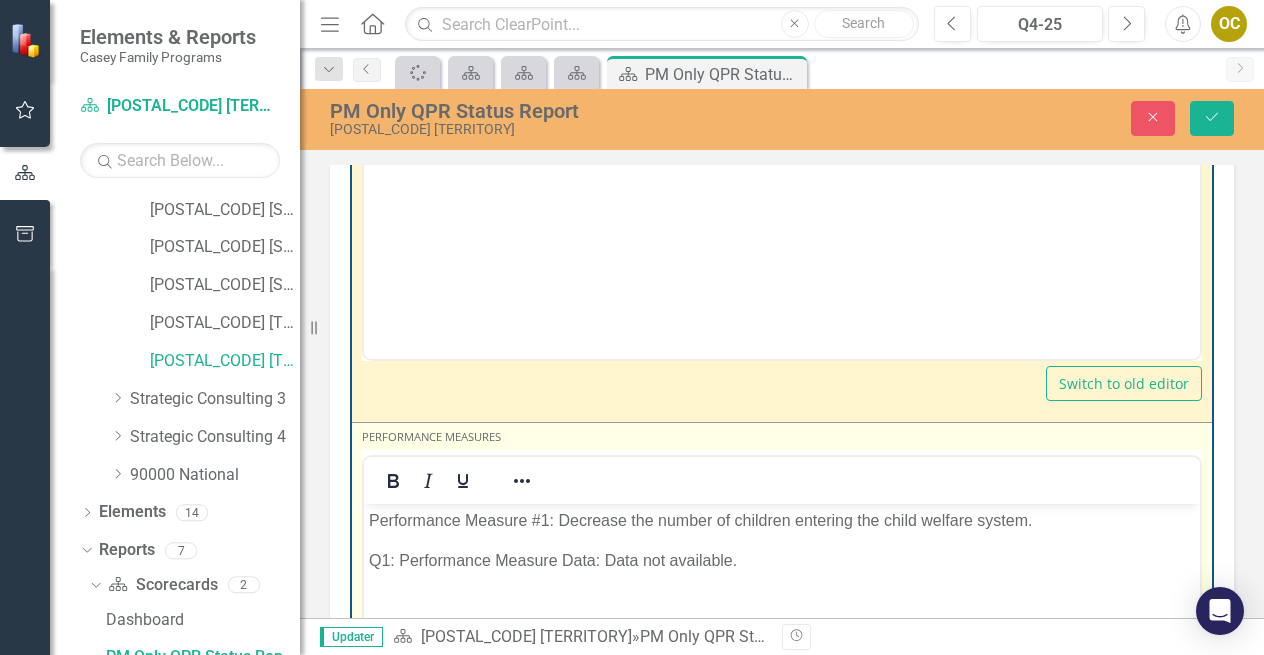 scroll, scrollTop: 0, scrollLeft: 0, axis: both 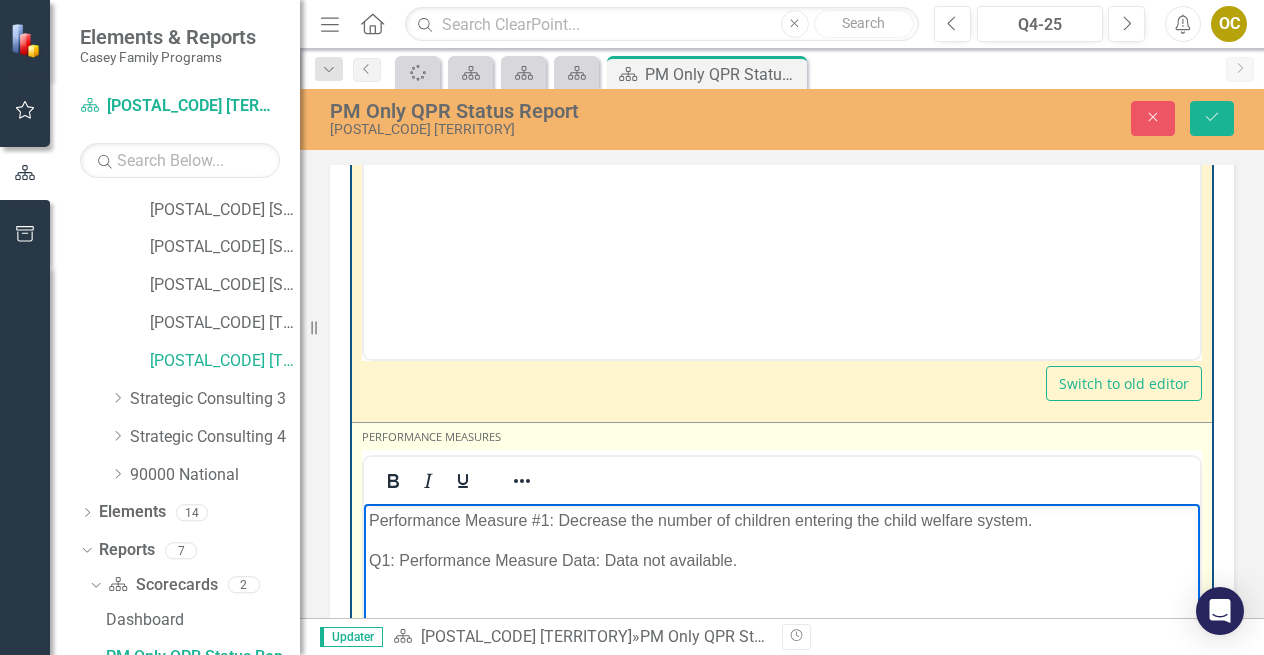 click on "Q1: Performance Measure Data: Data not available." at bounding box center (782, 560) 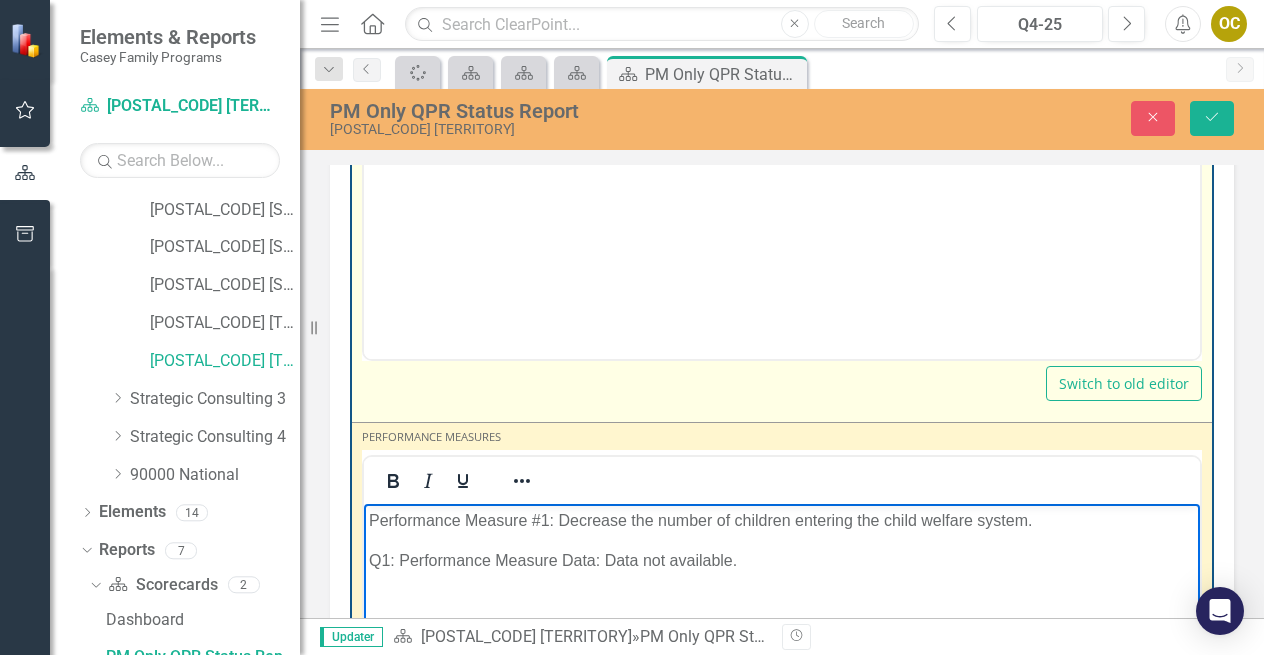 type 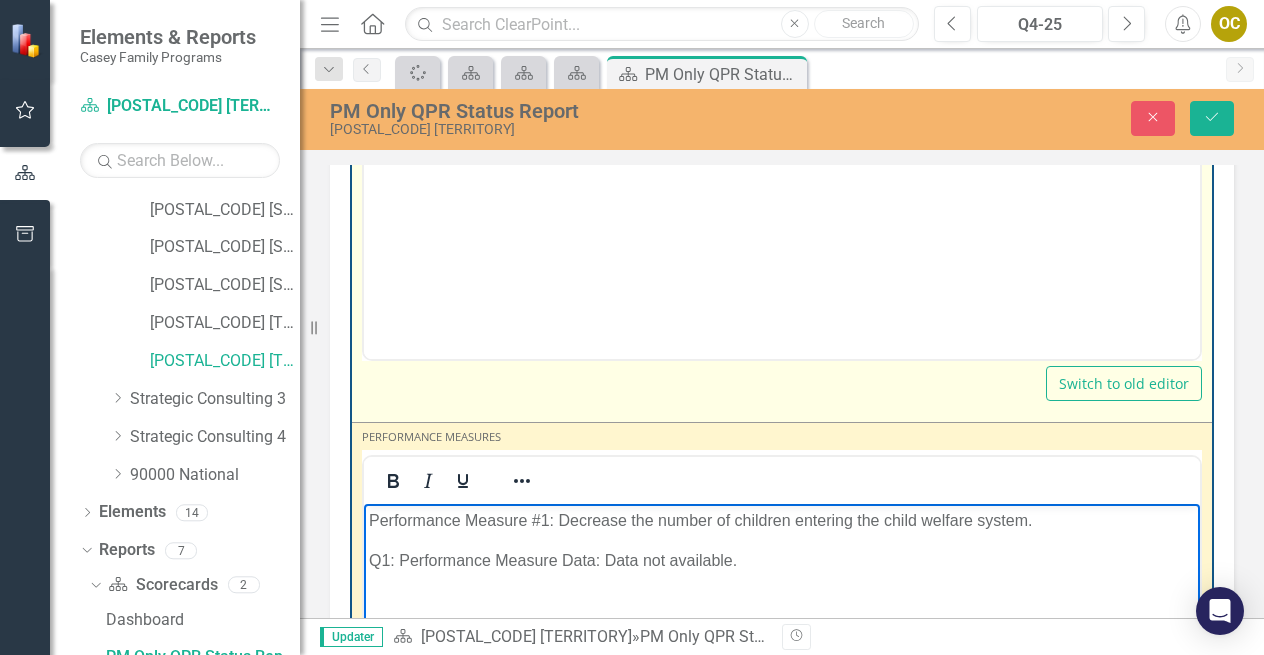 scroll, scrollTop: 570, scrollLeft: 0, axis: vertical 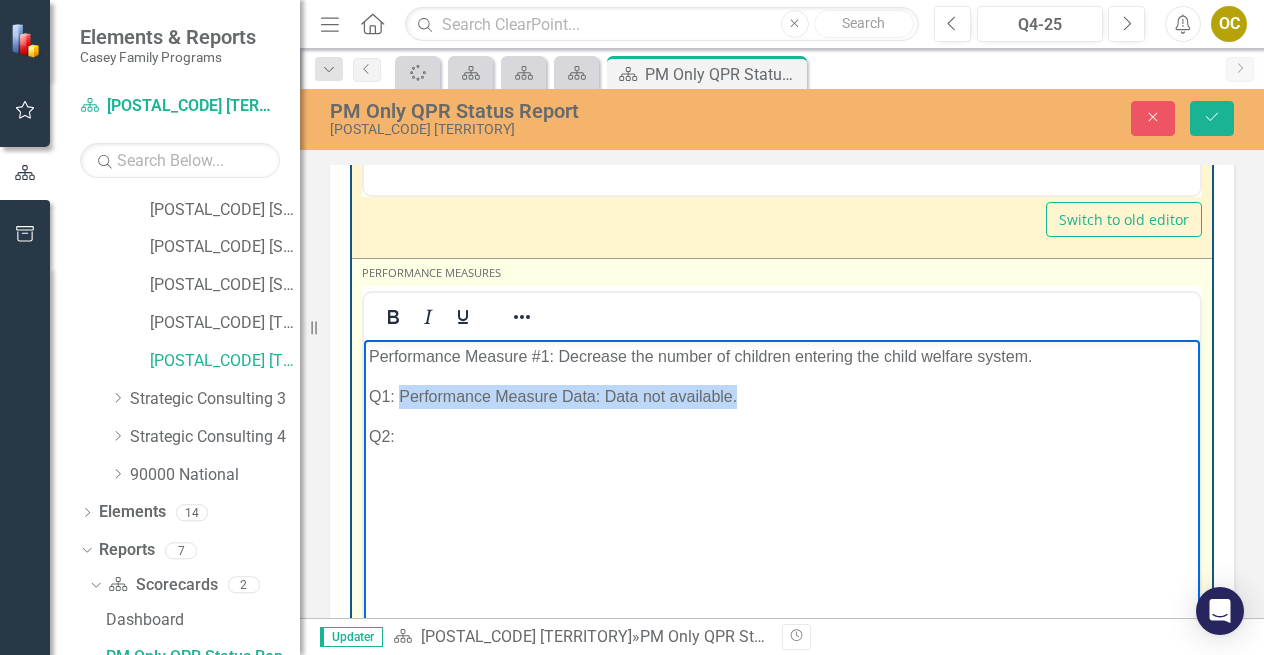 drag, startPoint x: 398, startPoint y: 400, endPoint x: 748, endPoint y: 397, distance: 350.01285 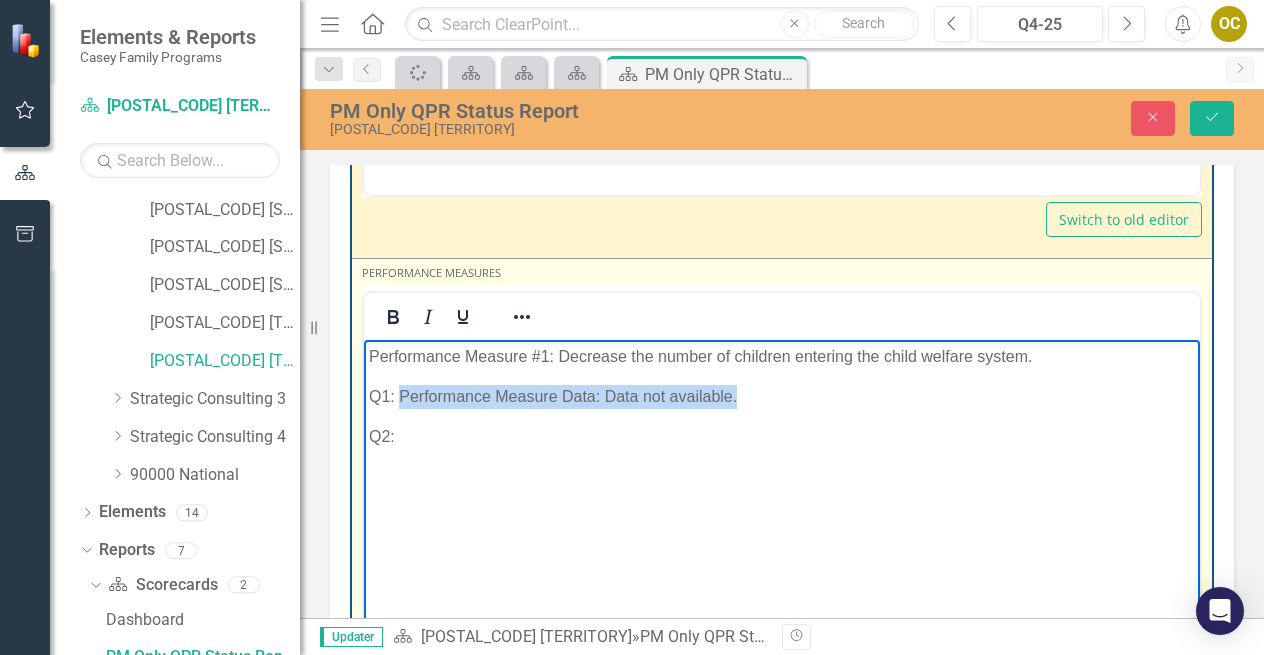click on "Q1: Performance Measure Data: Data not available." at bounding box center (782, 396) 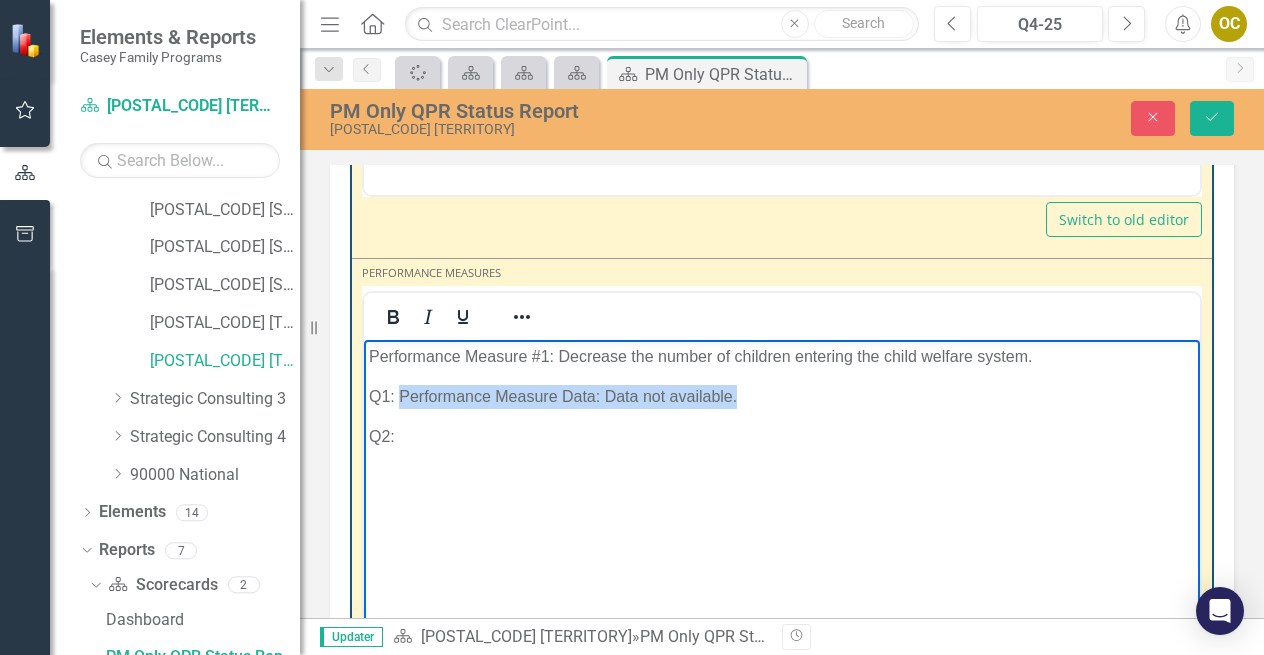 copy on "Performance Measure Data: Data not available." 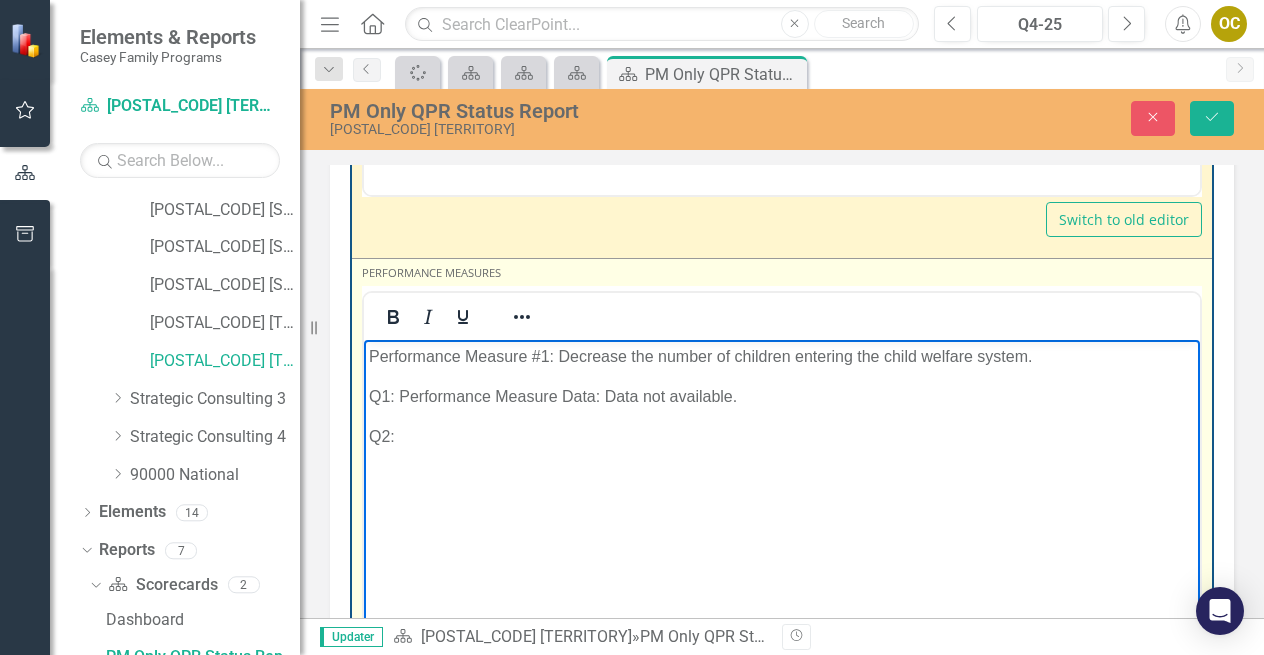 click on "Q2:" at bounding box center [782, 436] 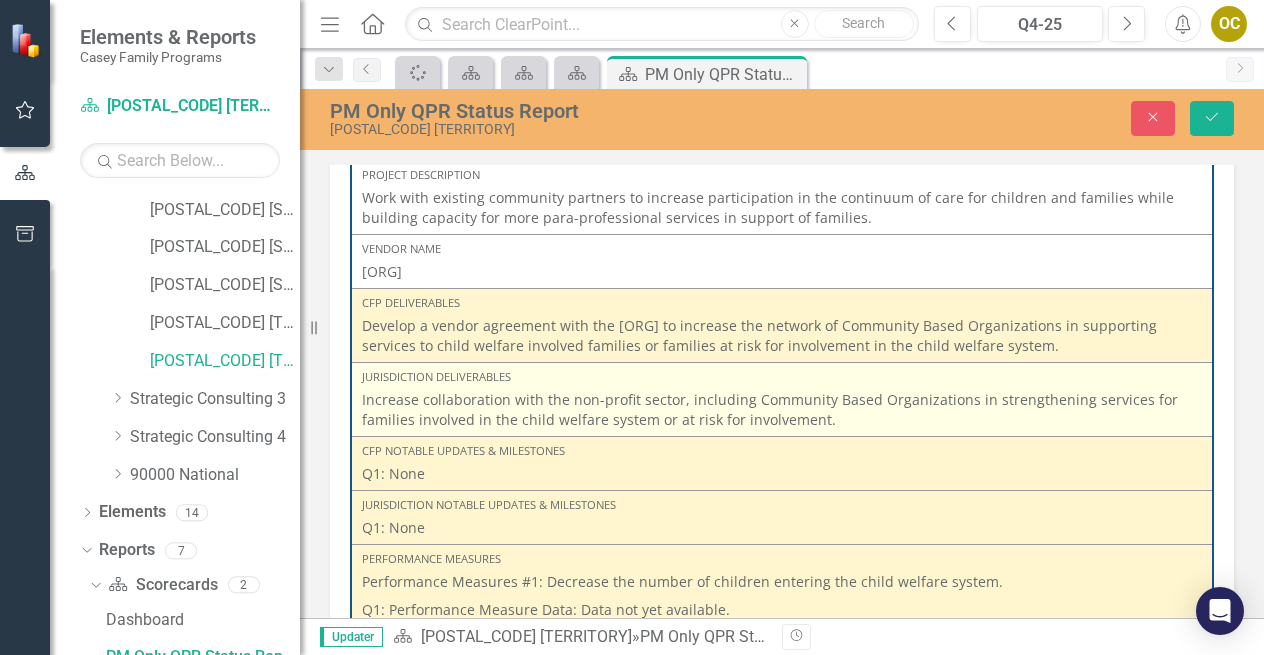scroll, scrollTop: 4250, scrollLeft: 0, axis: vertical 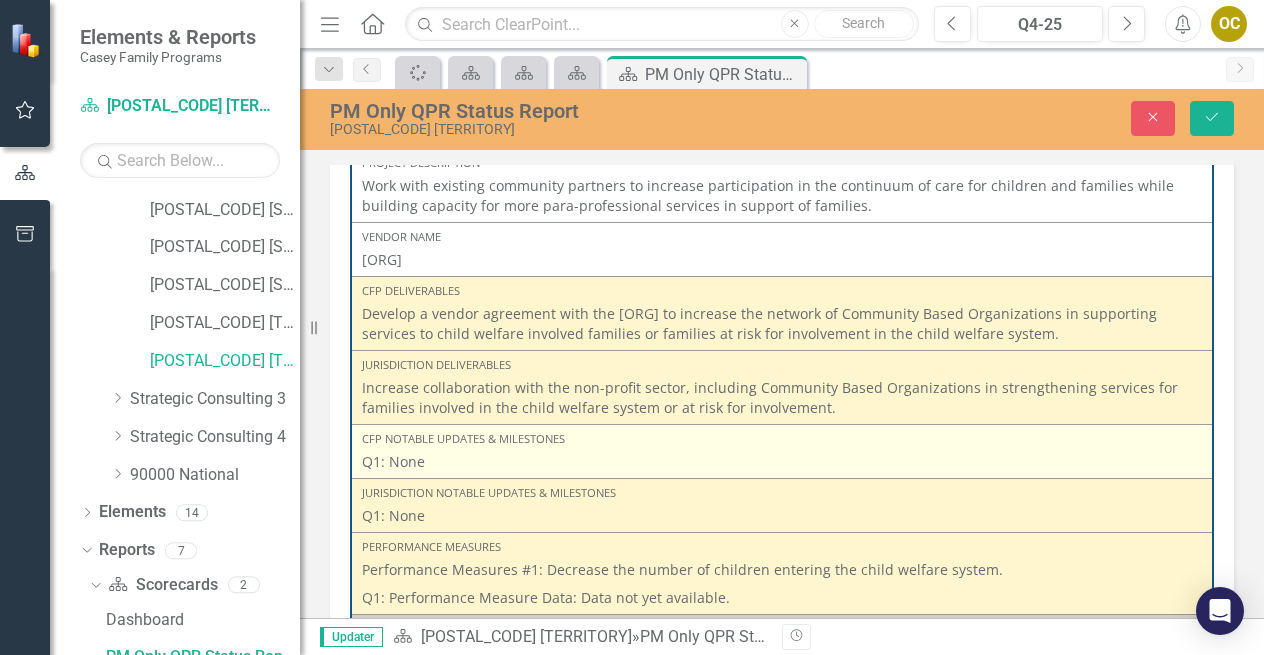 click on "Q1: None" at bounding box center [782, 462] 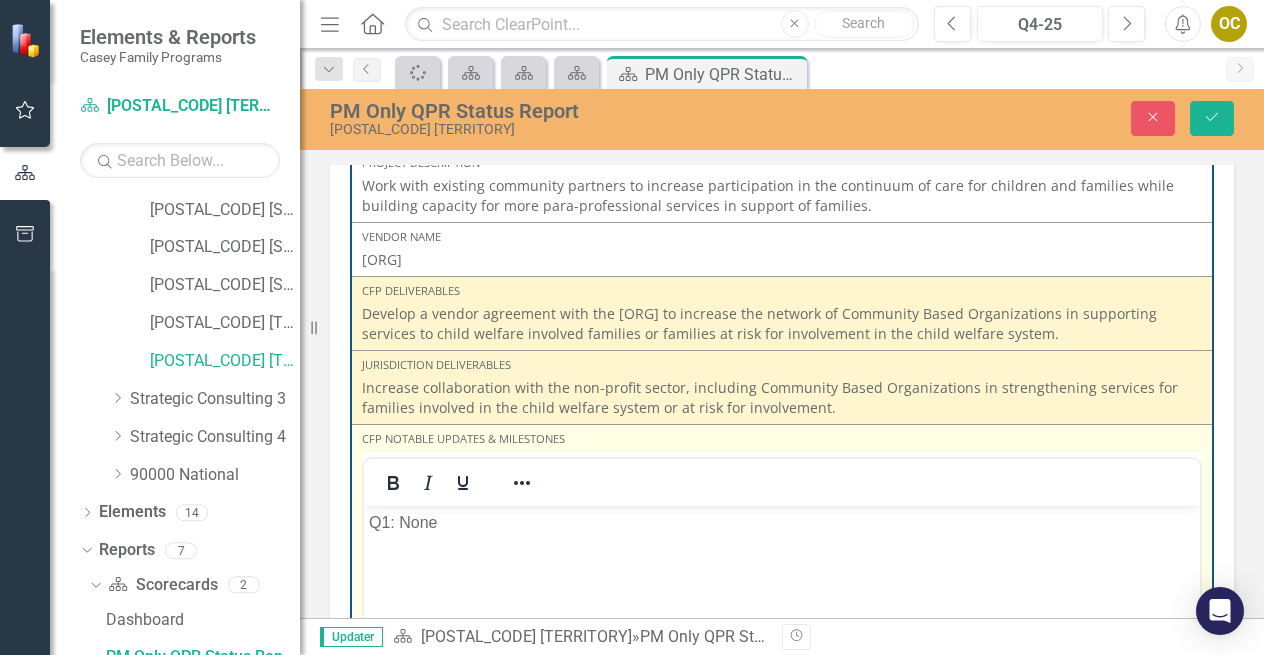 scroll, scrollTop: 0, scrollLeft: 0, axis: both 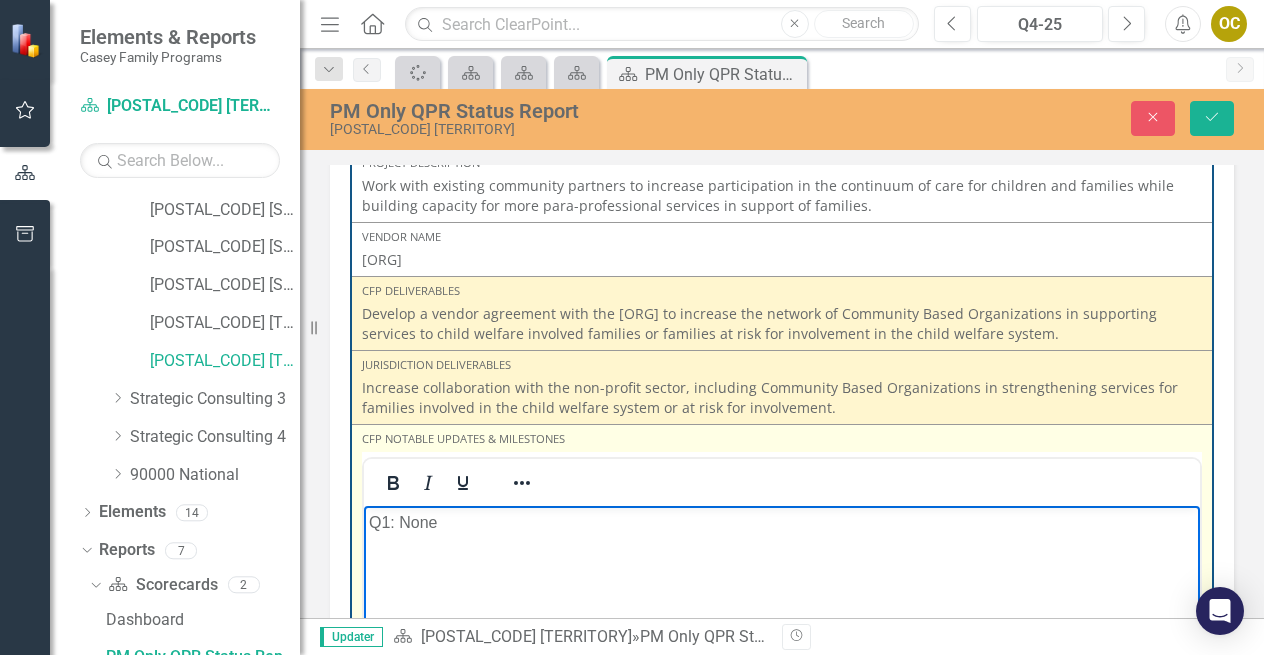 click on "Q1: None" at bounding box center [782, 523] 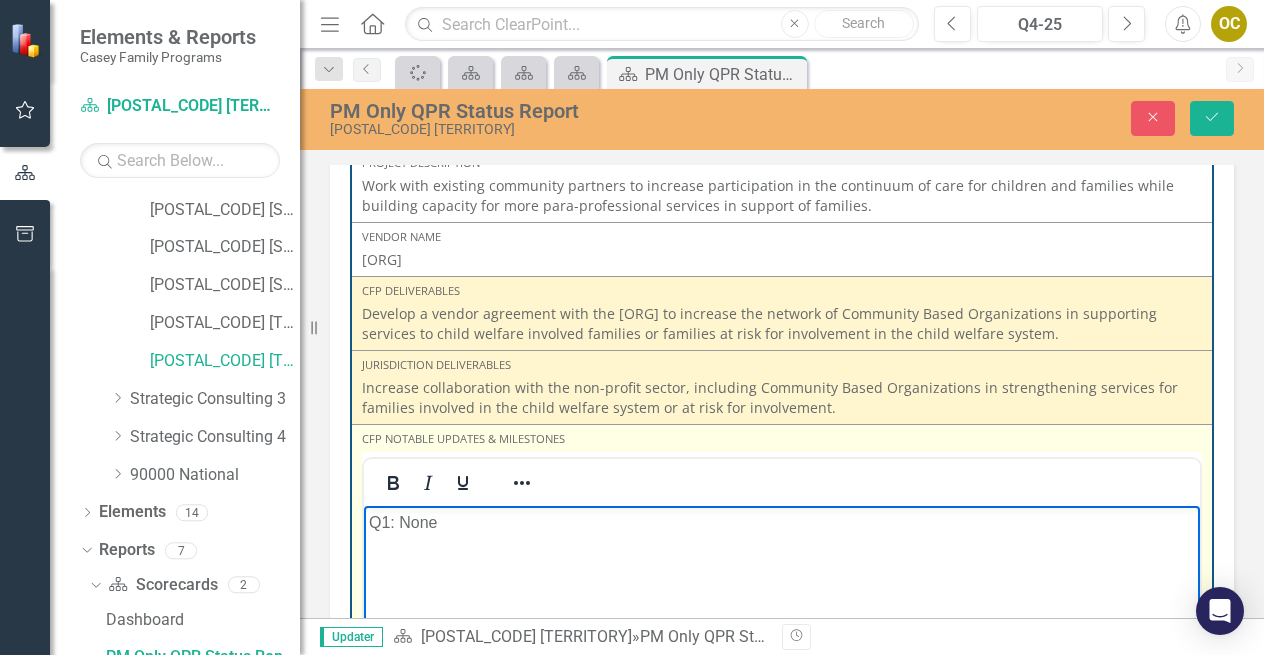 type 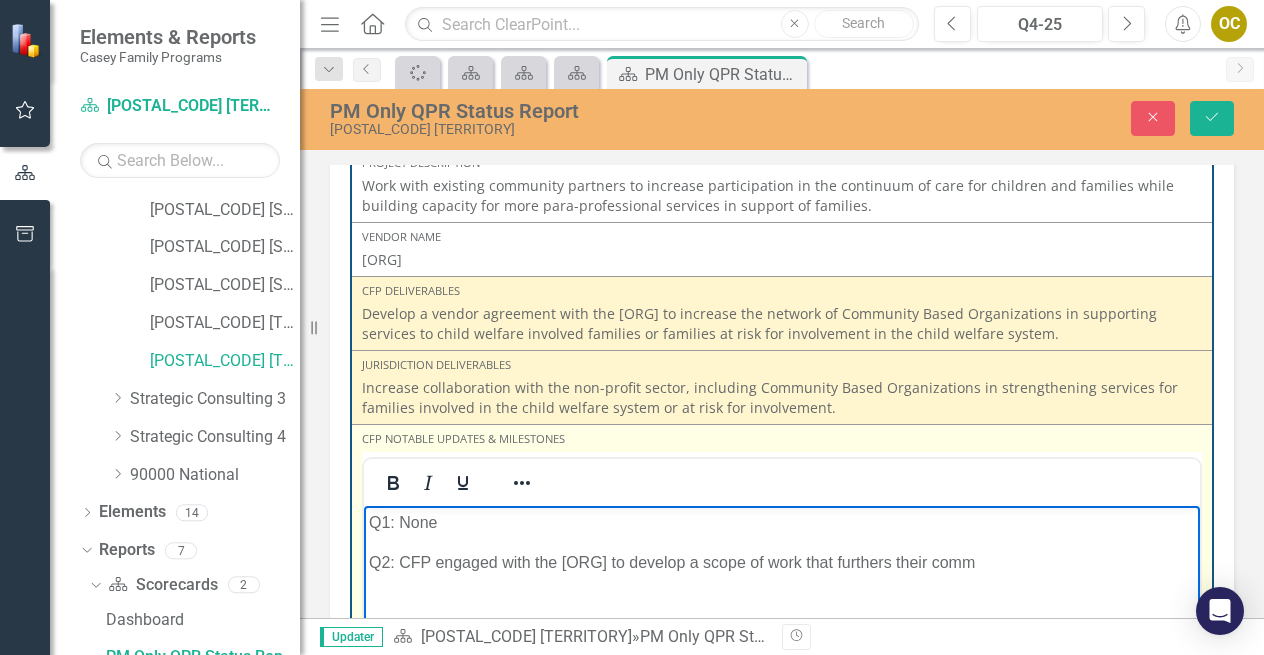 scroll, scrollTop: 583, scrollLeft: 0, axis: vertical 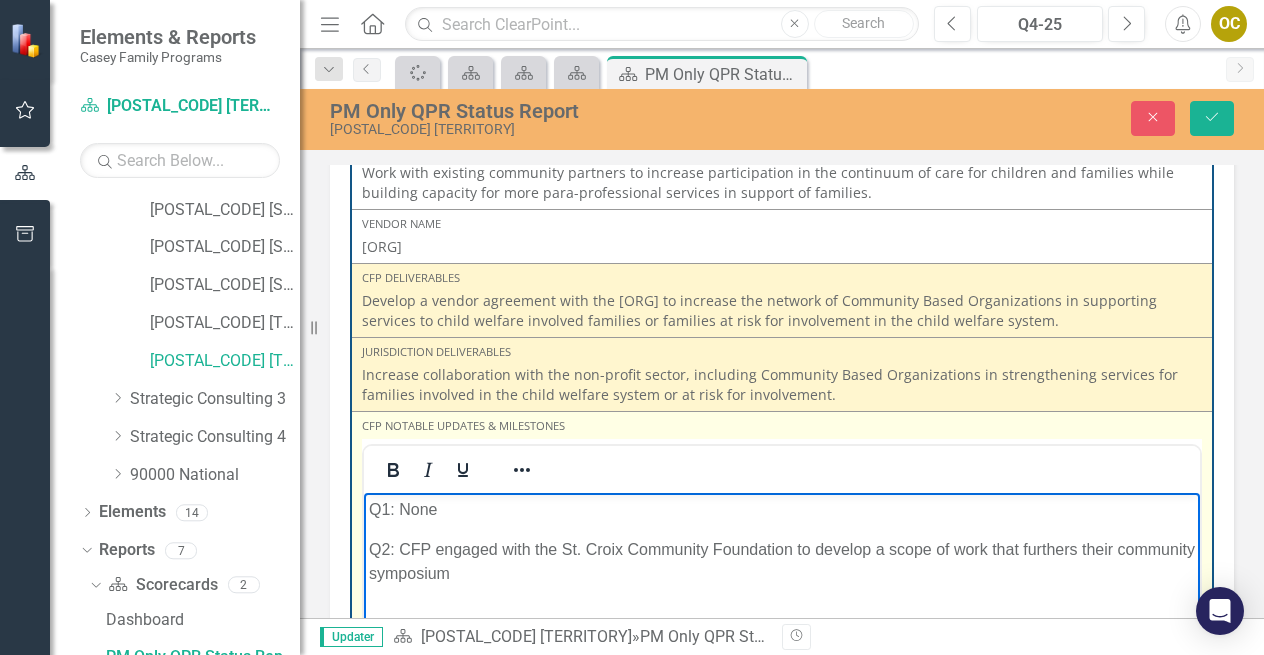 click on "Q2: CFP engaged with the St. Croix Community Foundation to develop a scope of work that furthers their community symposium" at bounding box center (782, 562) 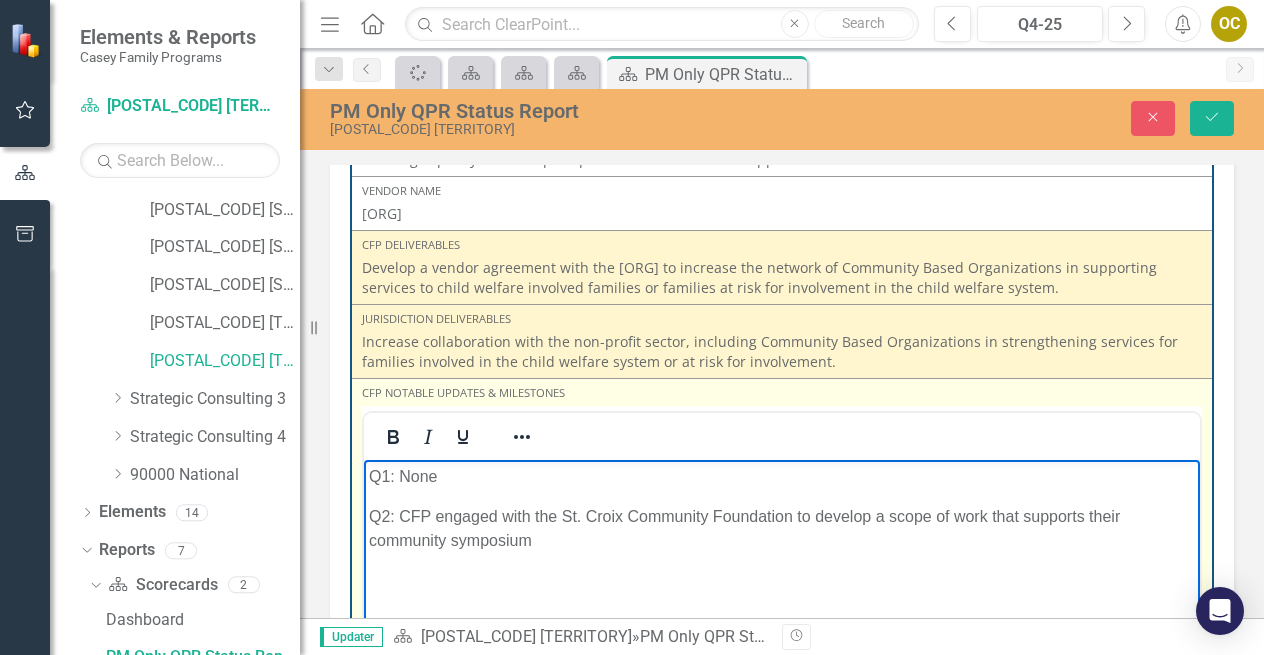 scroll, scrollTop: 4308, scrollLeft: 0, axis: vertical 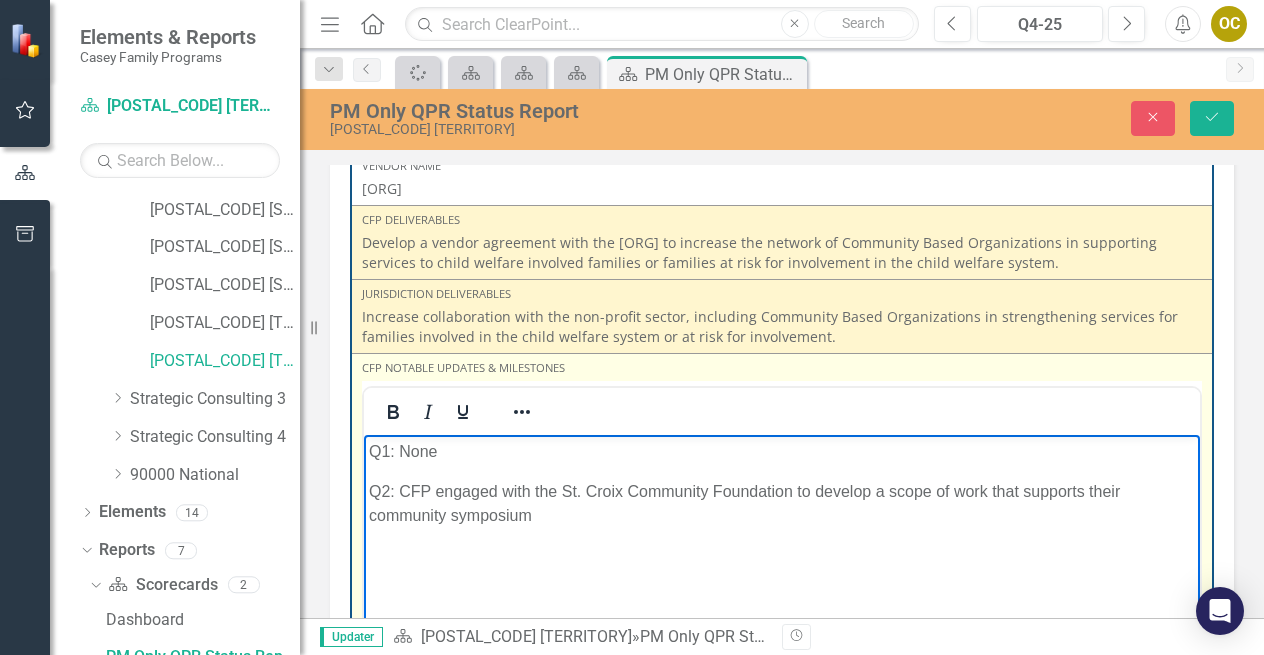click on "Q2: CFP engaged with the St. Croix Community Foundation to develop a scope of work that supports their community symposium" at bounding box center [782, 504] 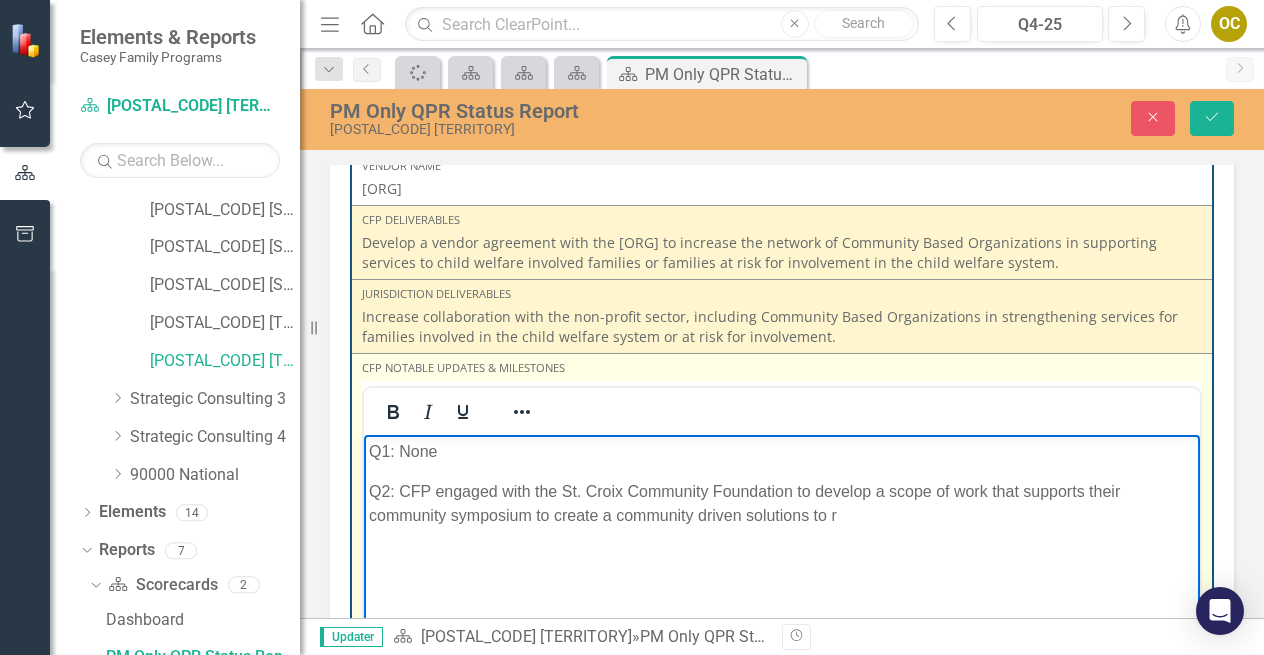 click on "Q2: CFP engaged with the St. Croix Community Foundation to develop a scope of work that supports their community symposium to create a community driven solutions to r" at bounding box center [782, 504] 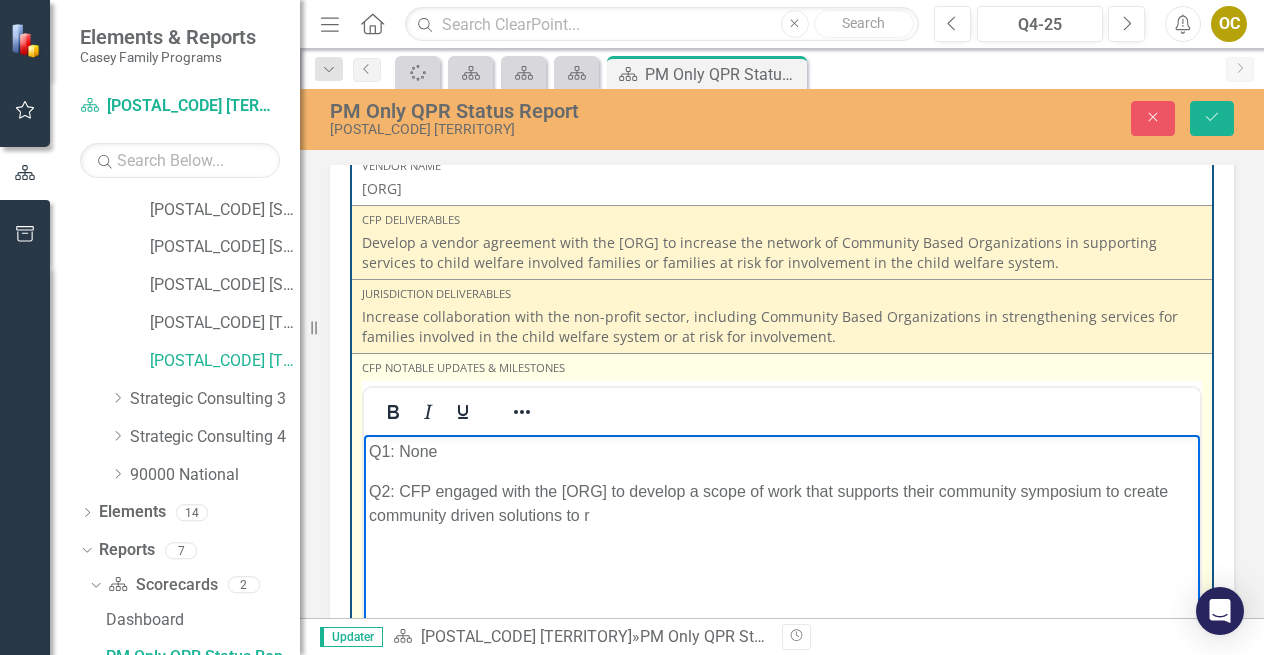 click on "Q2: CFP engaged with the [ORG] to develop a scope of work that supports their community symposium to create community driven solutions to r" at bounding box center [782, 504] 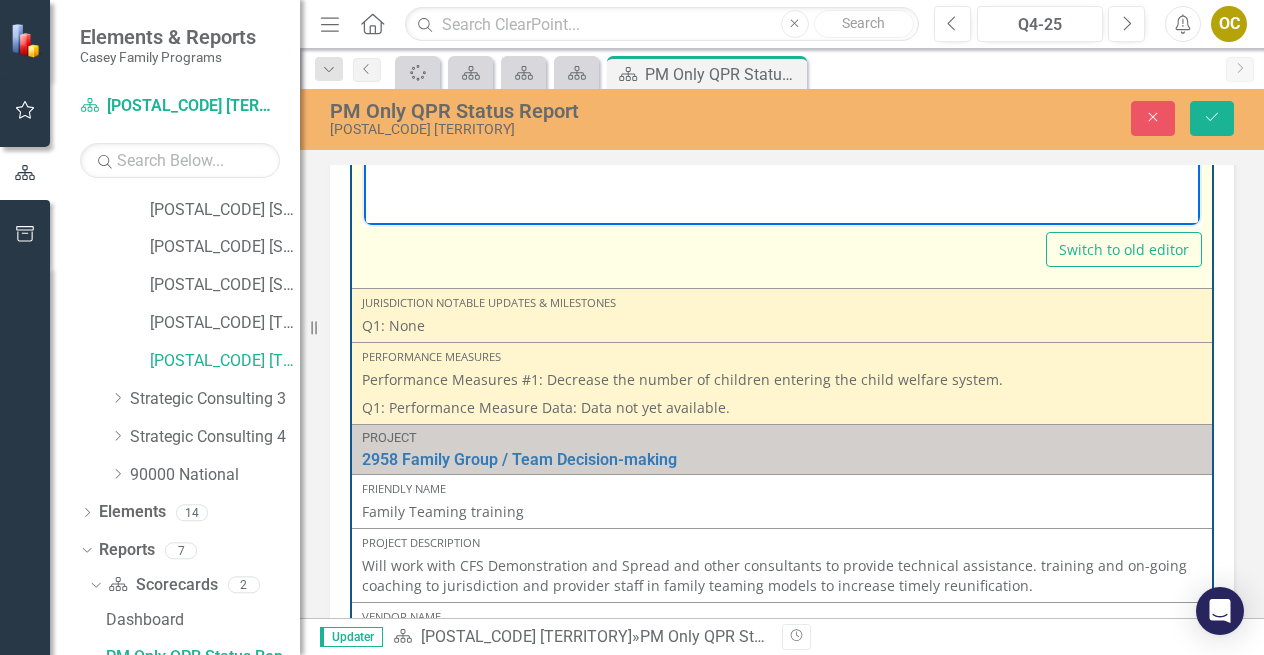 scroll, scrollTop: 4871, scrollLeft: 0, axis: vertical 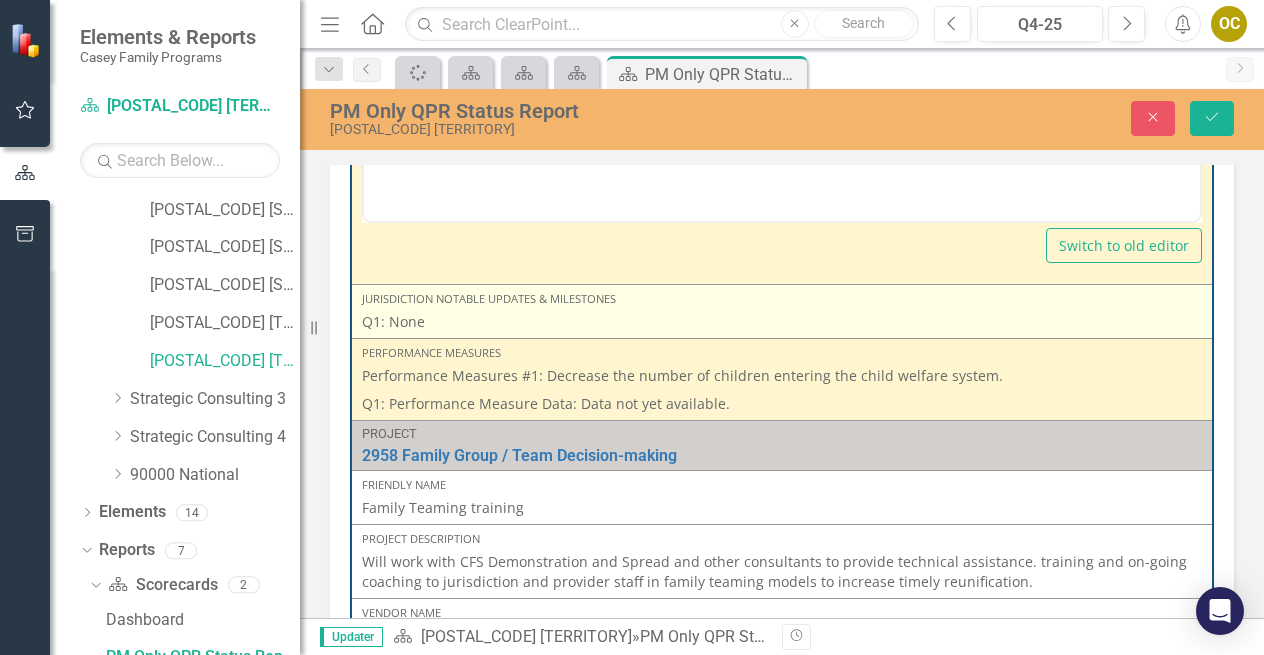 click on "Q1: None" at bounding box center [782, 322] 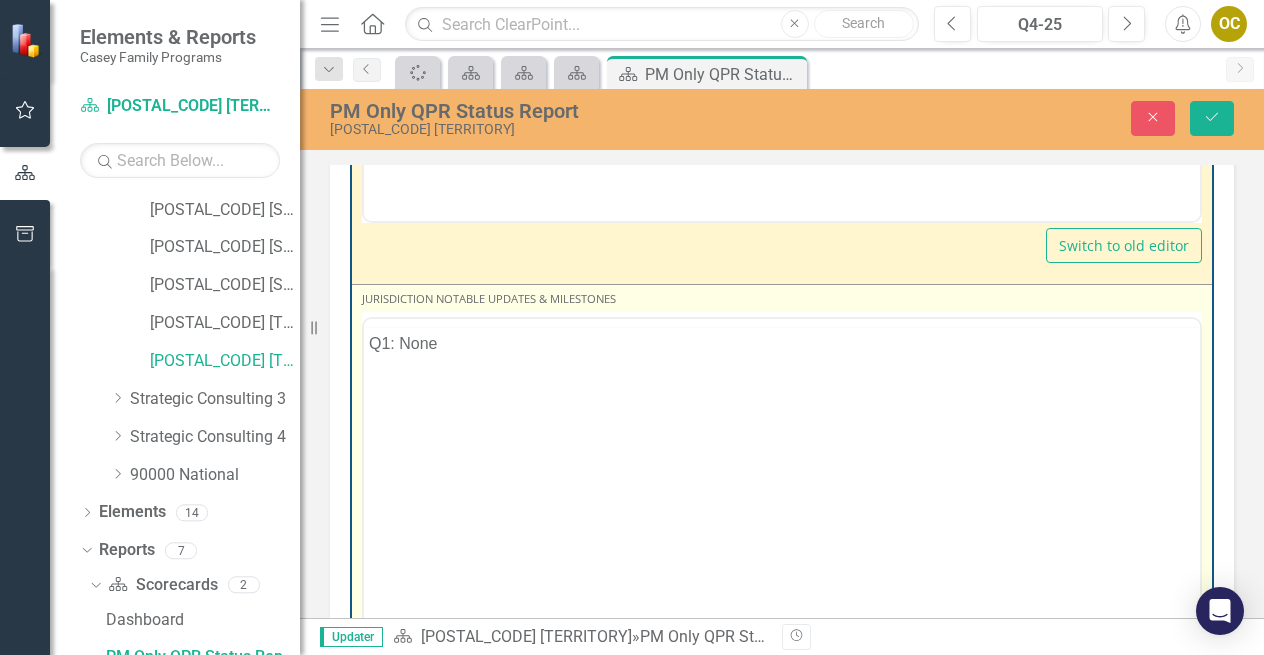 scroll, scrollTop: 0, scrollLeft: 0, axis: both 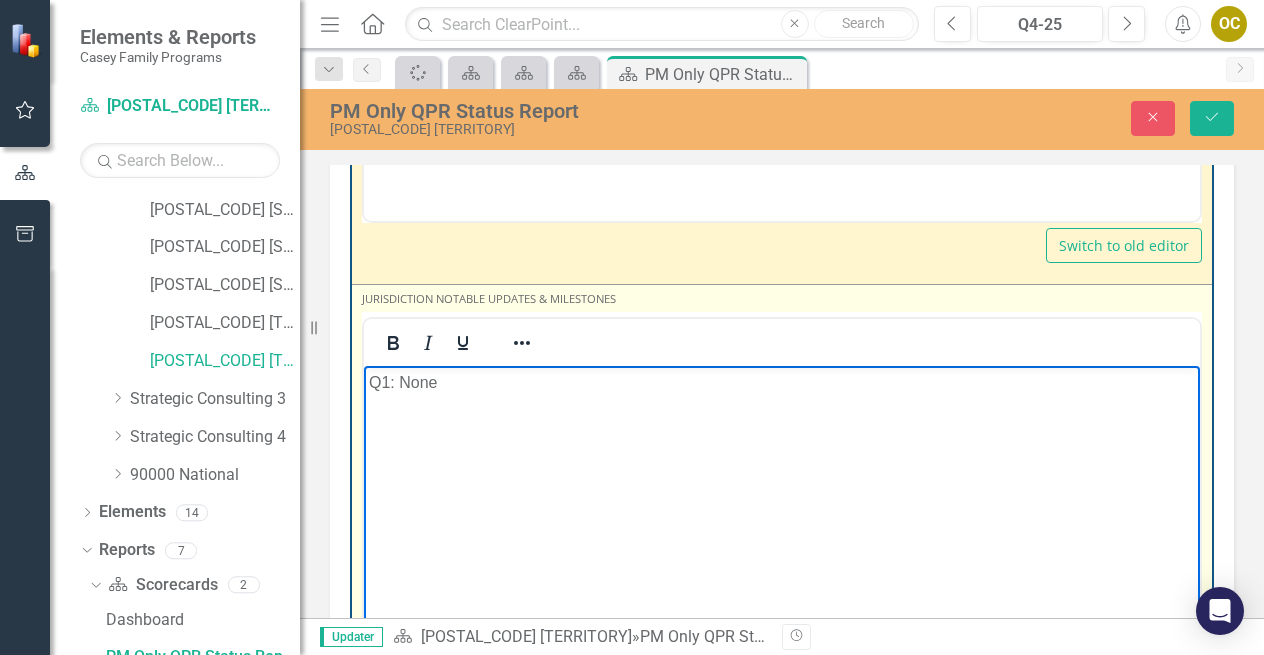 click on "Q1: None" at bounding box center [782, 383] 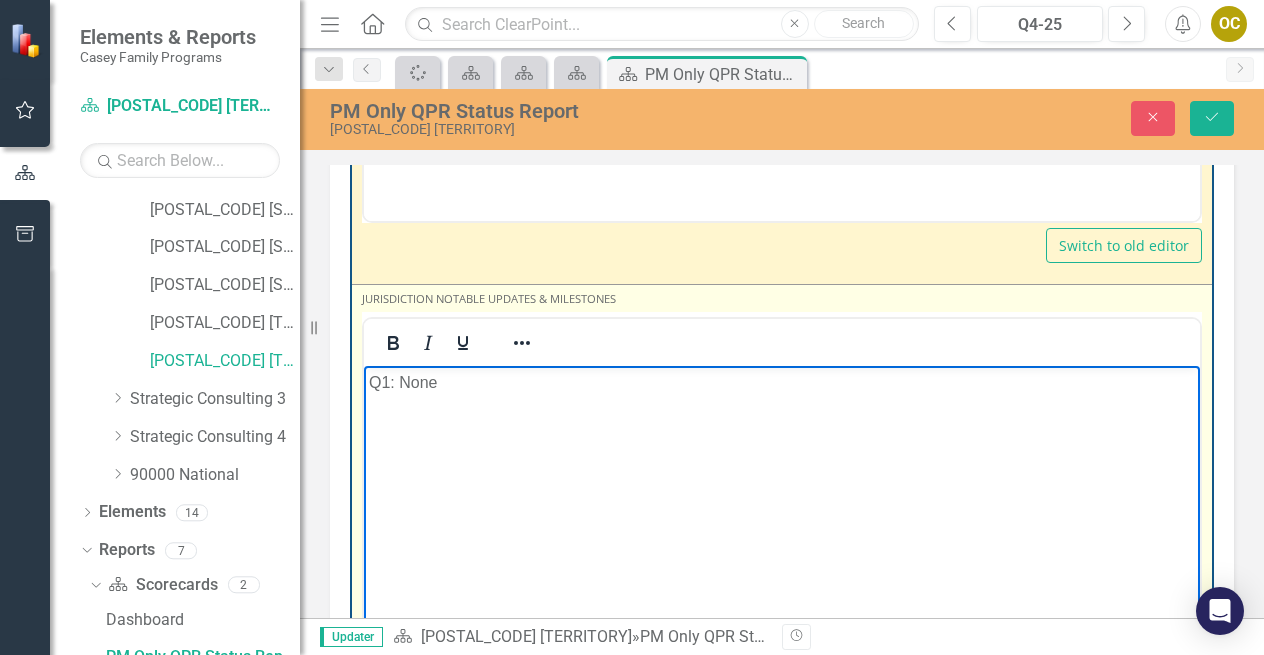 type 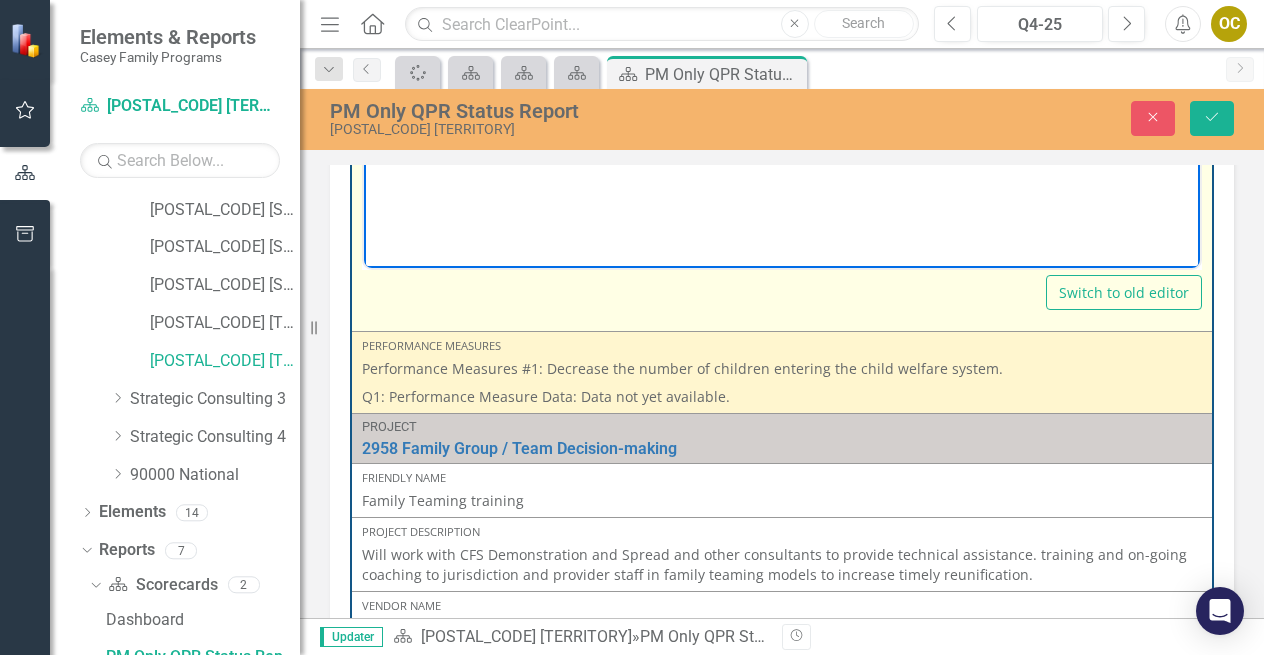 scroll, scrollTop: 5360, scrollLeft: 0, axis: vertical 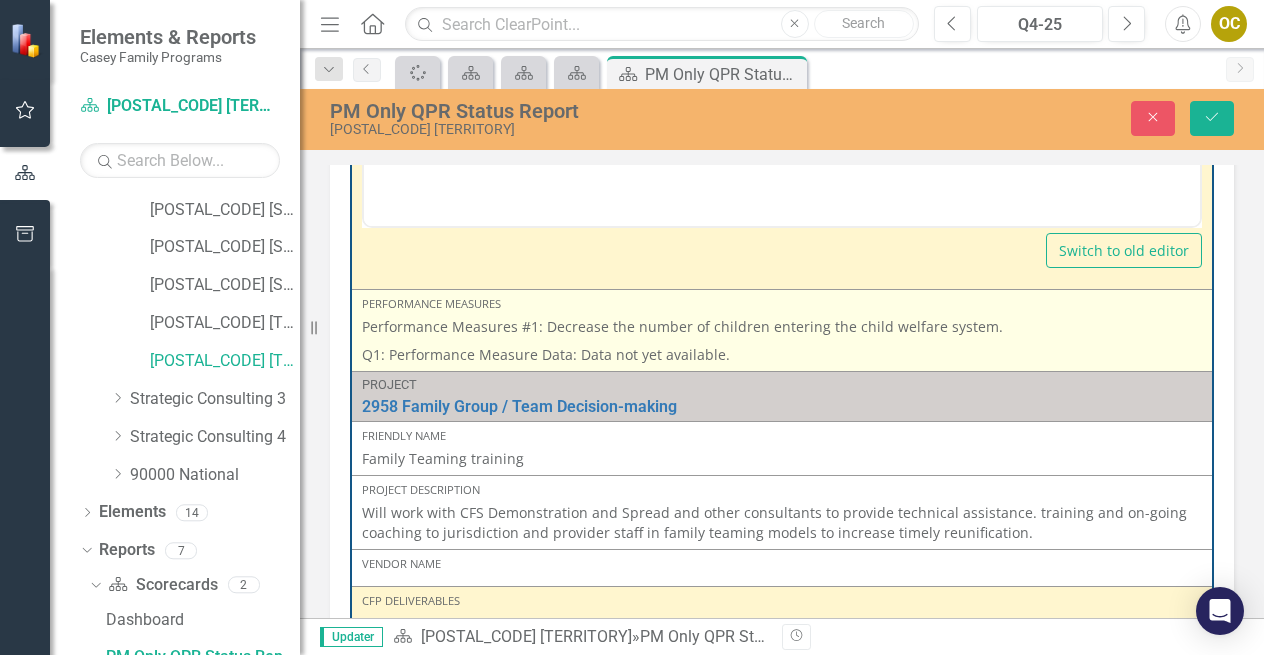 click on "Q1: Performance Measure Data: Data not yet available." at bounding box center (782, 353) 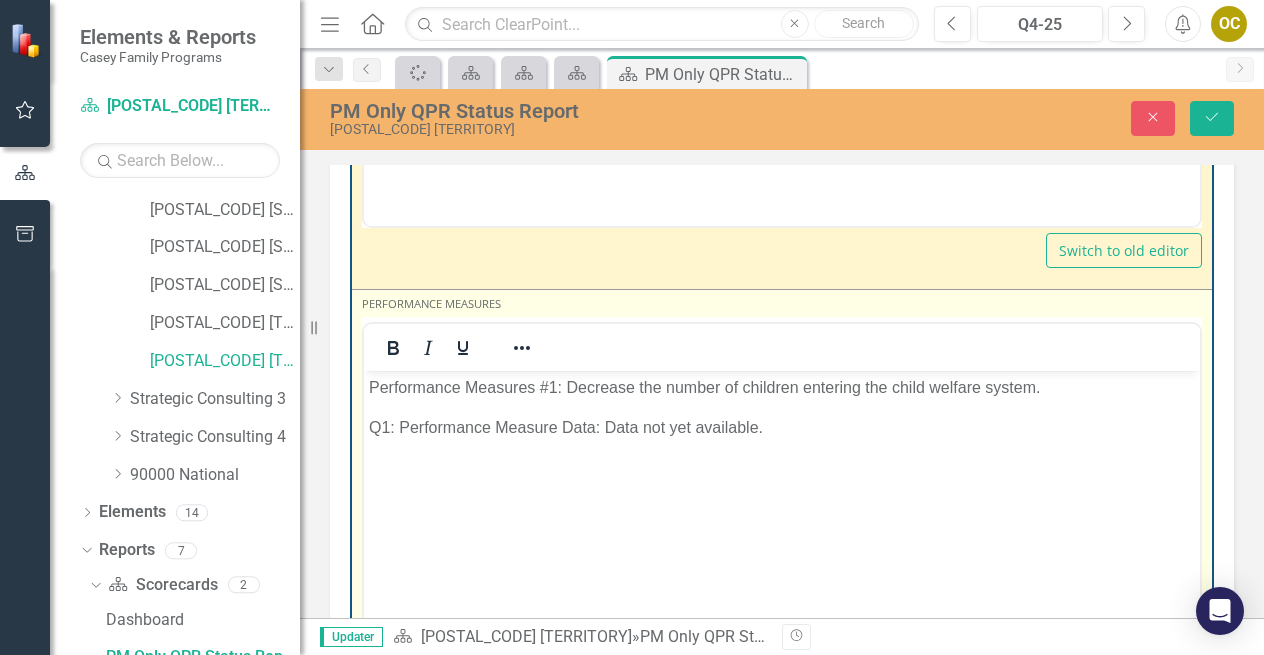scroll, scrollTop: 0, scrollLeft: 0, axis: both 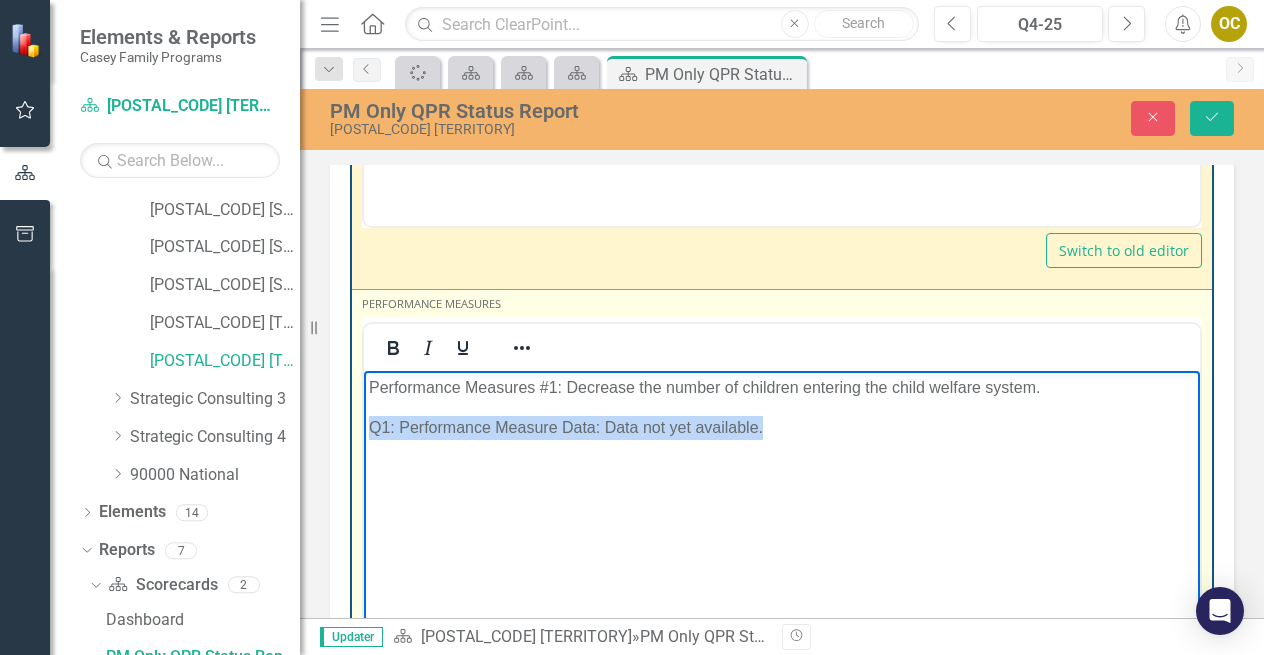 drag, startPoint x: 372, startPoint y: 420, endPoint x: 782, endPoint y: 428, distance: 410.07803 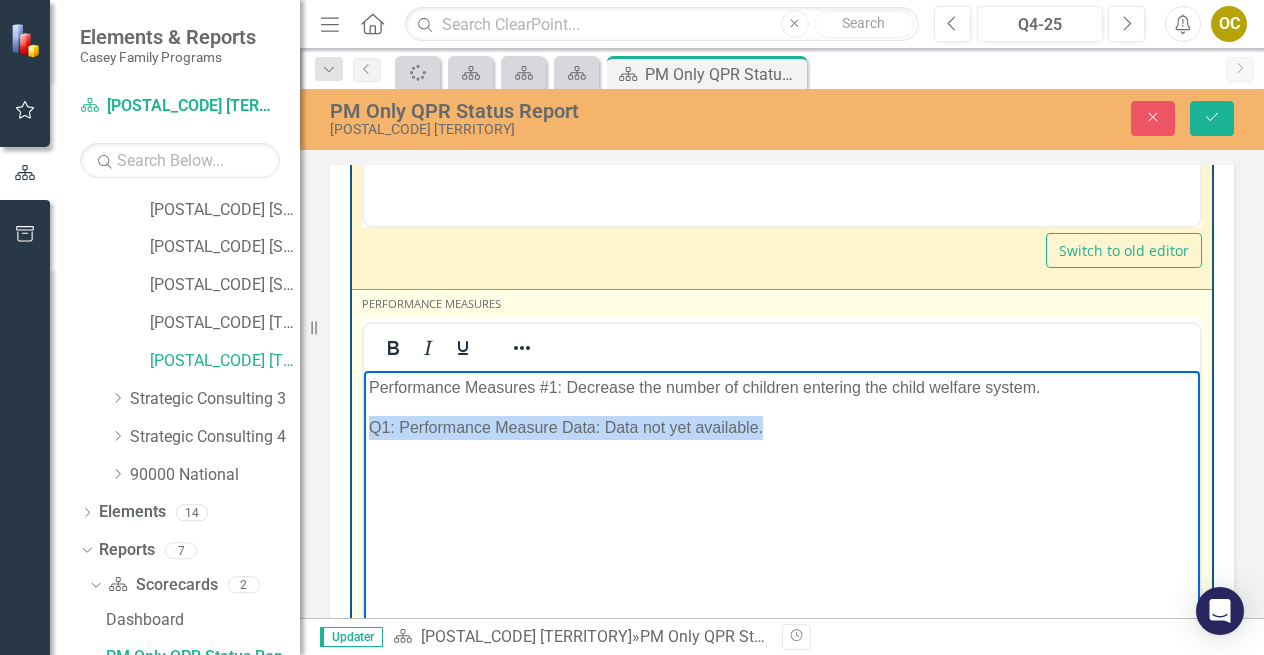 click on "Q1: Performance Measure Data: Data not yet available." at bounding box center [782, 428] 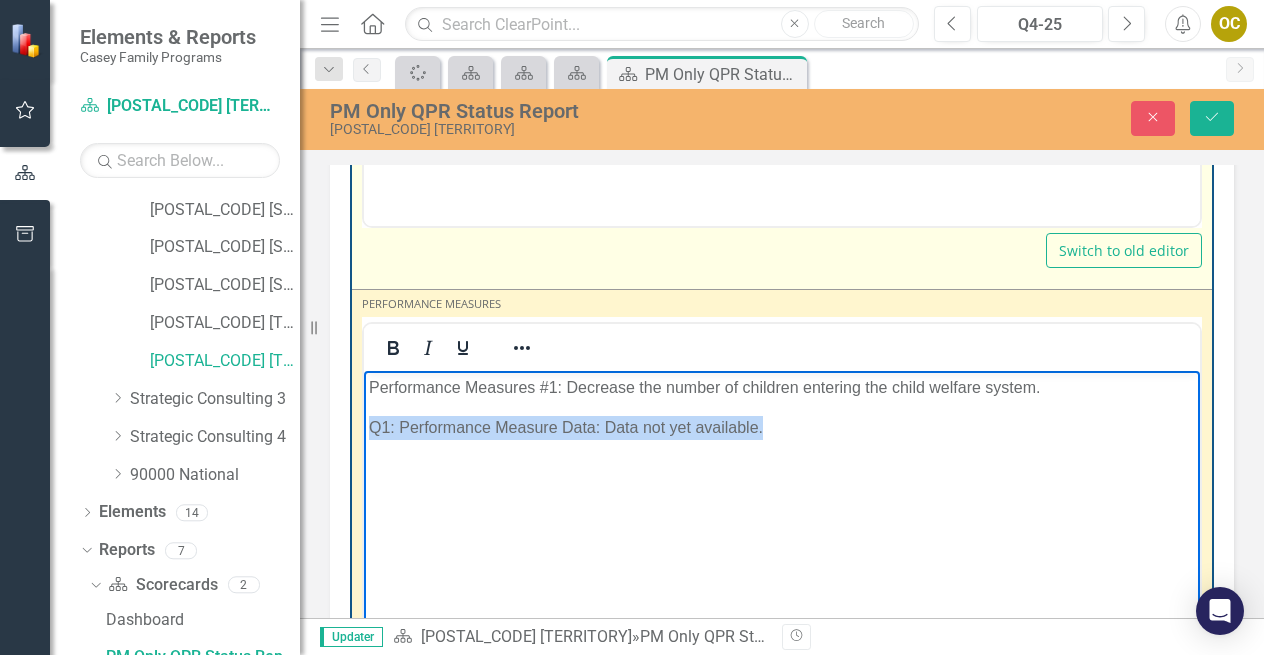 copy on "Q1: Performance Measure Data: Data not yet available." 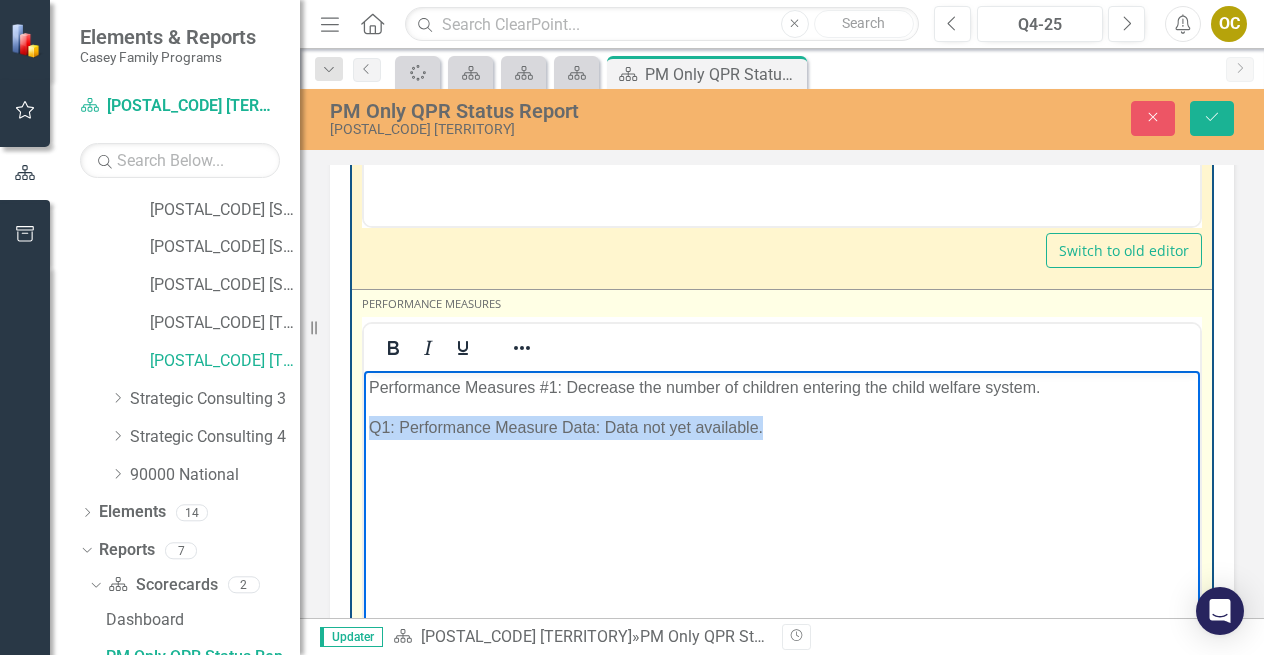 click on "Q1: Performance Measure Data: Data not yet available." at bounding box center [782, 428] 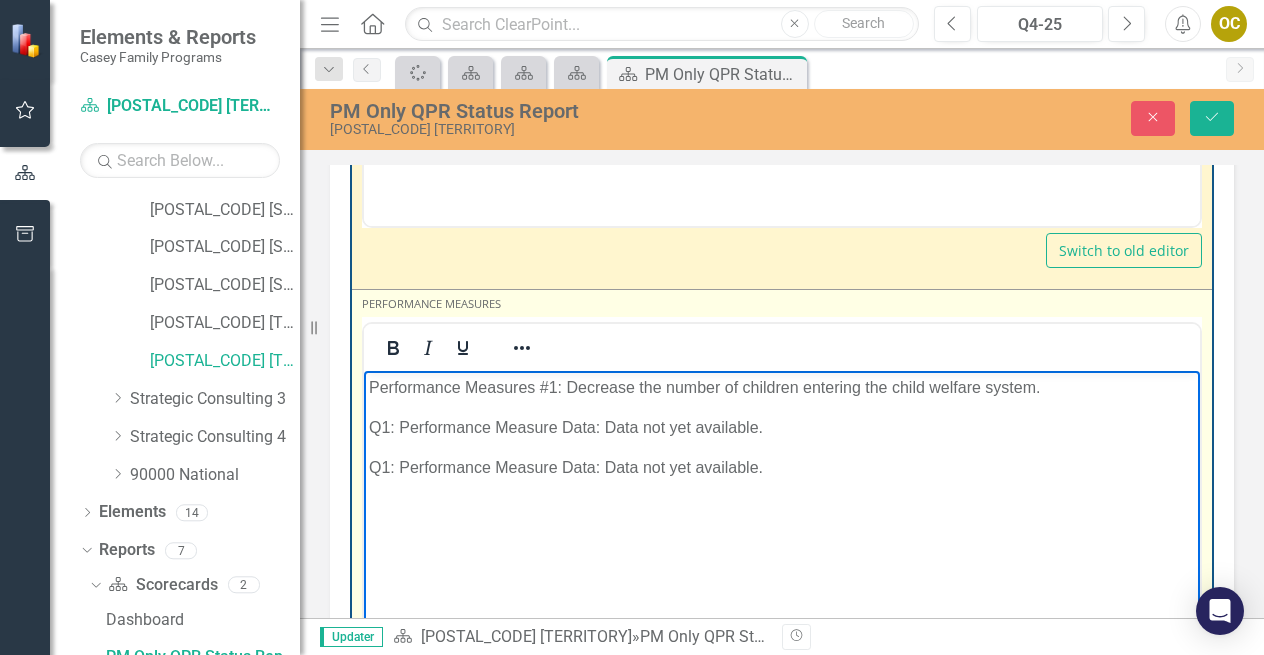 click on "Q1: Performance Measure Data: Data not yet available." at bounding box center [782, 468] 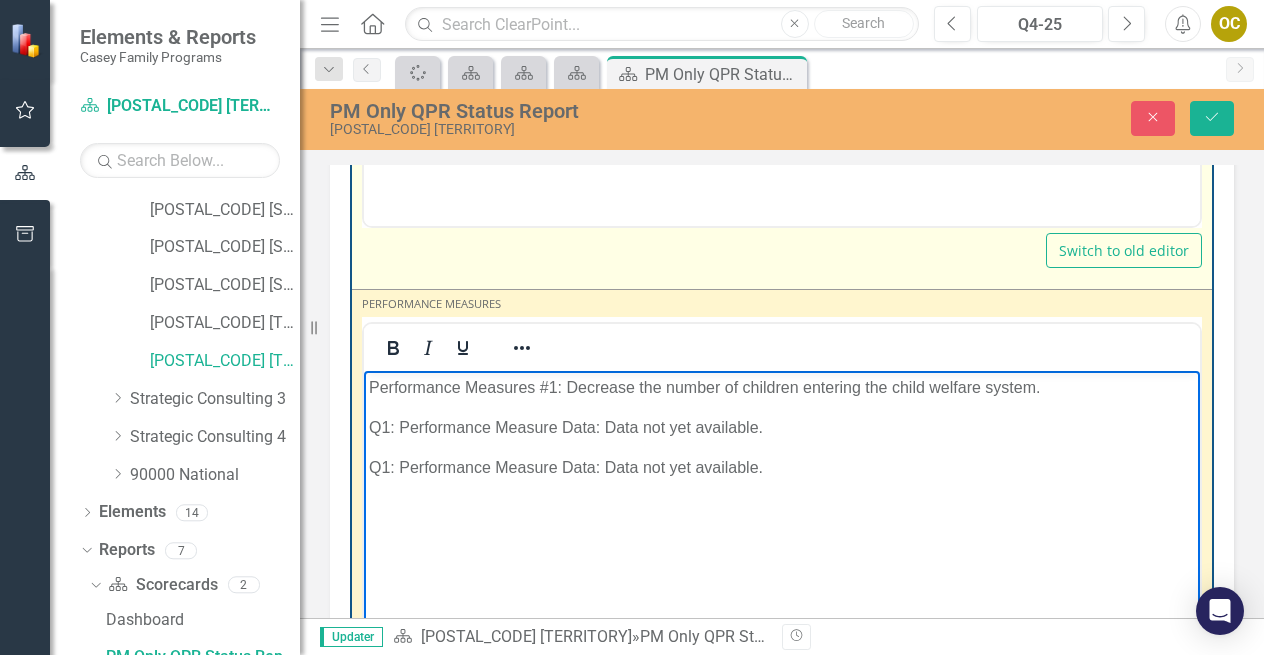 type 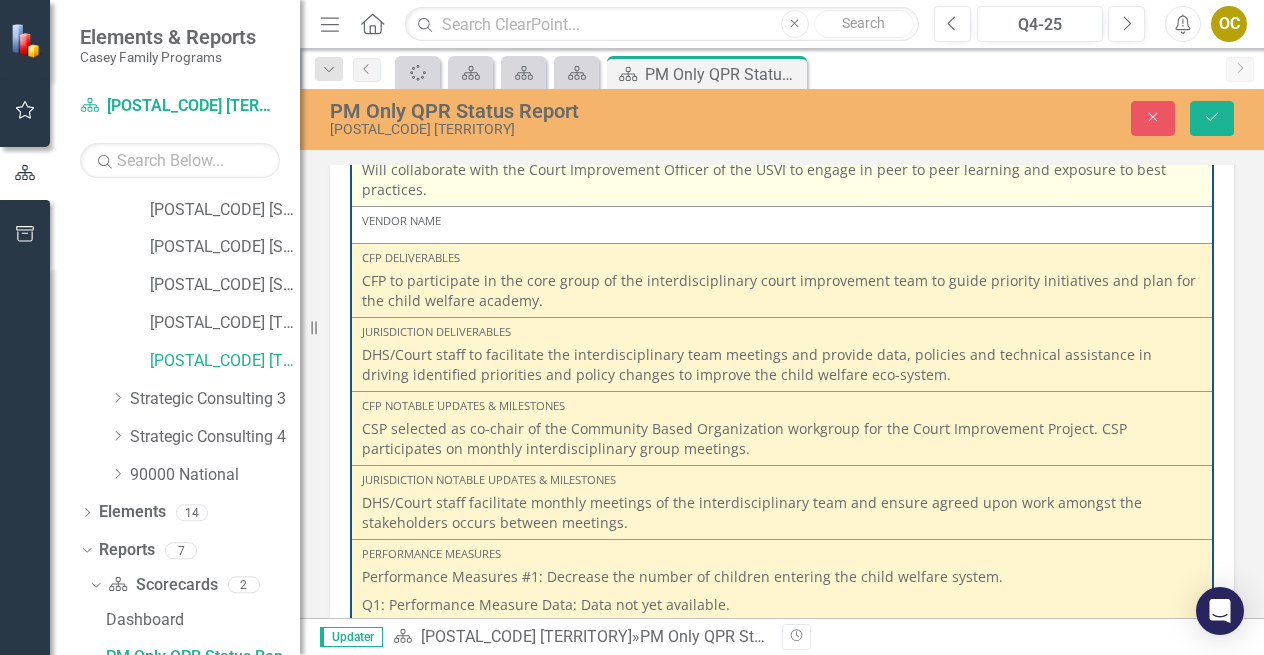 scroll, scrollTop: 6740, scrollLeft: 0, axis: vertical 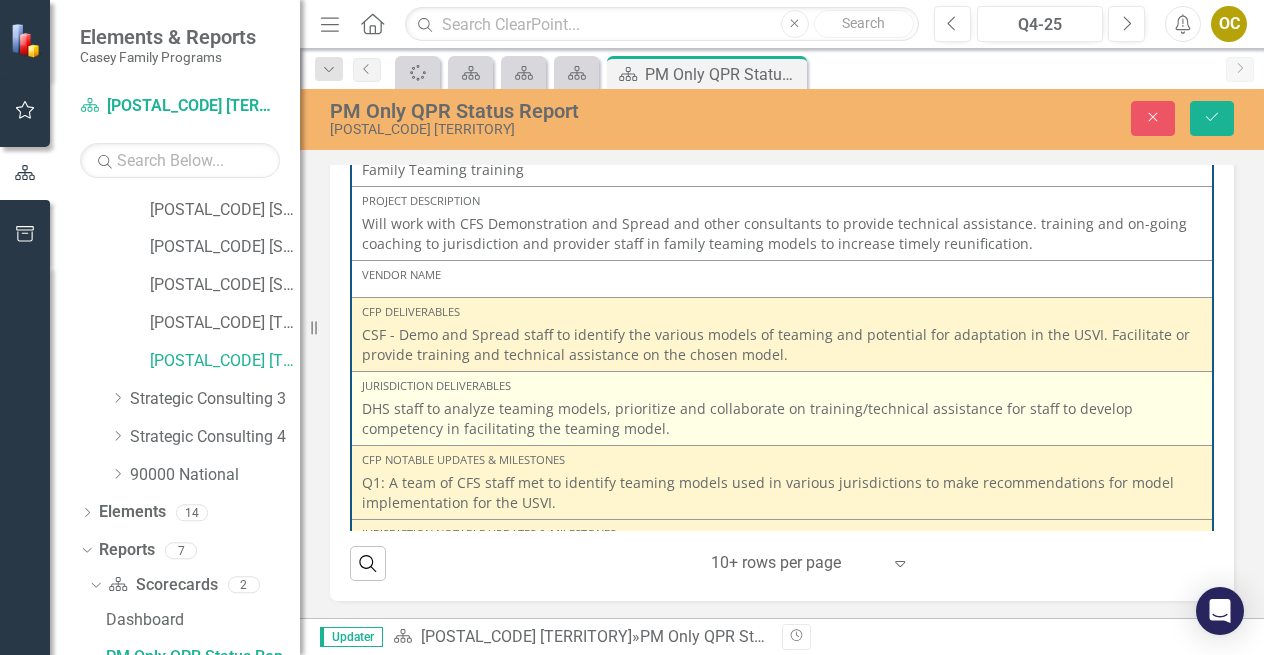 click on "DHS staff to analyze teaming models, prioritize and collaborate on training/technical assistance for staff to develop competency in facilitating the teaming model." at bounding box center [782, 419] 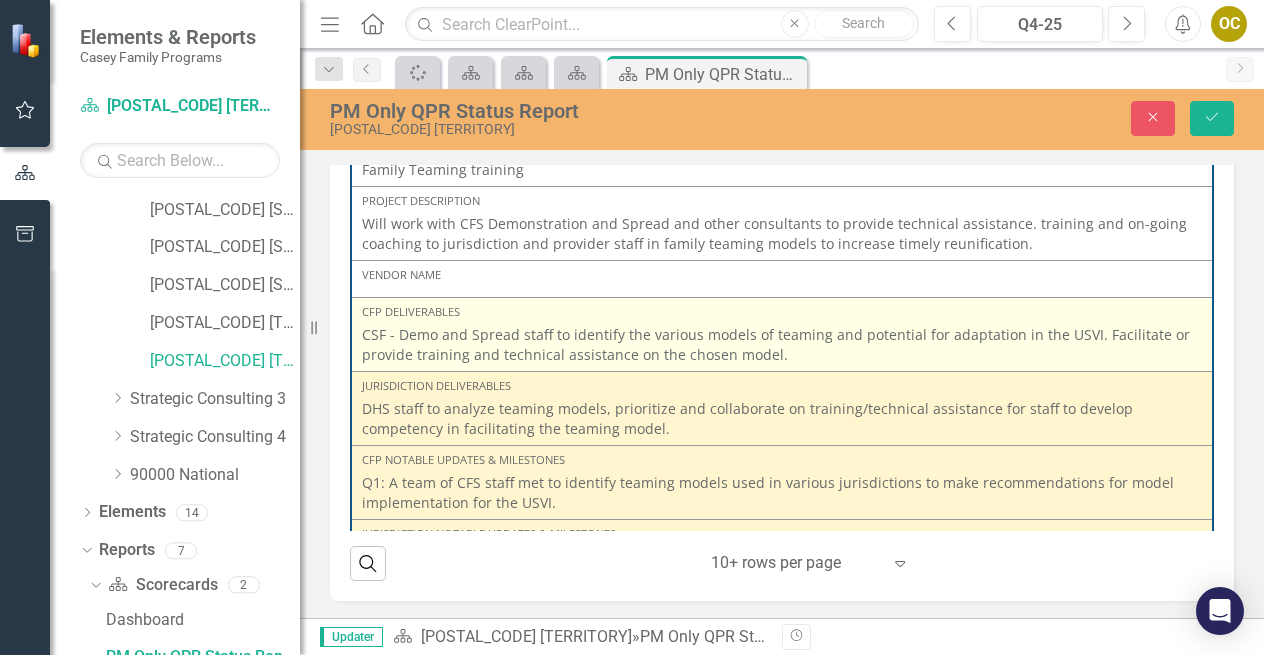 click on "CSF - Demo and Spread staff to identify the various models of teaming and potential for adaptation in the USVI. Facilitate or provide training and technical assistance on the chosen model." at bounding box center (782, 345) 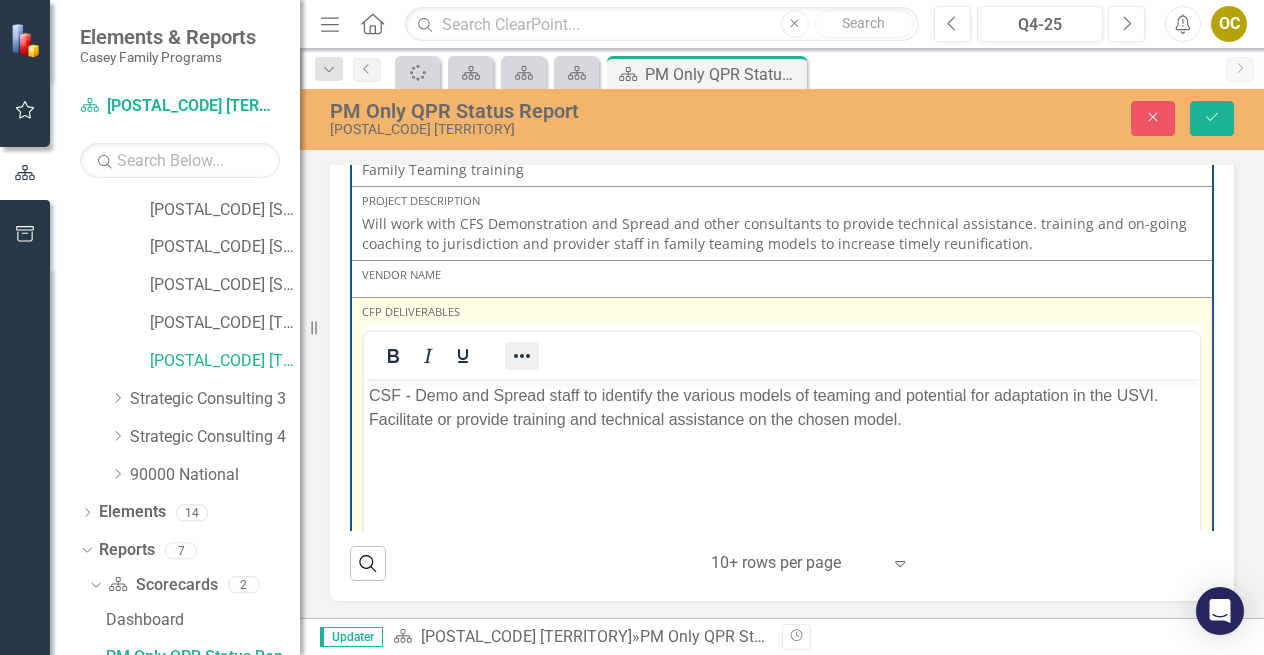 scroll, scrollTop: 0, scrollLeft: 0, axis: both 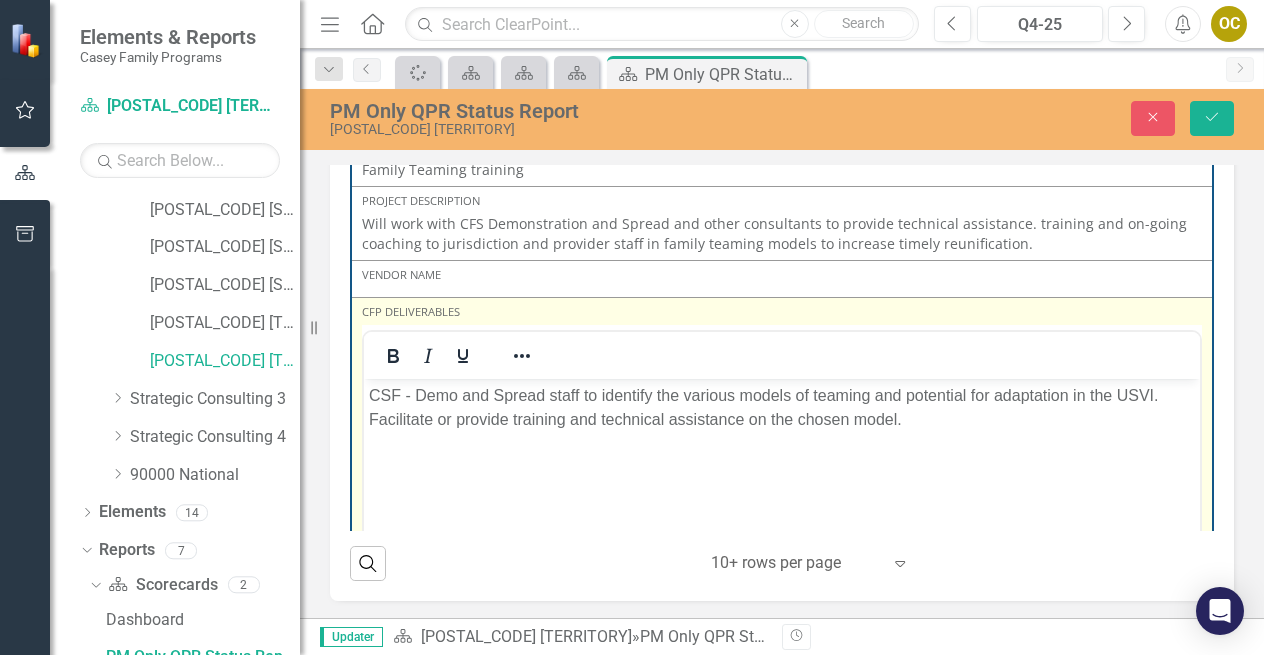 click on "CSF - Demo and Spread staff to identify the various models of teaming and potential for adaptation in the USVI. Facilitate or provide training and technical assistance on the chosen model." at bounding box center (782, 408) 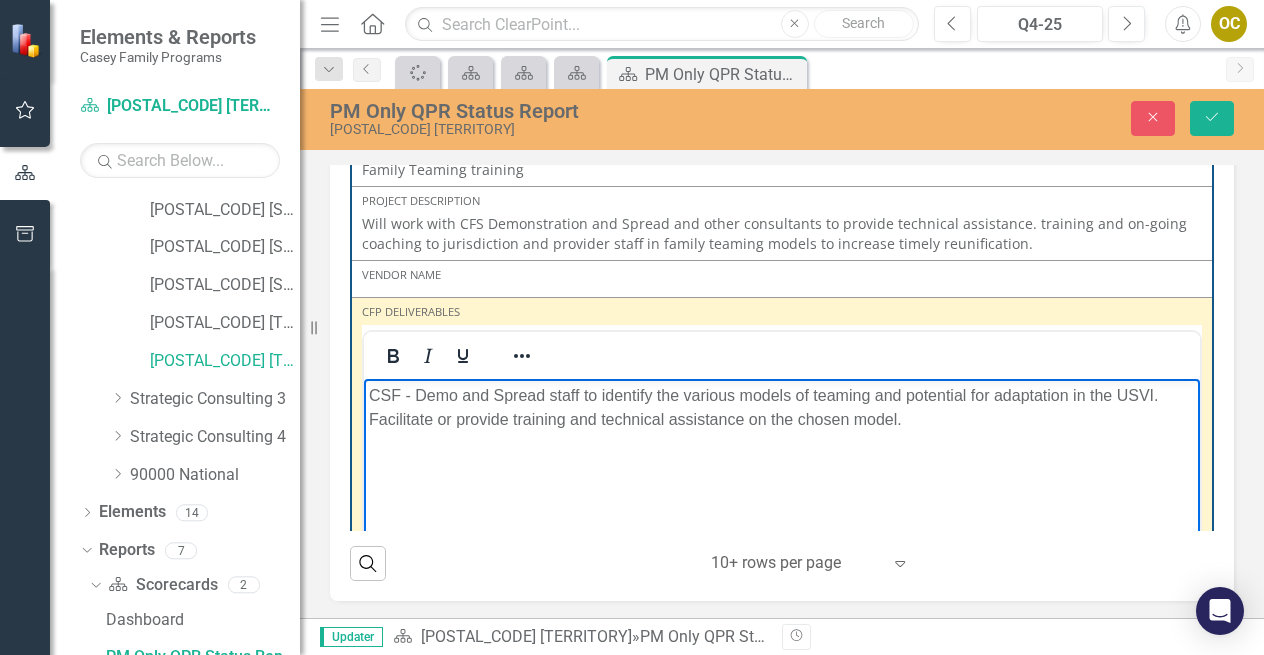 type 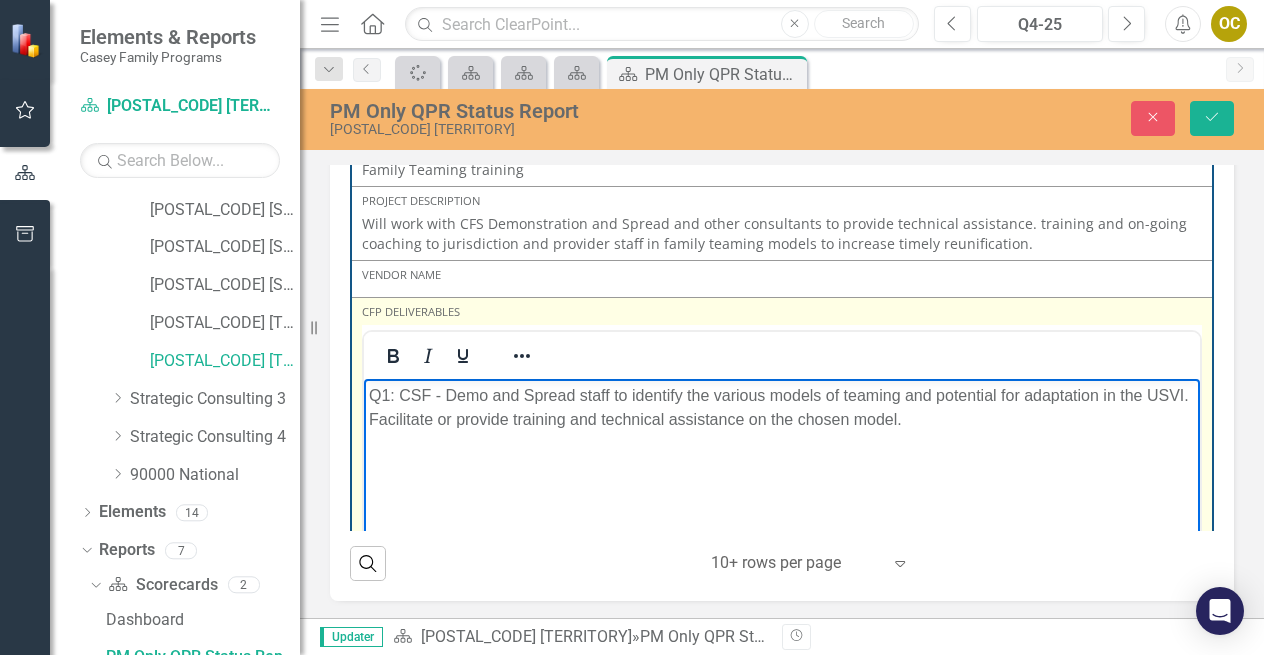 click on "Q1: CSF - Demo and Spread staff to identify the various models of teaming and potential for adaptation in the USVI. Facilitate or provide training and technical assistance on the chosen model." at bounding box center (782, 408) 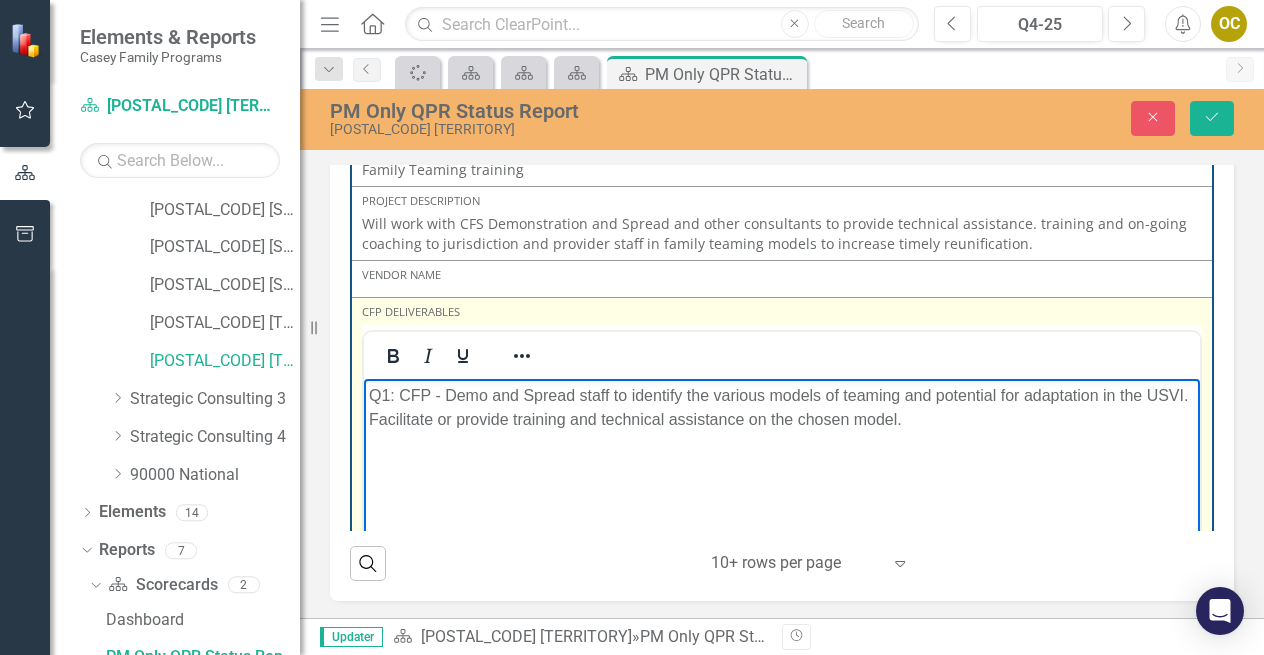 click on "Q1: CFP - Demo and Spread staff to identify the various models of teaming and potential for adaptation in the USVI. Facilitate or provide training and technical assistance on the chosen model." at bounding box center [782, 529] 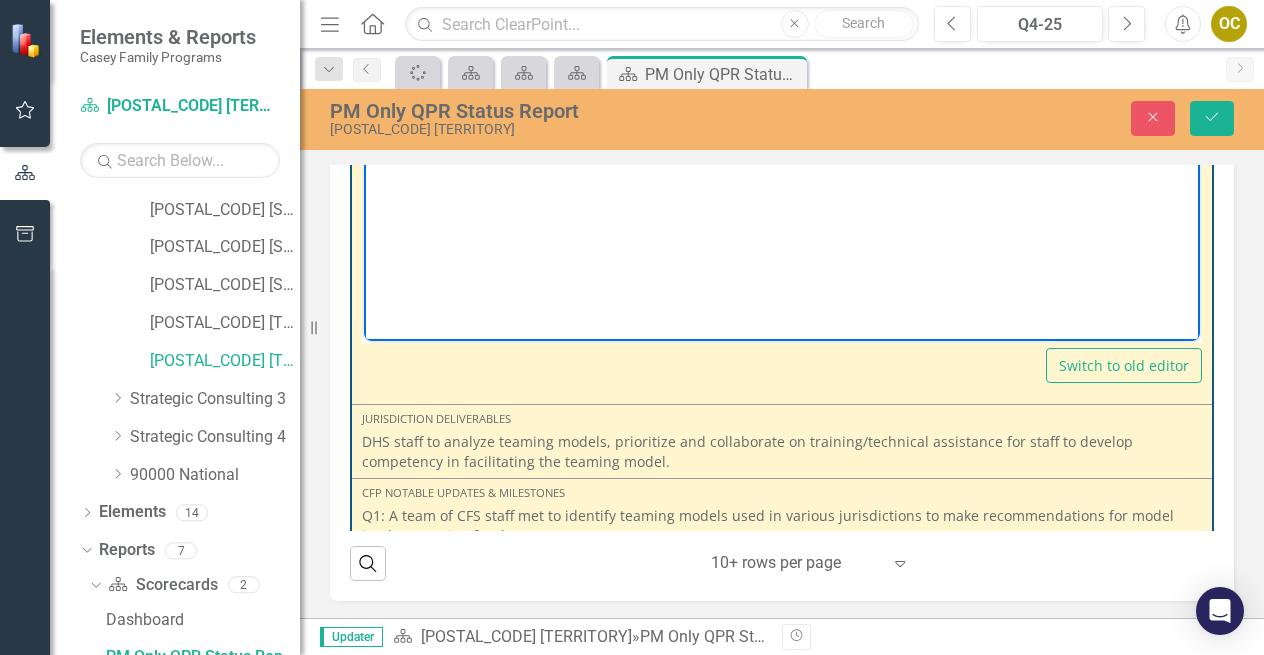 scroll, scrollTop: 6377, scrollLeft: 0, axis: vertical 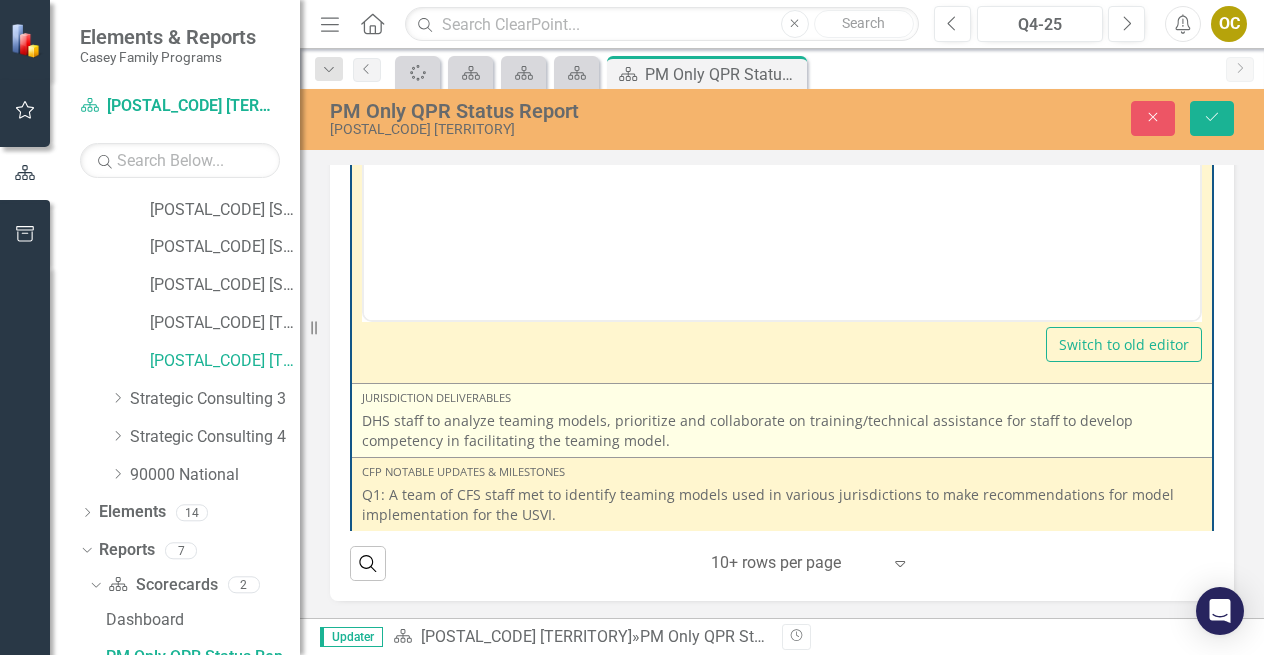 click on "DHS staff to analyze teaming models, prioritize and collaborate on training/technical assistance for staff to develop competency in facilitating the teaming model." at bounding box center [782, 431] 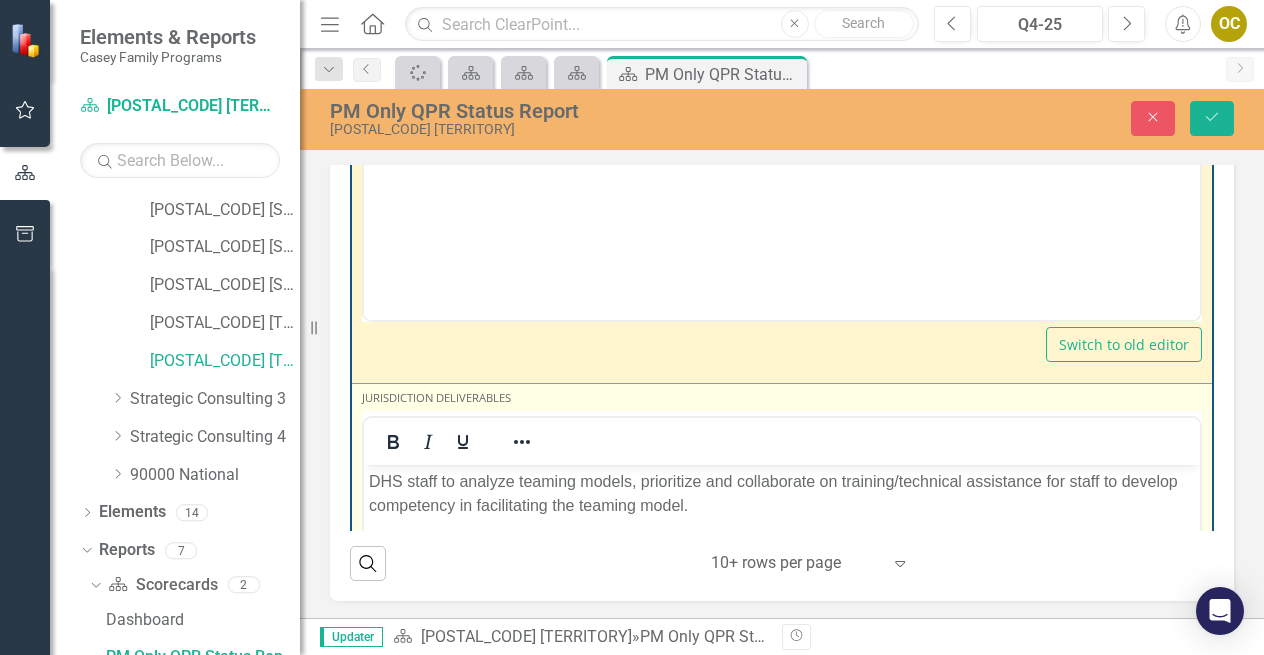 scroll, scrollTop: 0, scrollLeft: 0, axis: both 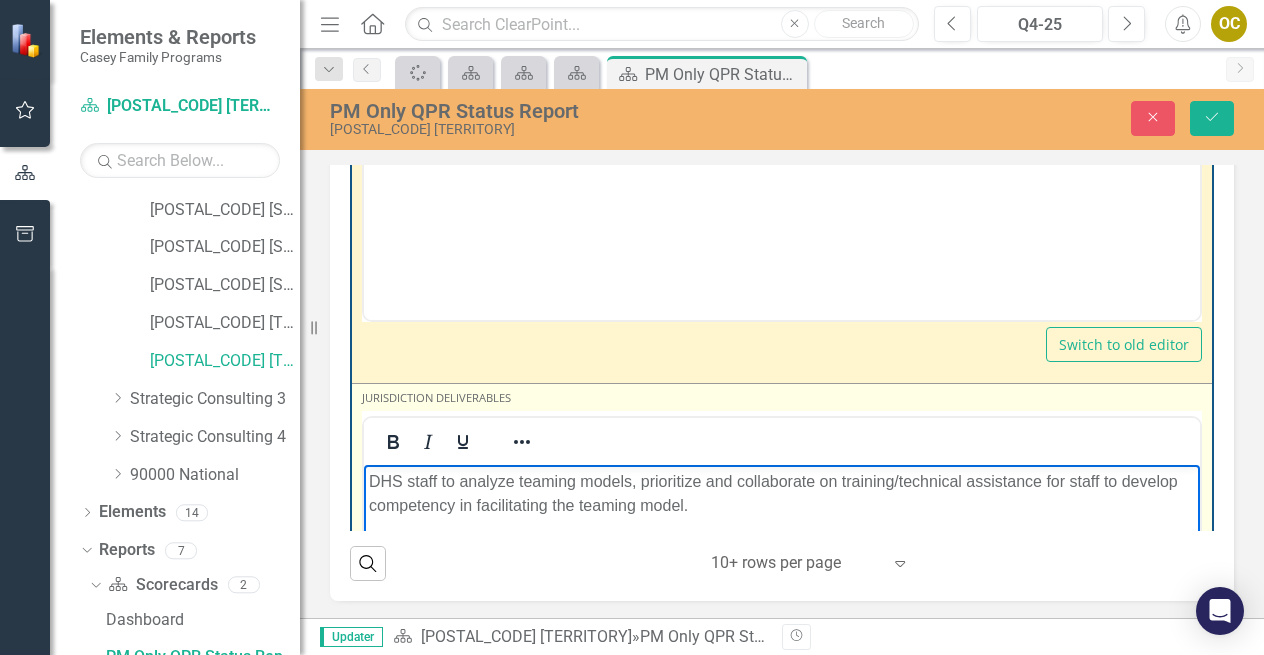 click on "DHS staff to analyze teaming models, prioritize and collaborate on training/technical assistance for staff to develop competency in facilitating the teaming model." at bounding box center [782, 494] 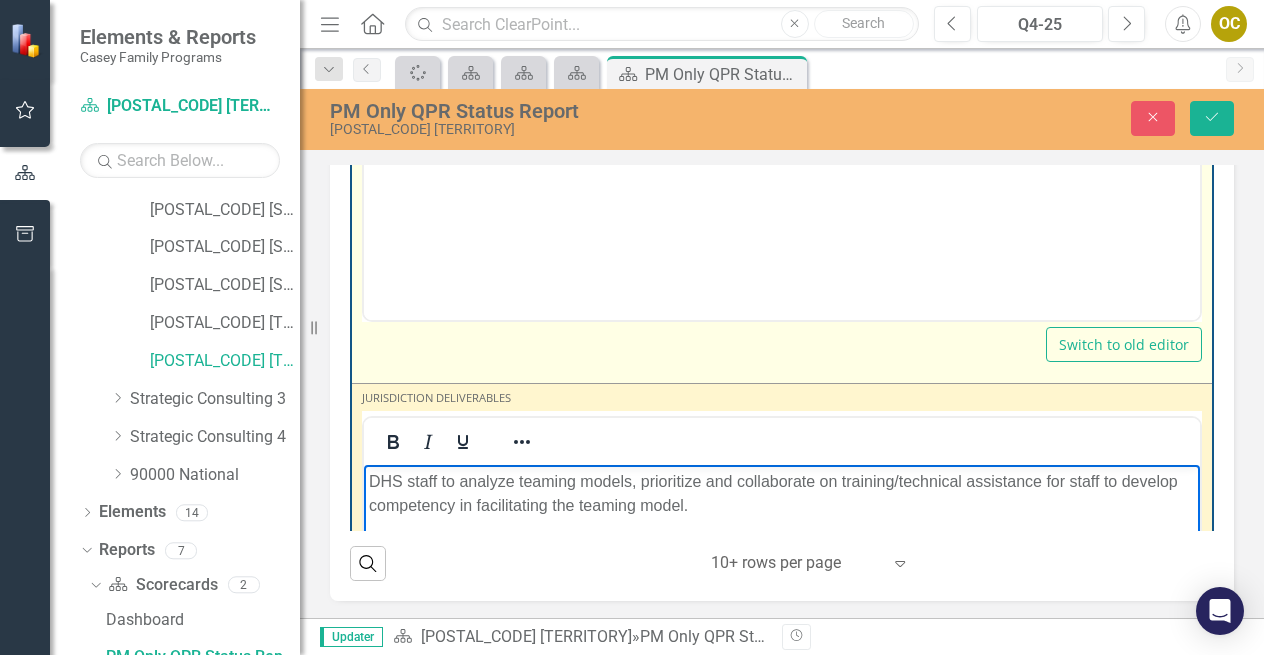 type 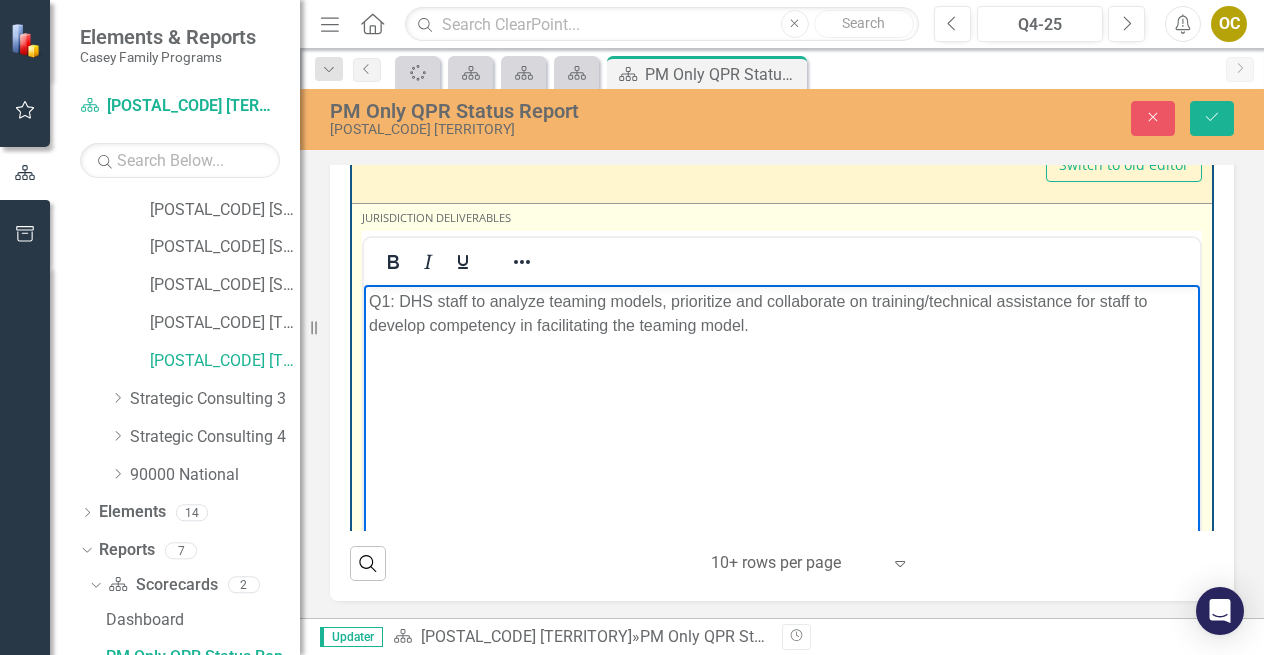 scroll, scrollTop: 6556, scrollLeft: 0, axis: vertical 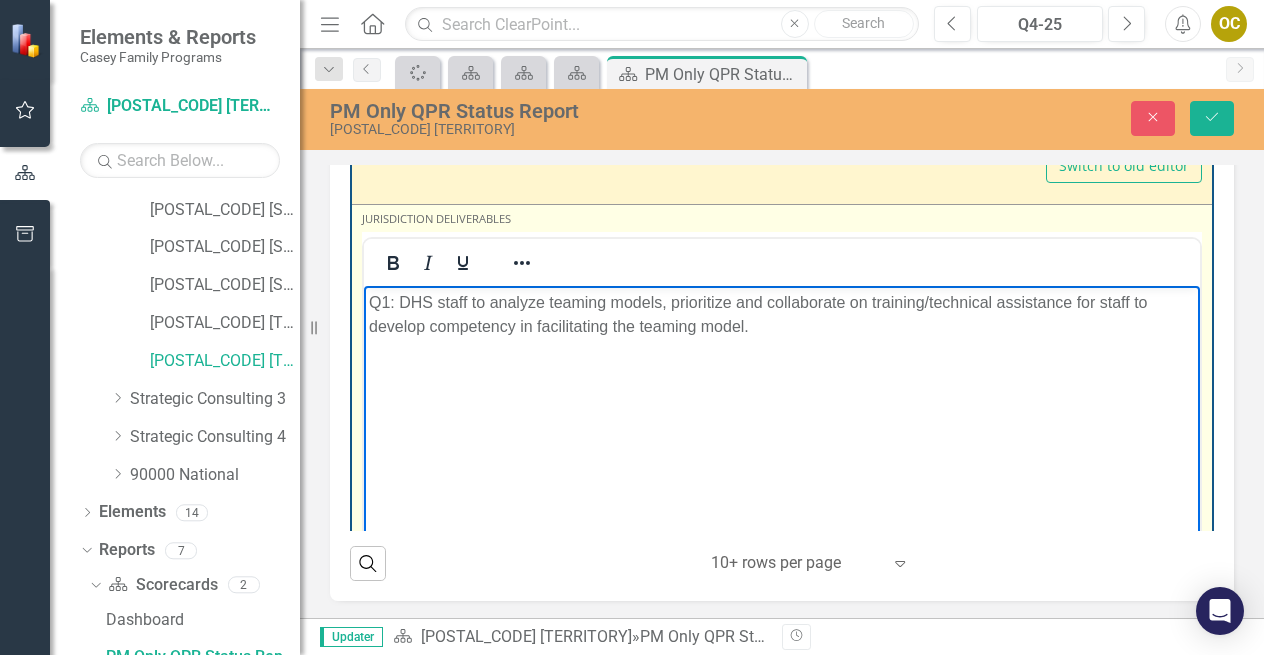 click on "Q1: DHS staff to analyze teaming models, prioritize and collaborate on training/technical assistance for staff to develop competency in facilitating the teaming model." at bounding box center [782, 315] 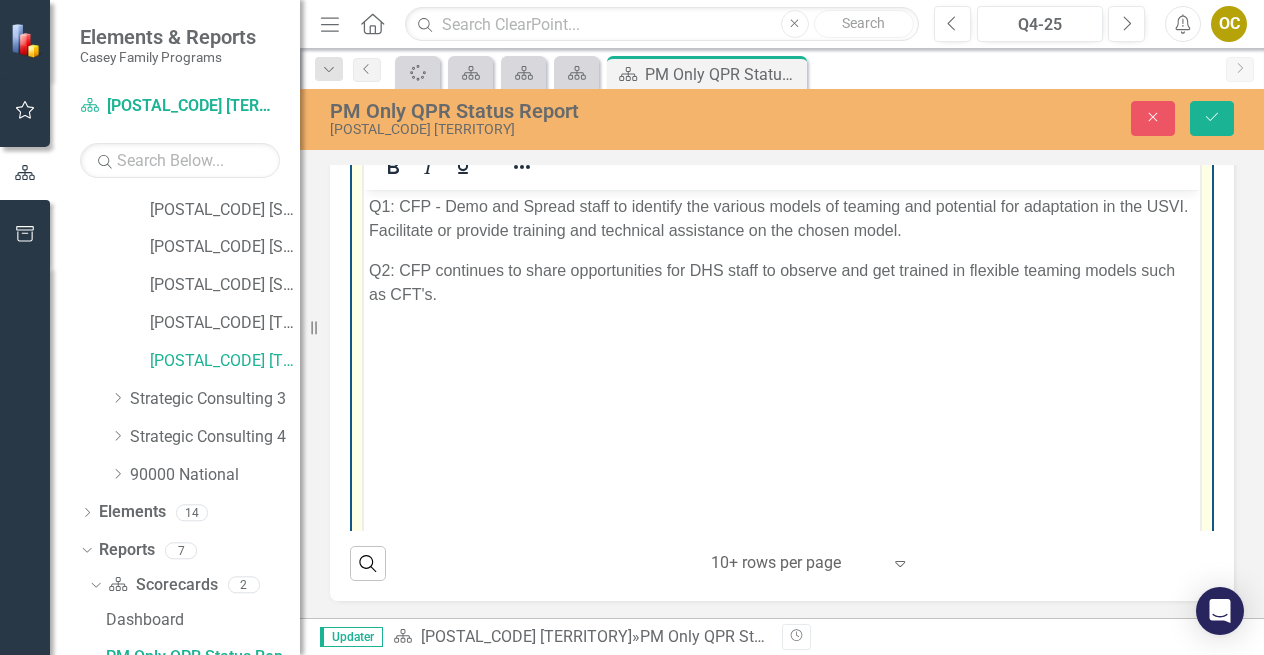 scroll, scrollTop: 6152, scrollLeft: 0, axis: vertical 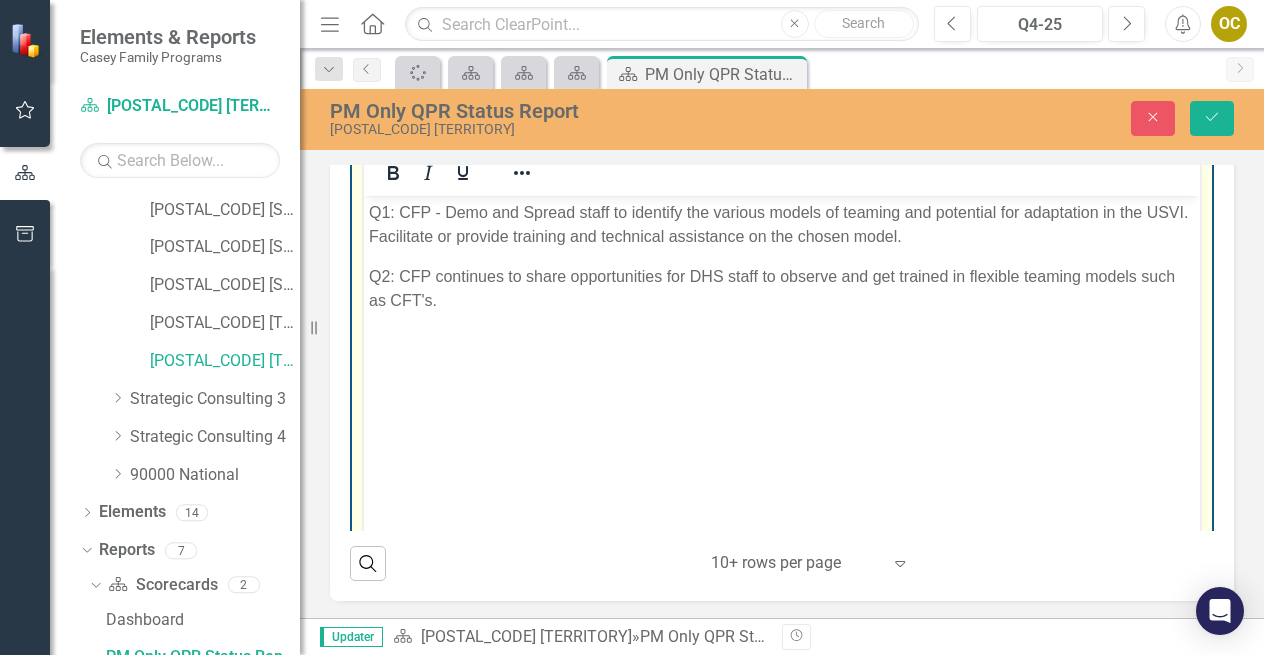 click on "Q1: CFP - Demo and Spread staff to identify the various models of teaming and potential for adaptation in the USVI. Facilitate or provide training and technical assistance on the chosen model." at bounding box center [782, 225] 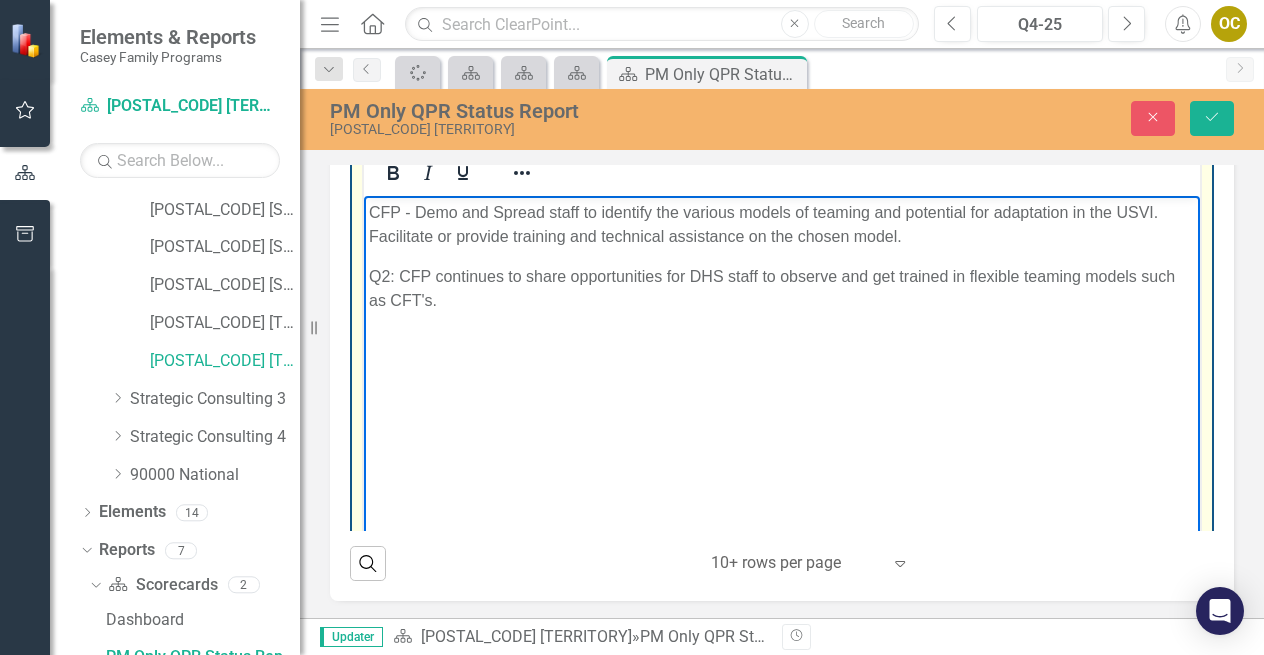 click on "CFP - Demo and Spread staff to identify the various models of teaming and potential for adaptation in the USVI. Facilitate or provide training and technical assistance on the chosen model." at bounding box center (782, 225) 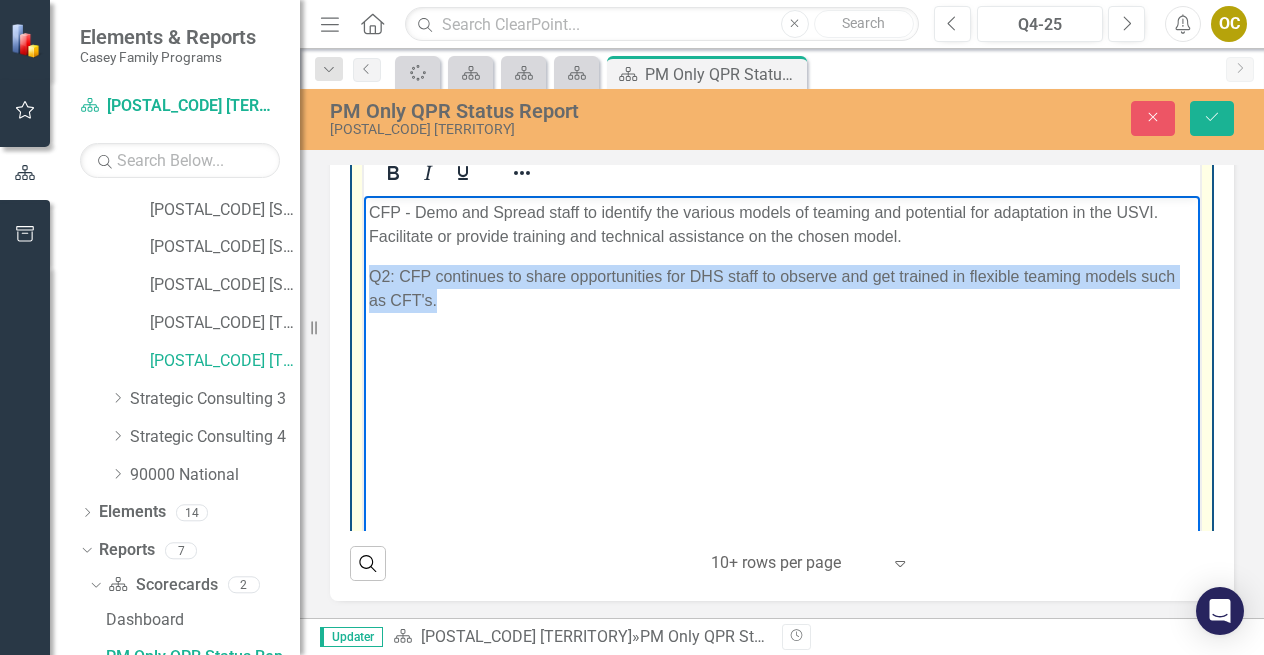 drag, startPoint x: 367, startPoint y: 275, endPoint x: 482, endPoint y: 300, distance: 117.68602 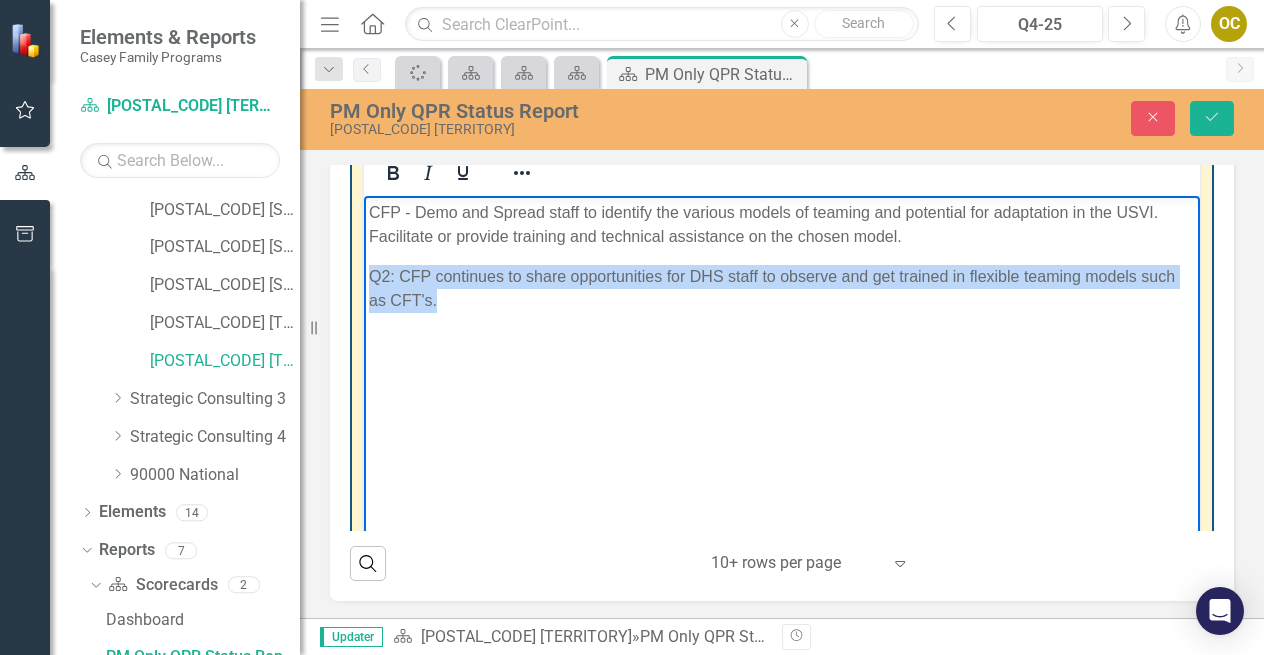 copy on "Q2: CFP continues to share opportunities for DHS staff to observe and get trained in flexible teaming models such as CFT's." 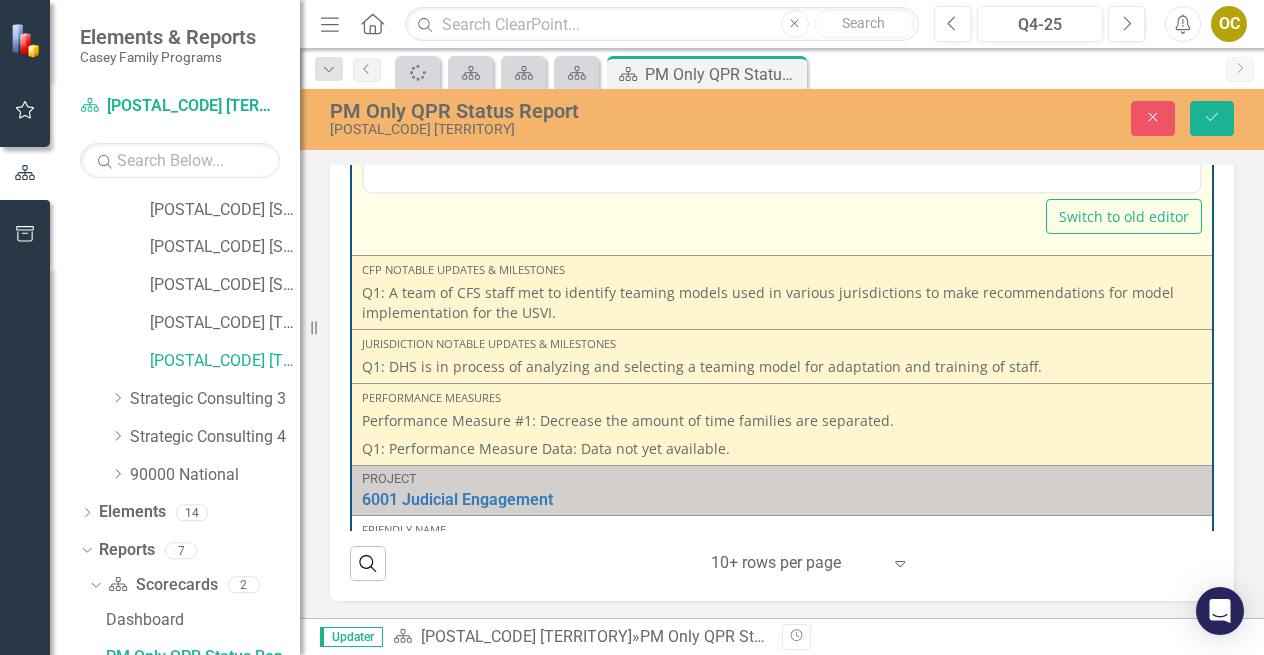 scroll, scrollTop: 6998, scrollLeft: 0, axis: vertical 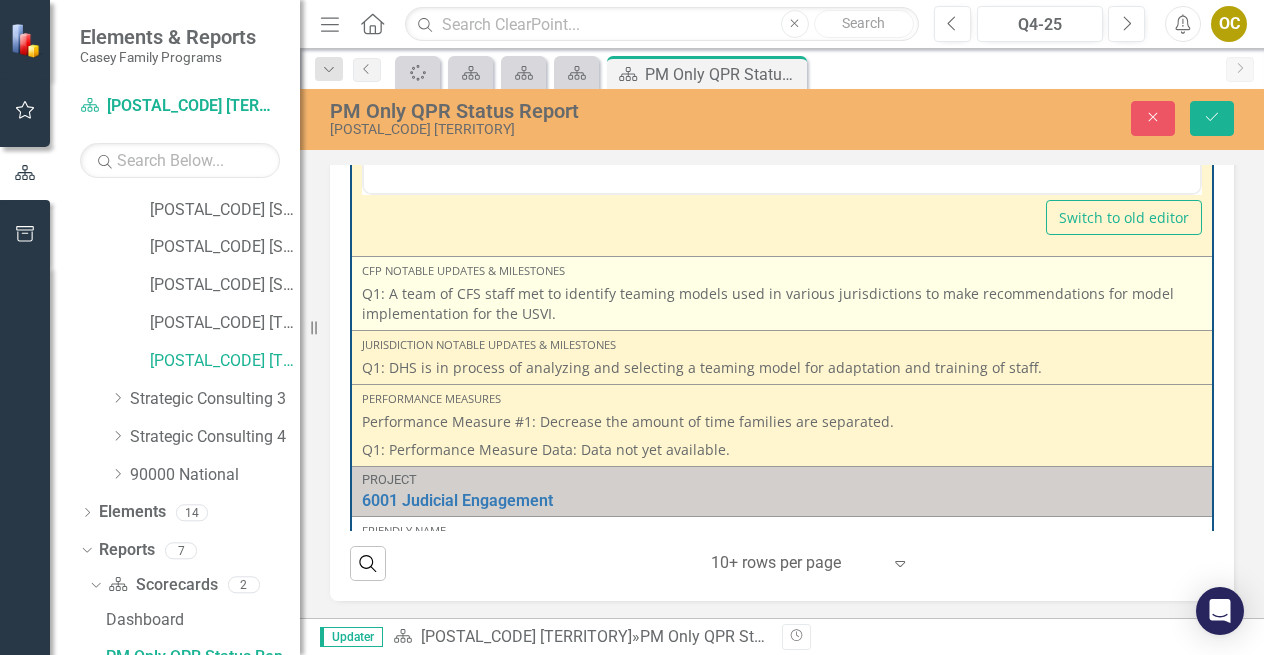 click on "Q1: A team of CFS staff met to identify teaming models used in various jurisdictions to make recommendations for model implementation for the USVI." at bounding box center [782, 304] 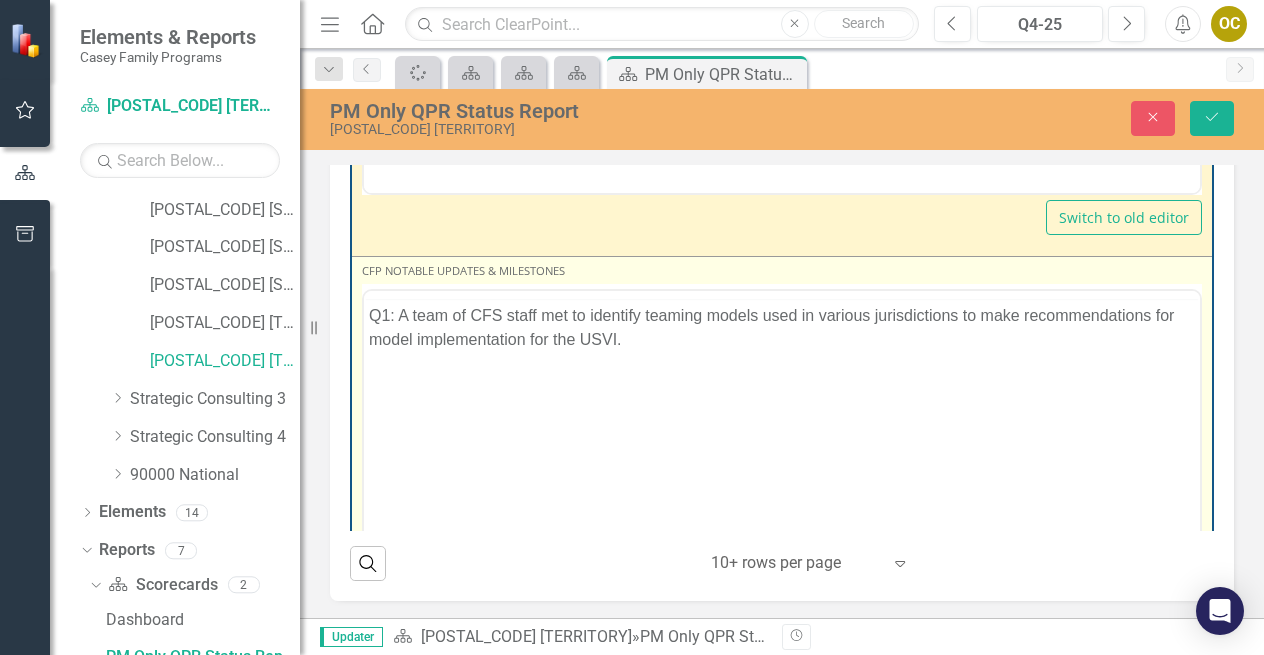 scroll, scrollTop: 0, scrollLeft: 0, axis: both 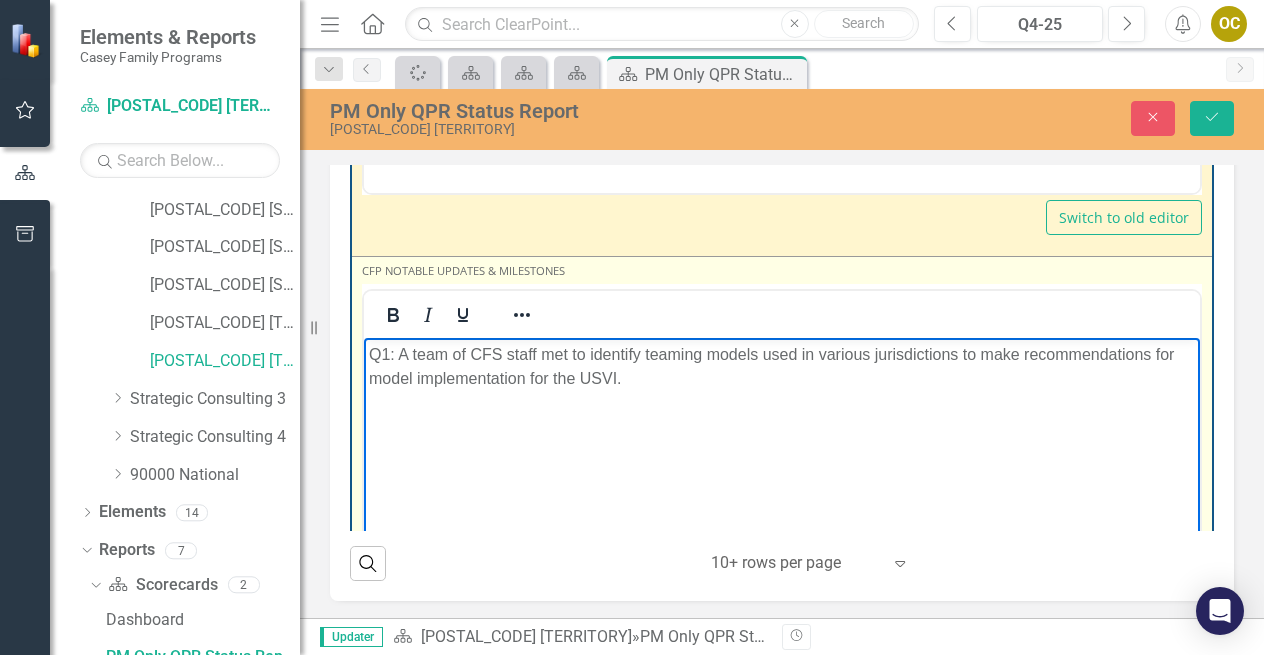 click on "Q1: A team of CFS staff met to identify teaming models used in various jurisdictions to make recommendations for model implementation for the USVI." at bounding box center [782, 367] 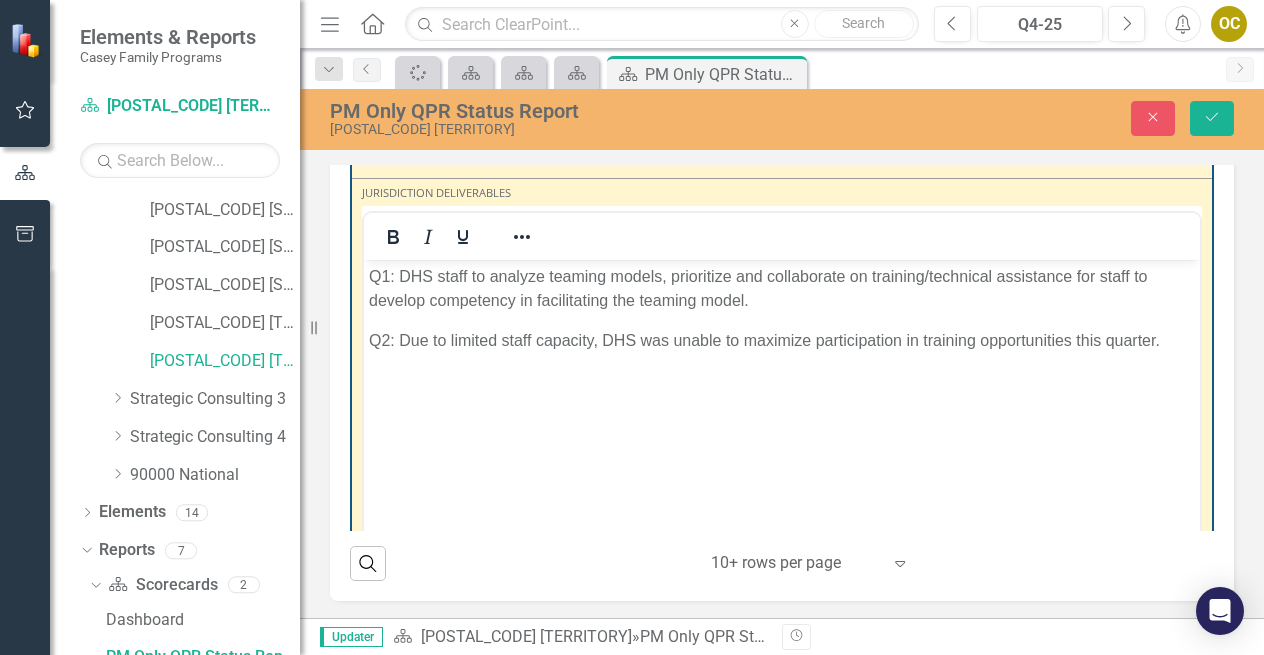scroll, scrollTop: 6582, scrollLeft: 0, axis: vertical 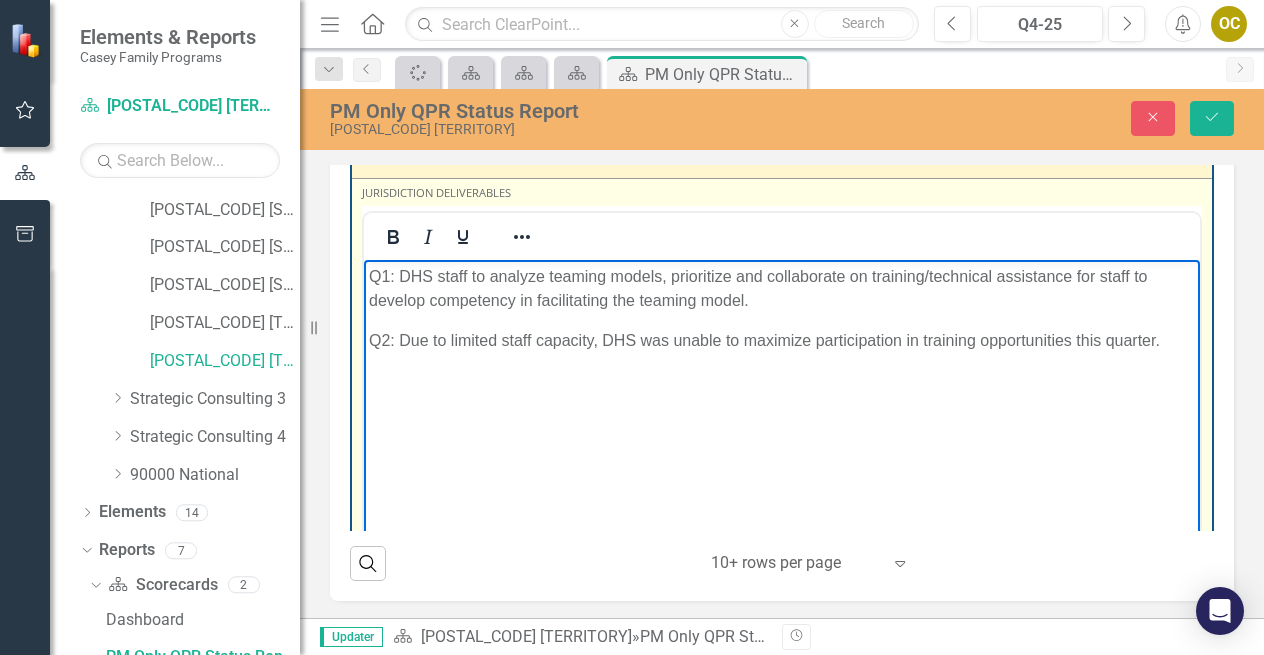 click on "Q1: DHS staff to analyze teaming models, prioritize and collaborate on training/technical assistance for staff to develop competency in facilitating the teaming model." at bounding box center [782, 289] 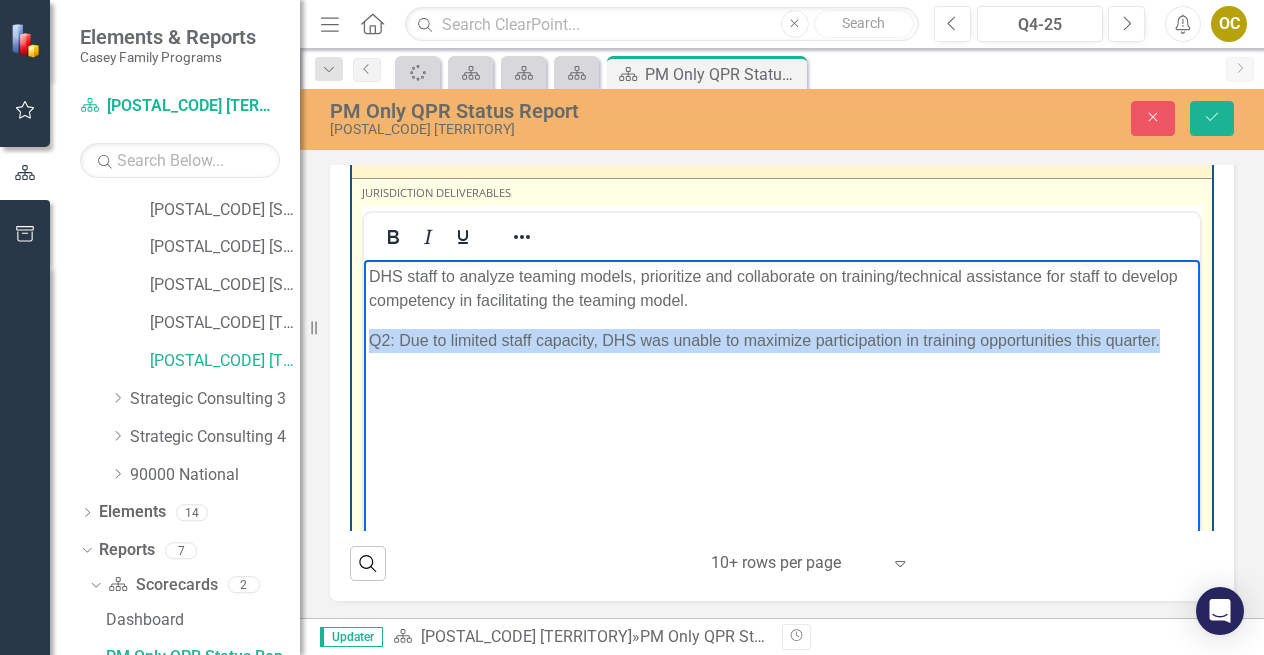 drag, startPoint x: 371, startPoint y: 343, endPoint x: 1199, endPoint y: 354, distance: 828.07306 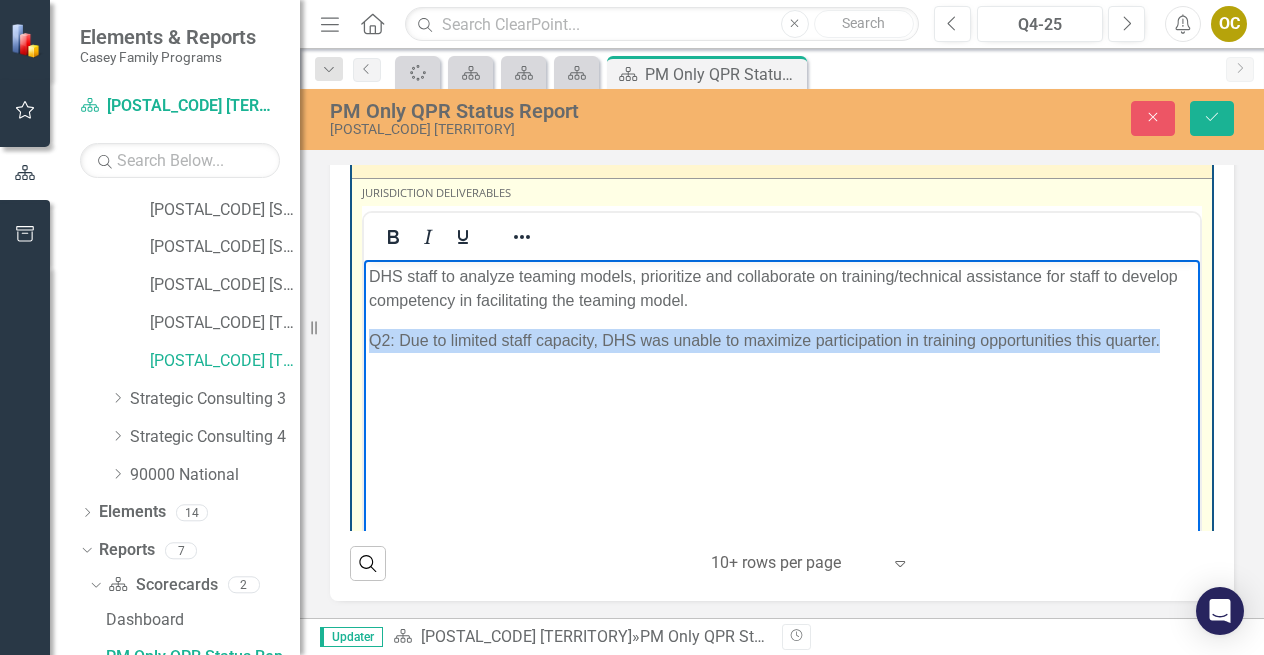 click on "DHS staff to analyze teaming models, prioritize and collaborate on training/technical assistance for staff to develop competency in facilitating the teaming model. Q2: Due to limited staff capacity, DHS was unable to maximize participation in training opportunities this quarter." at bounding box center (782, 410) 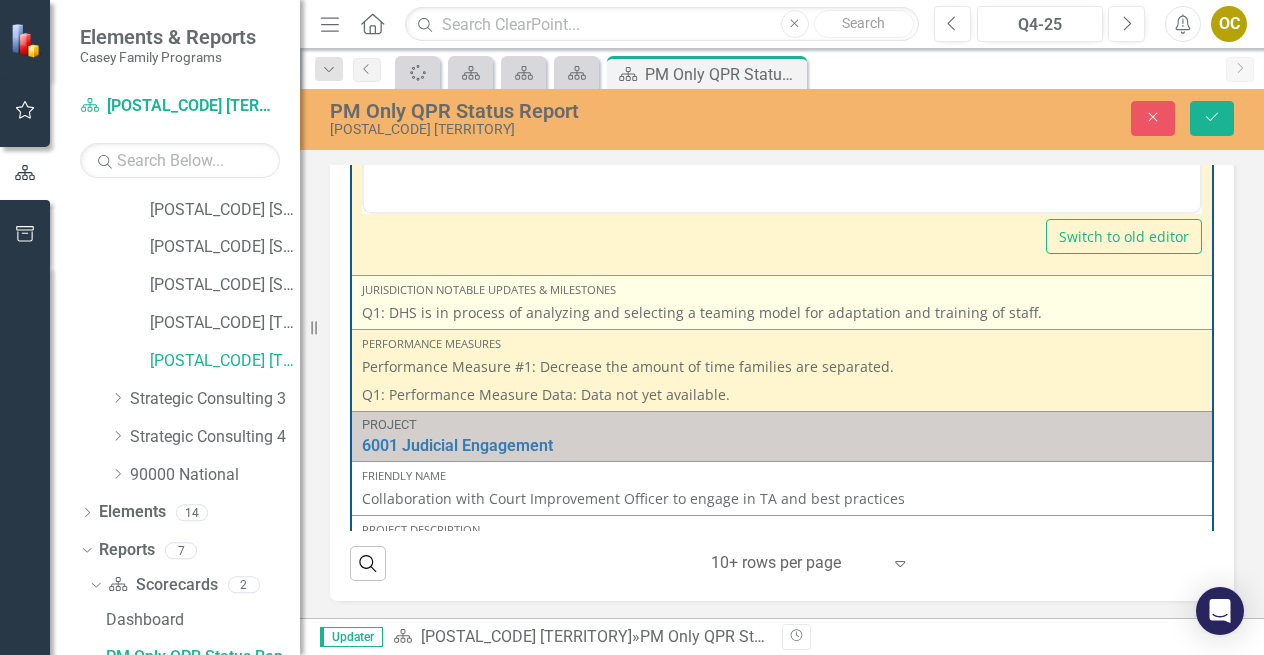 scroll, scrollTop: 7496, scrollLeft: 0, axis: vertical 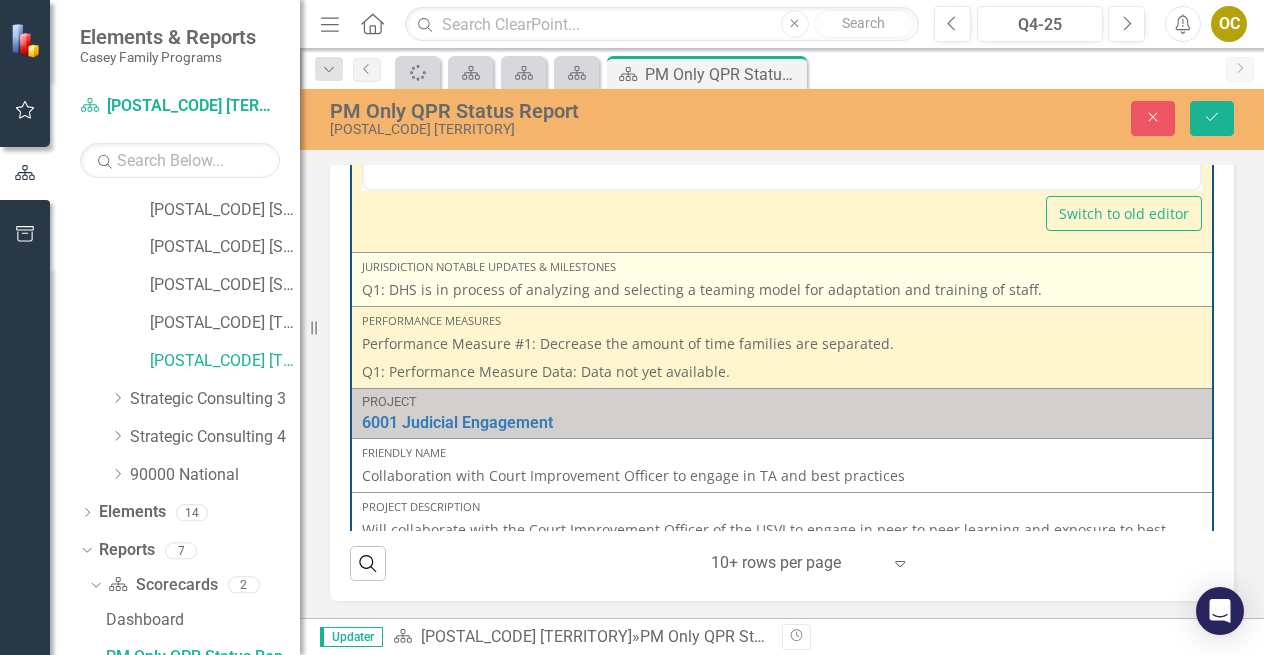 click on "Q1: DHS is in process of analyzing and selecting a teaming model for adaptation and training of staff." at bounding box center (782, 290) 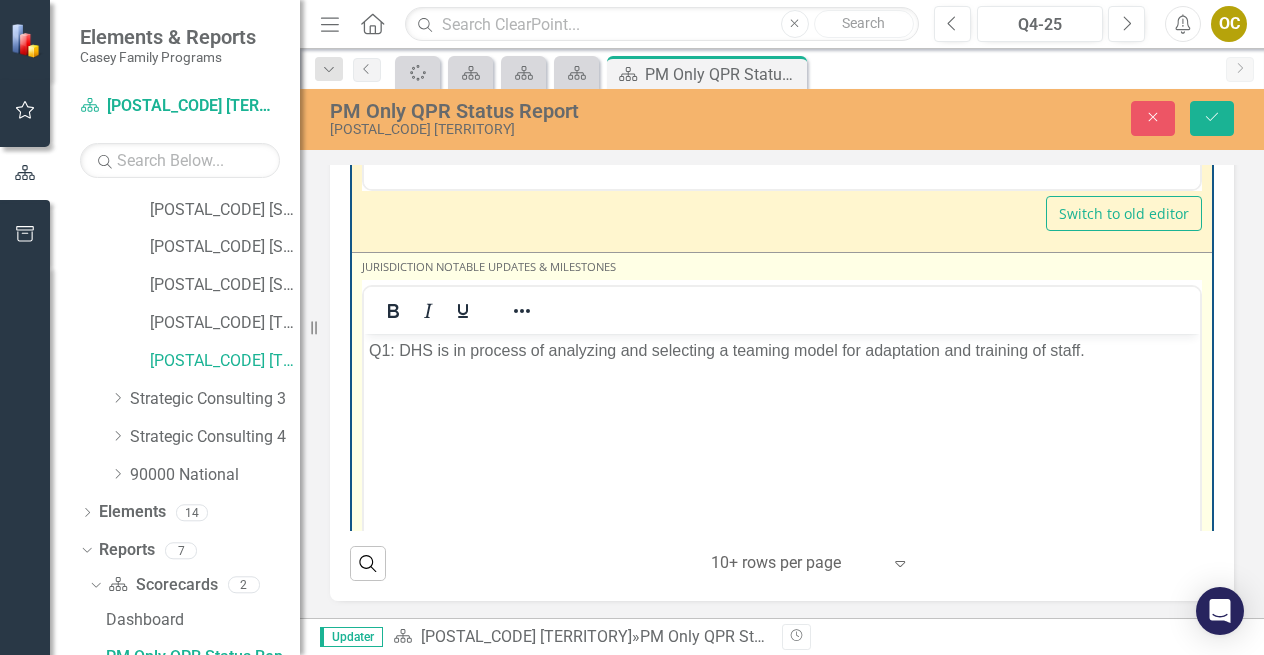 scroll, scrollTop: 0, scrollLeft: 0, axis: both 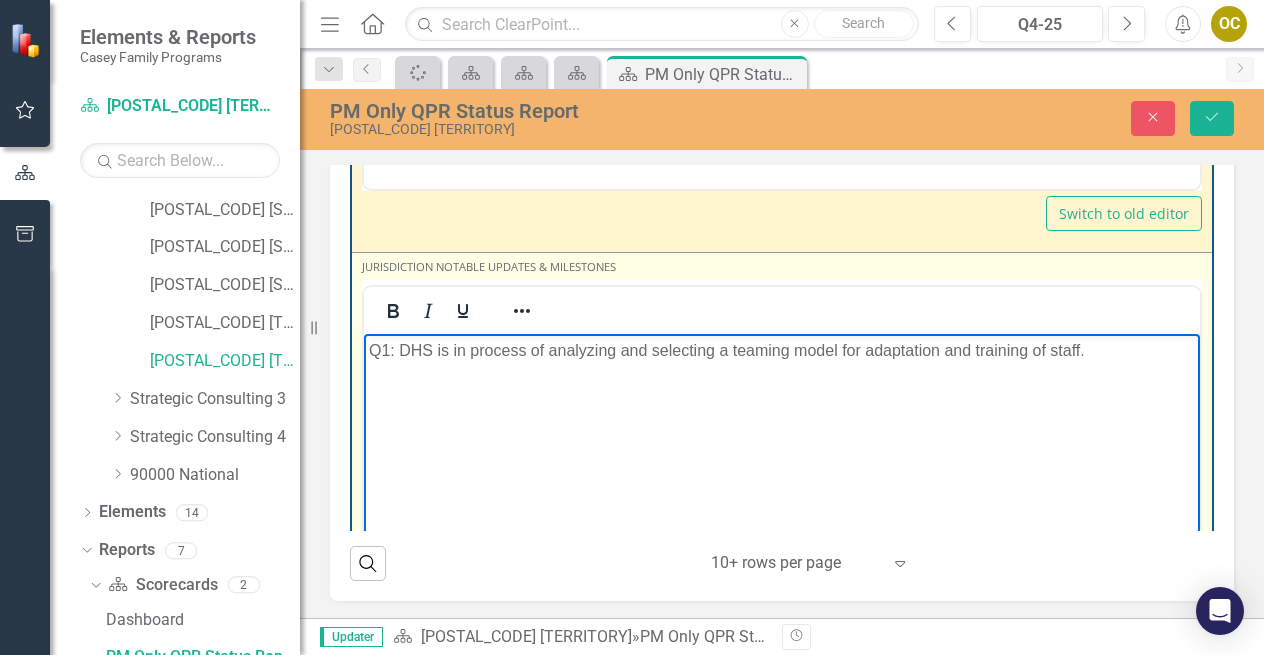 click on "Q1: DHS is in process of analyzing and selecting a teaming model for adaptation and training of staff." at bounding box center (782, 351) 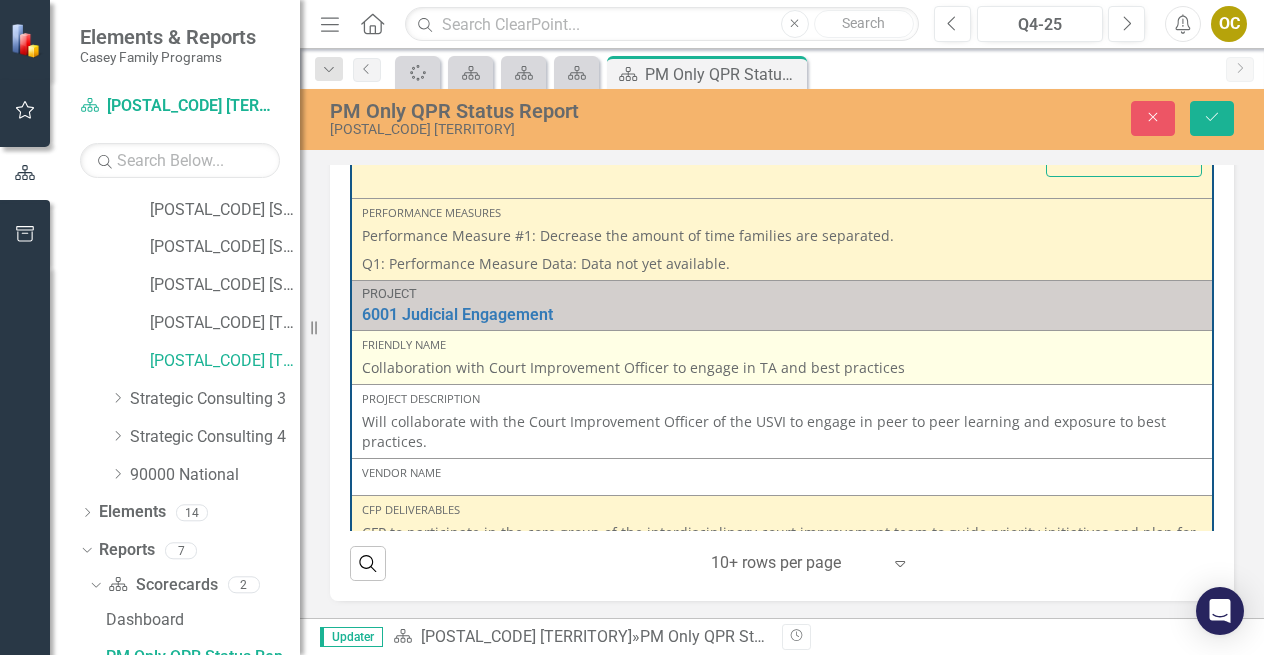 scroll, scrollTop: 8032, scrollLeft: 0, axis: vertical 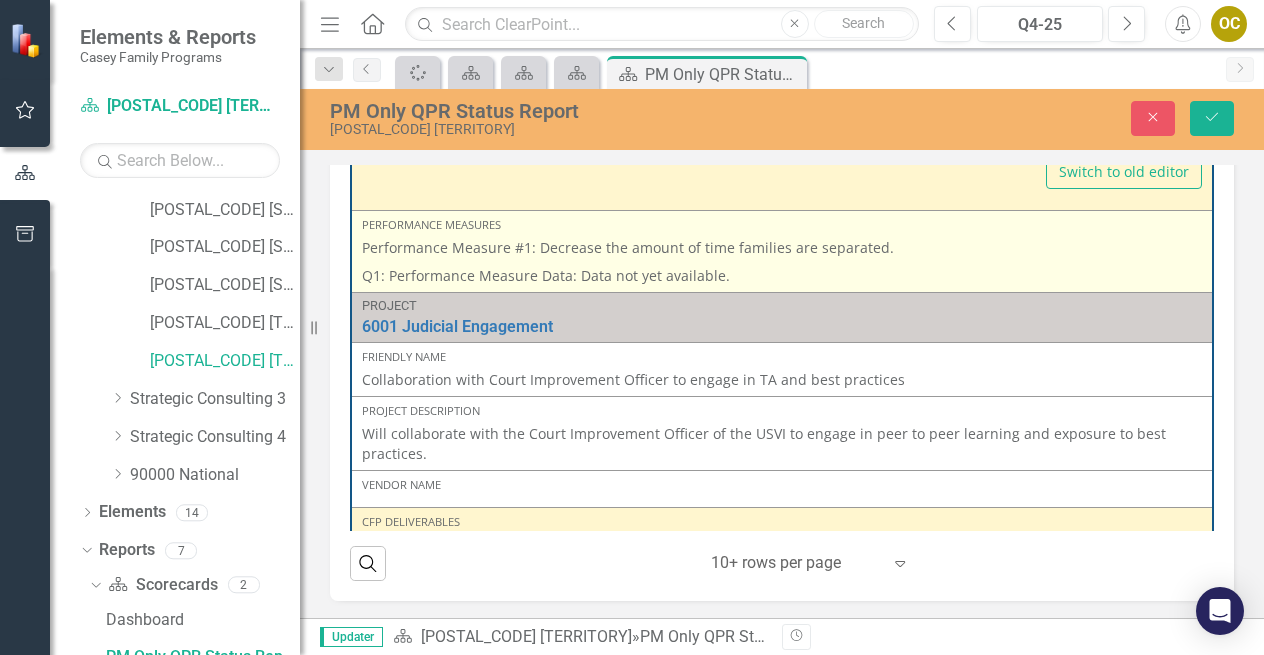 click on "Q1: Performance Measure Data: Data not yet available." at bounding box center (782, 274) 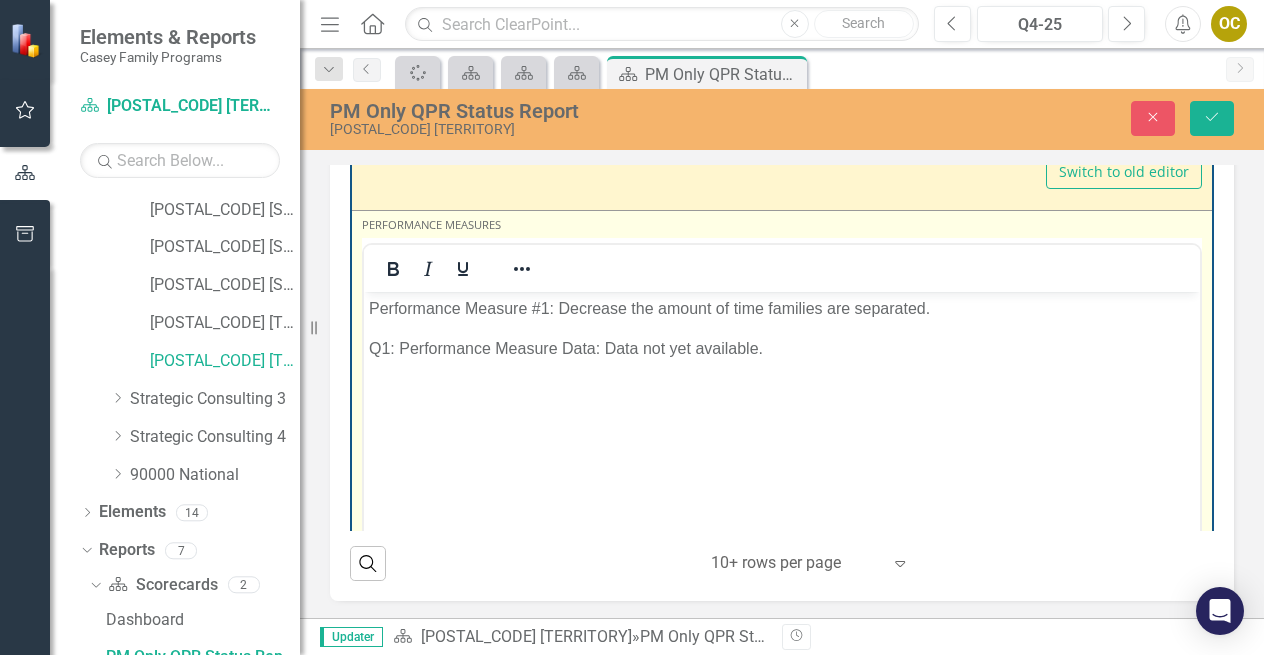 scroll, scrollTop: 0, scrollLeft: 0, axis: both 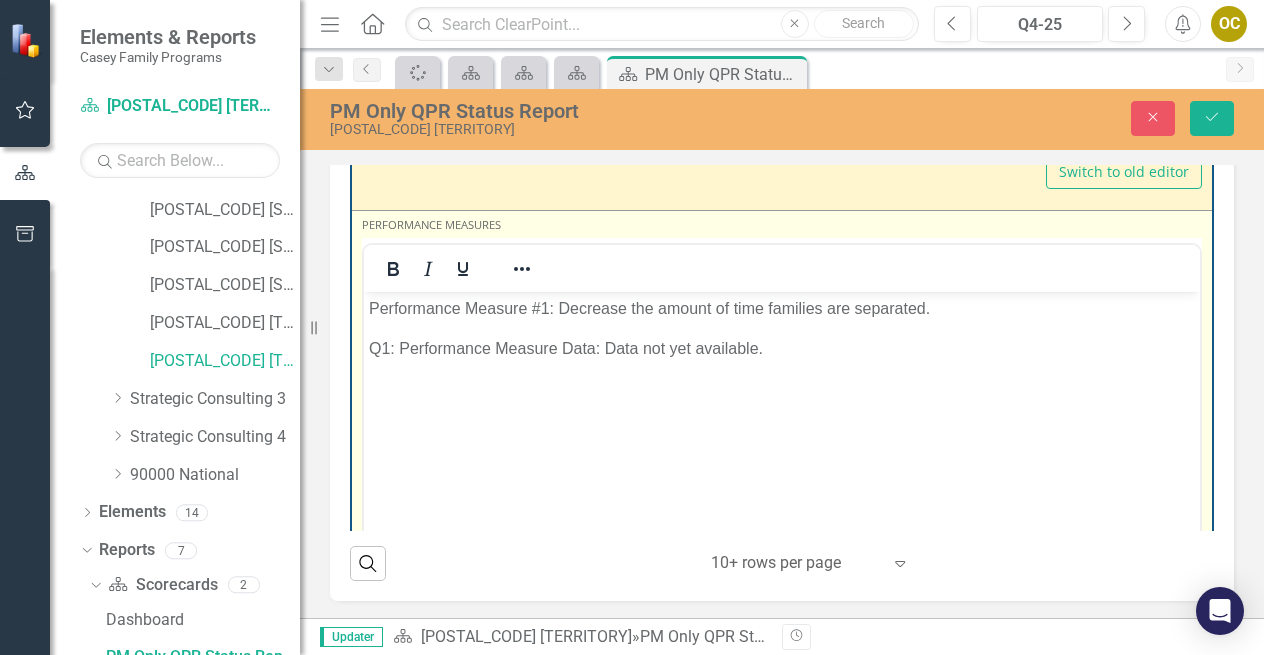 click on "Q1: Performance Measure Data: Data not yet available." at bounding box center (782, 349) 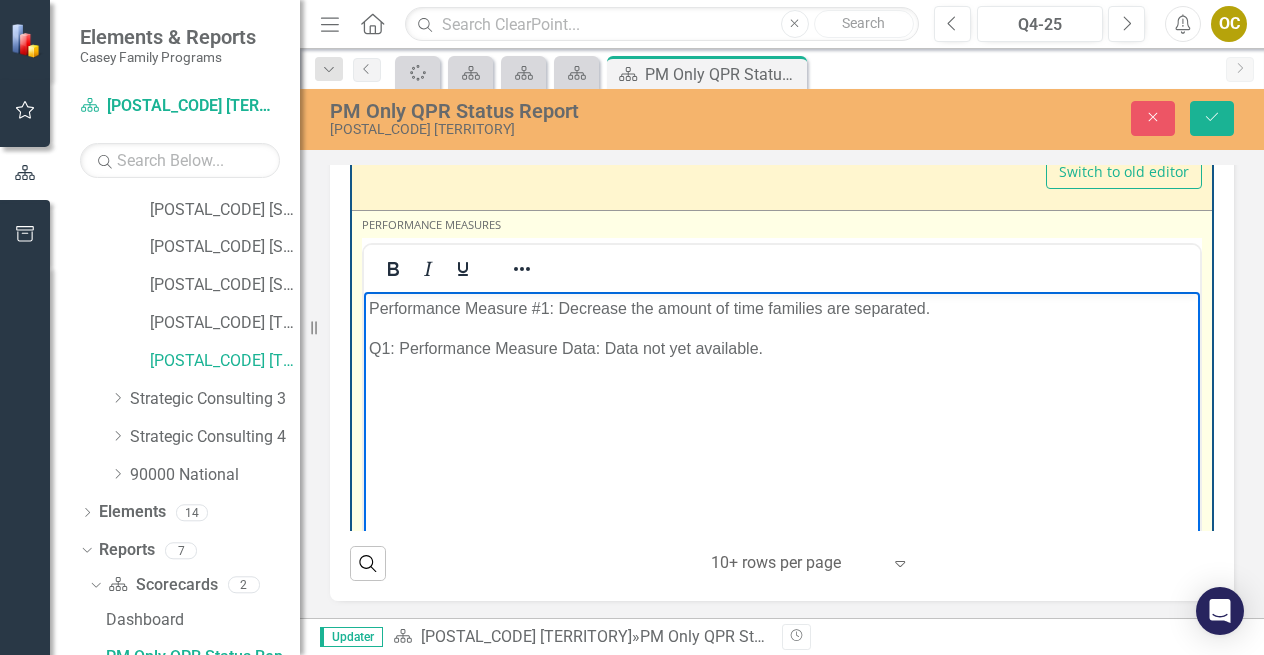 type 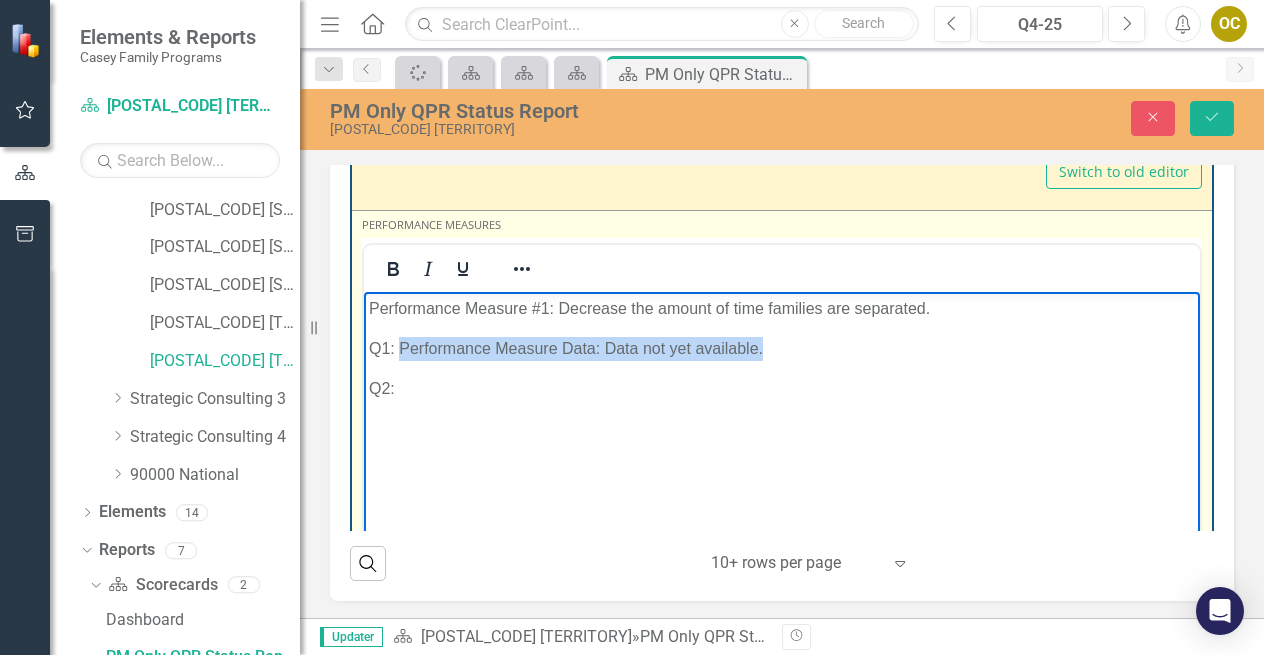 drag, startPoint x: 401, startPoint y: 346, endPoint x: 792, endPoint y: 358, distance: 391.1841 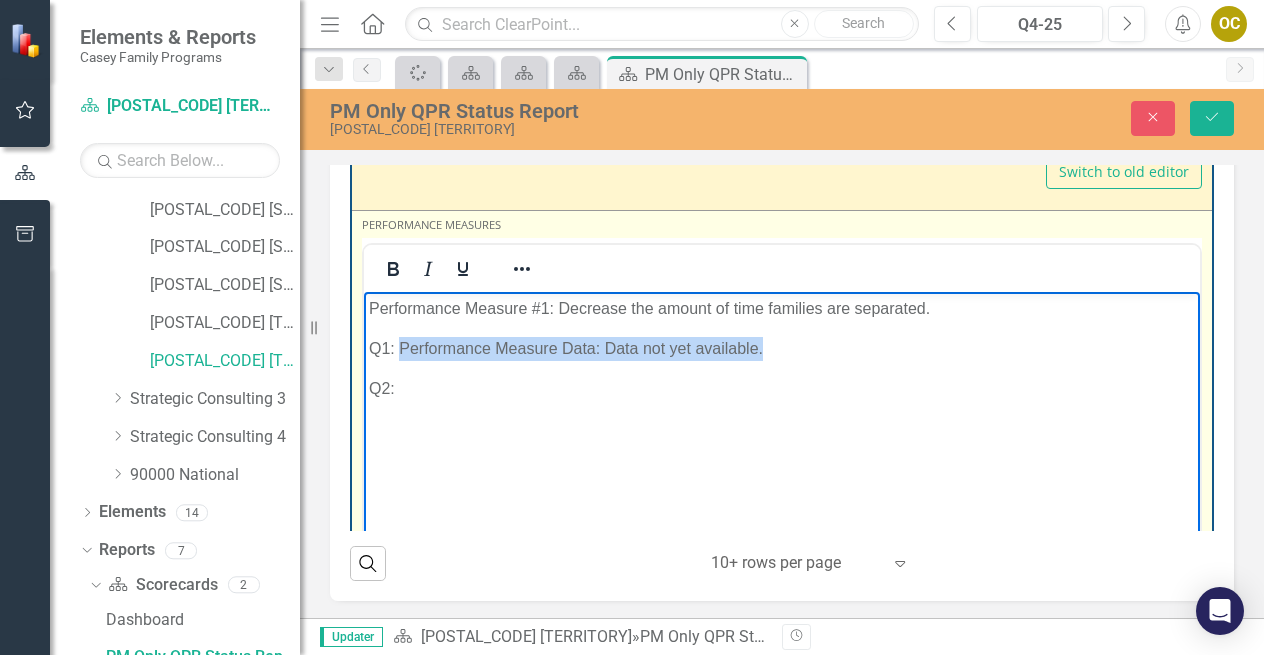 click on "Q1: Performance Measure Data: Data not yet available." at bounding box center [782, 349] 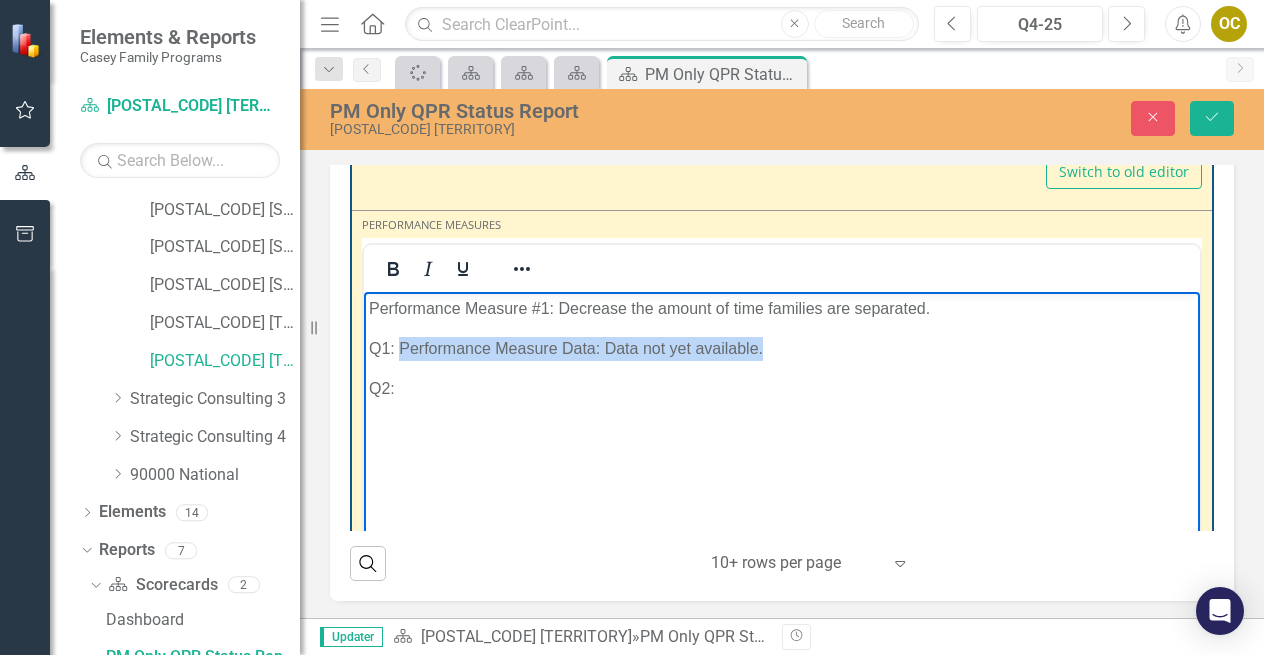 copy on "Performance Measure Data: Data not yet available." 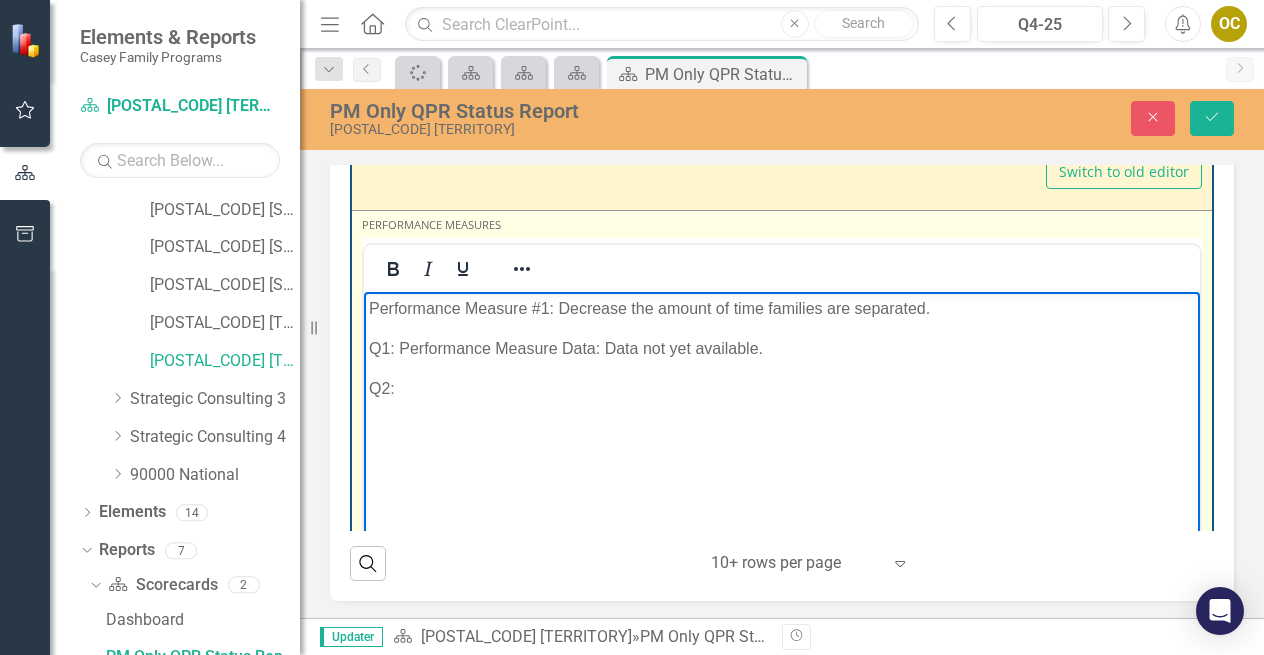 click on "Q2:" at bounding box center (782, 389) 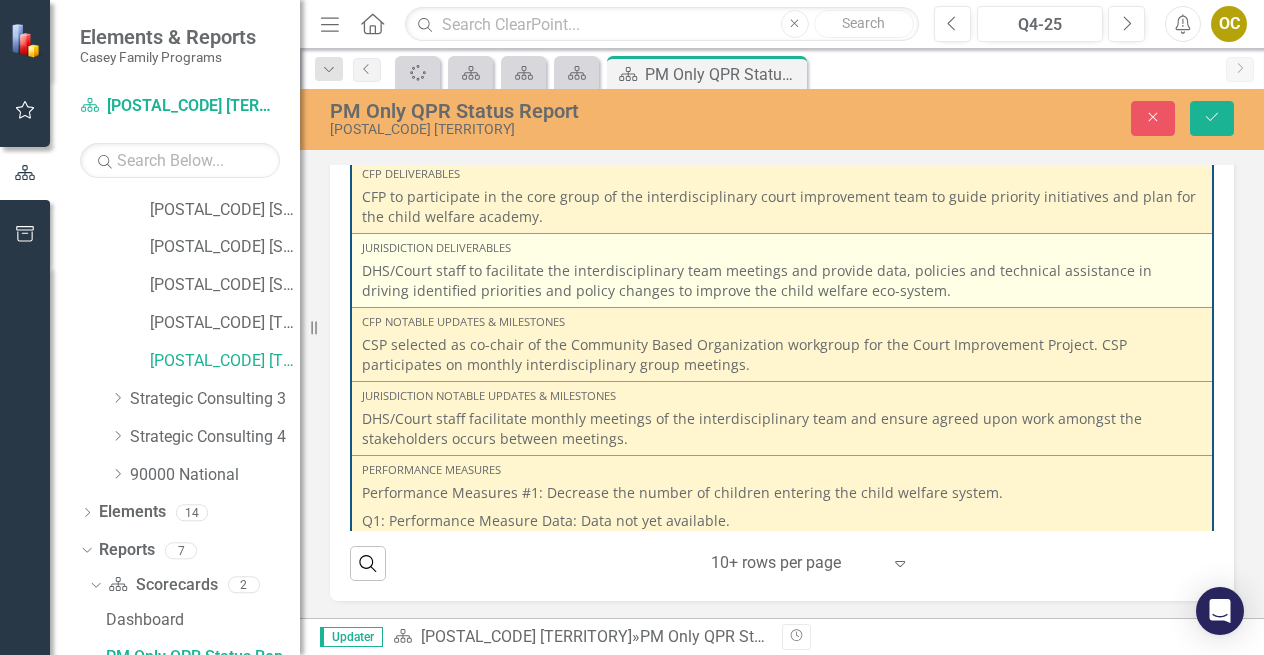 scroll, scrollTop: 8807, scrollLeft: 0, axis: vertical 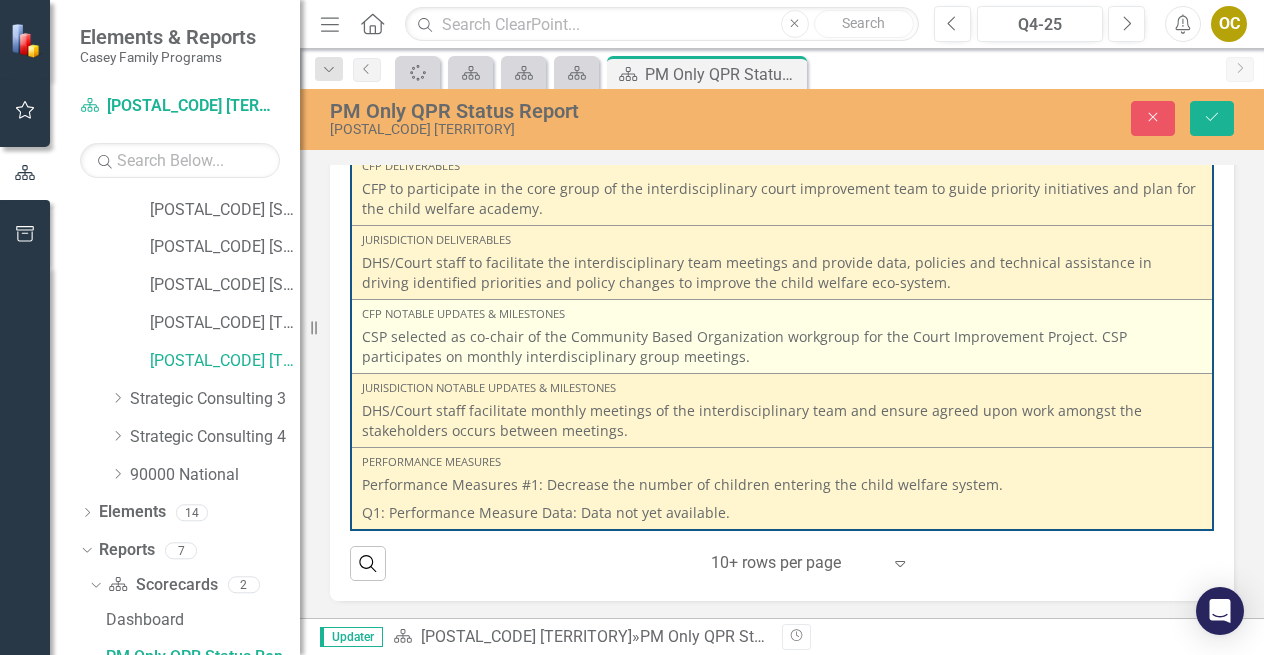 click on "CSP selected as co-chair of the Community Based Organization workgroup for the Court Improvement Project. CSP participates on monthly interdisciplinary group meetings." at bounding box center (782, 347) 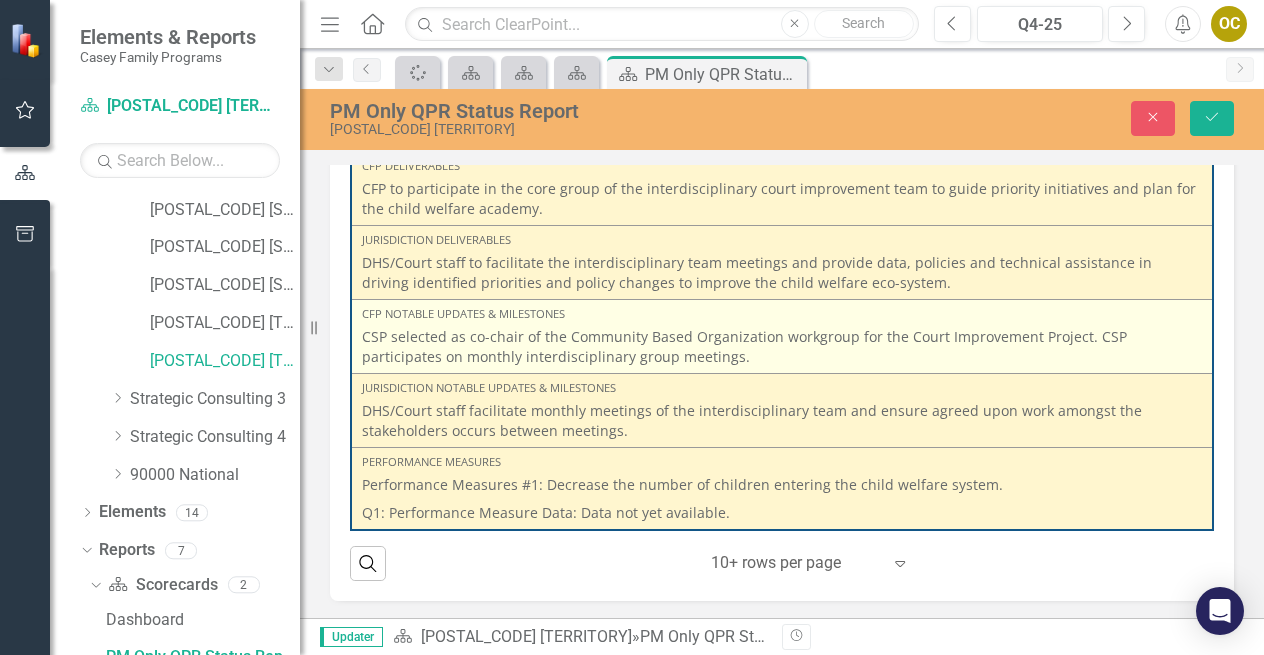 click on "CSP selected as co-chair of the Community Based Organization workgroup for the Court Improvement Project. CSP participates on monthly interdisciplinary group meetings." at bounding box center [782, 347] 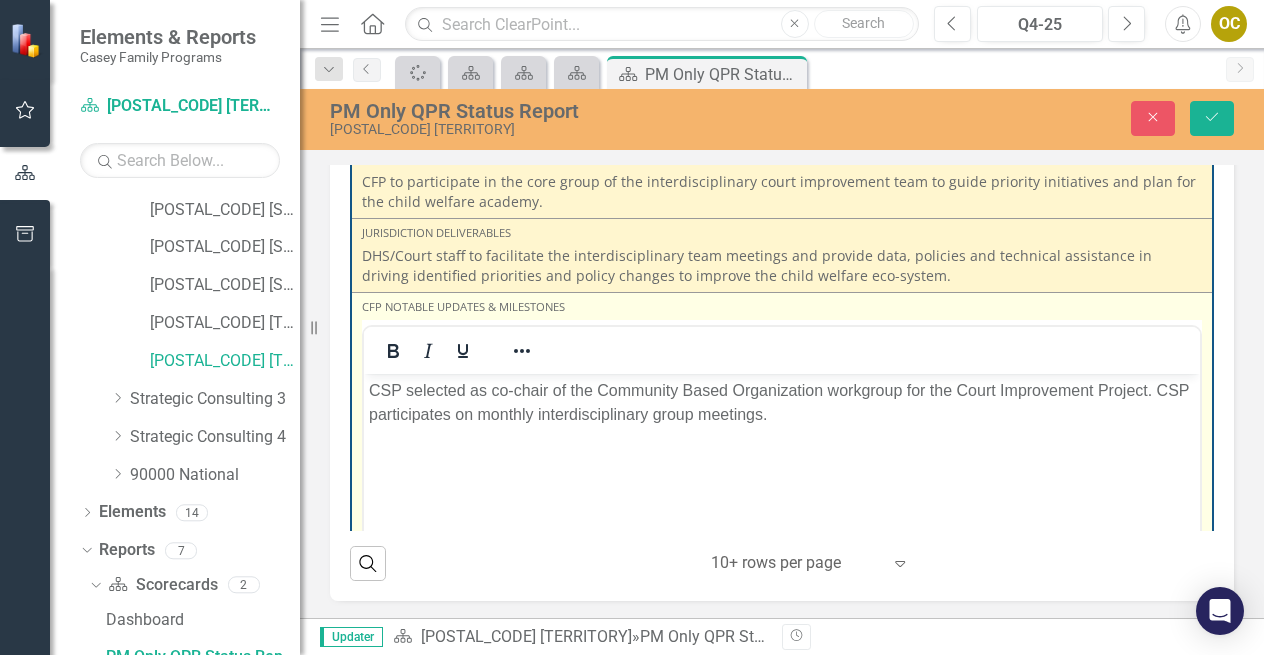 scroll, scrollTop: 0, scrollLeft: 0, axis: both 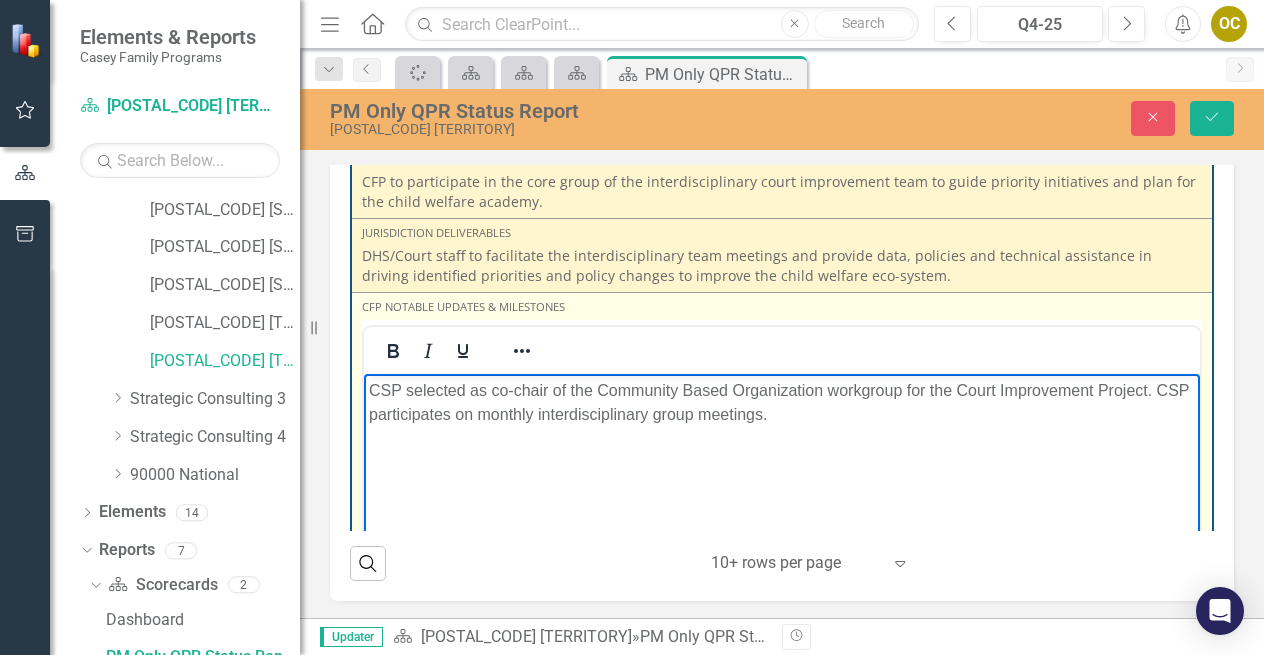 click on "CSP selected as co-chair of the Community Based Organization workgroup for the Court Improvement Project. CSP participates on monthly interdisciplinary group meetings." at bounding box center (782, 402) 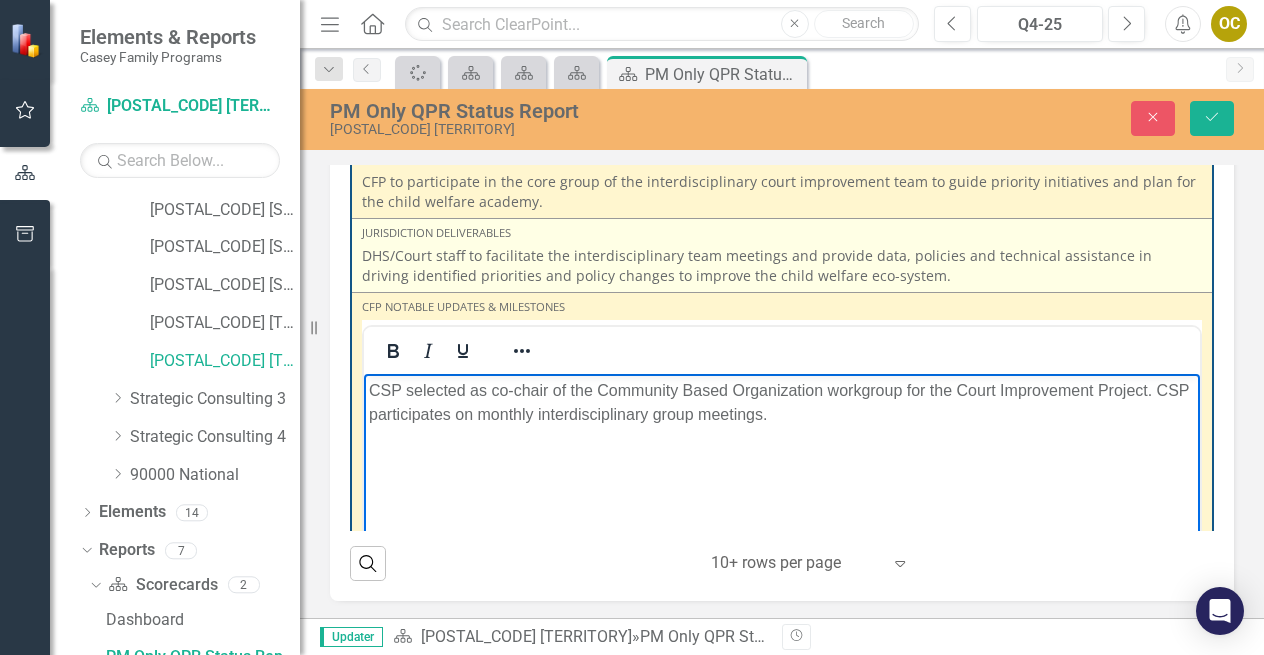 type 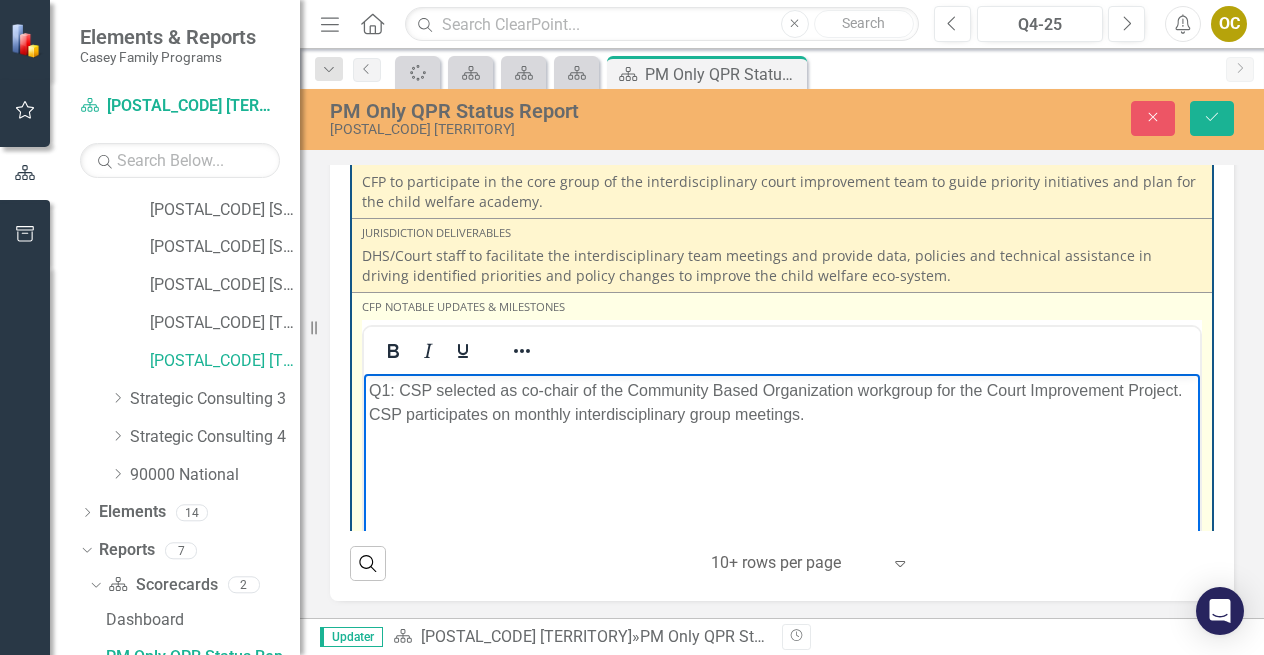 click on "Q1: CSP selected as co-chair of the Community Based Organization workgroup for the Court Improvement Project. CSP participates on monthly interdisciplinary group meetings." at bounding box center [782, 402] 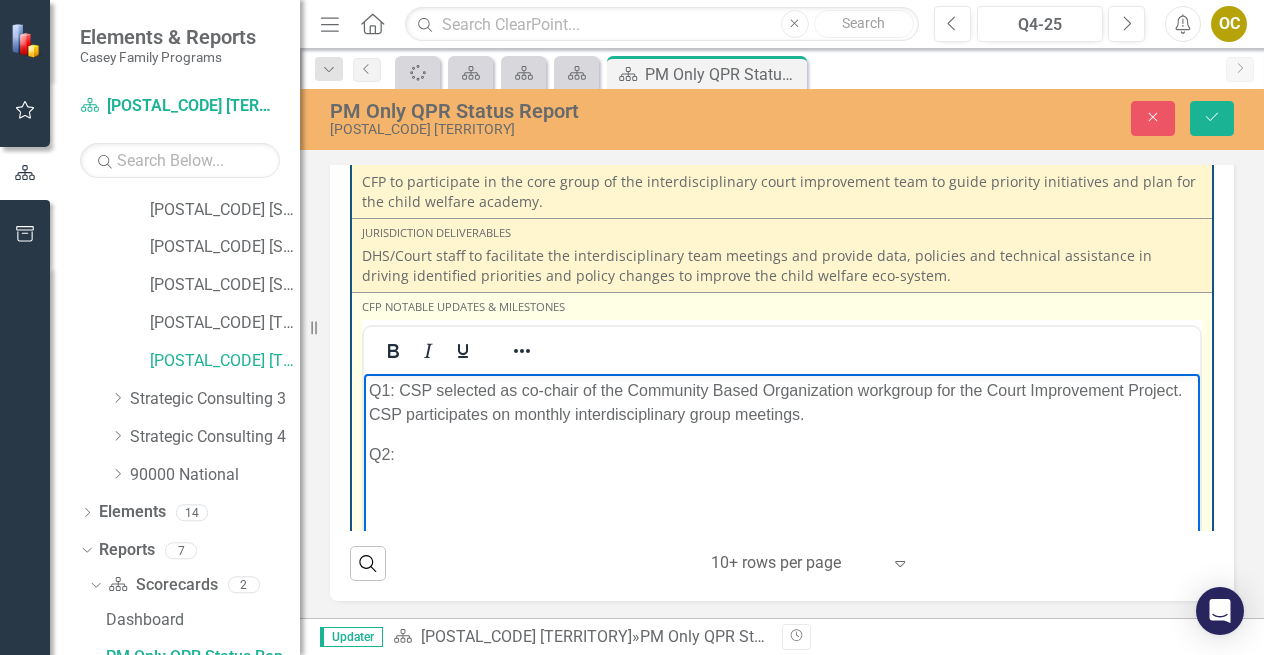 drag, startPoint x: 436, startPoint y: 382, endPoint x: 832, endPoint y: 764, distance: 550.21814 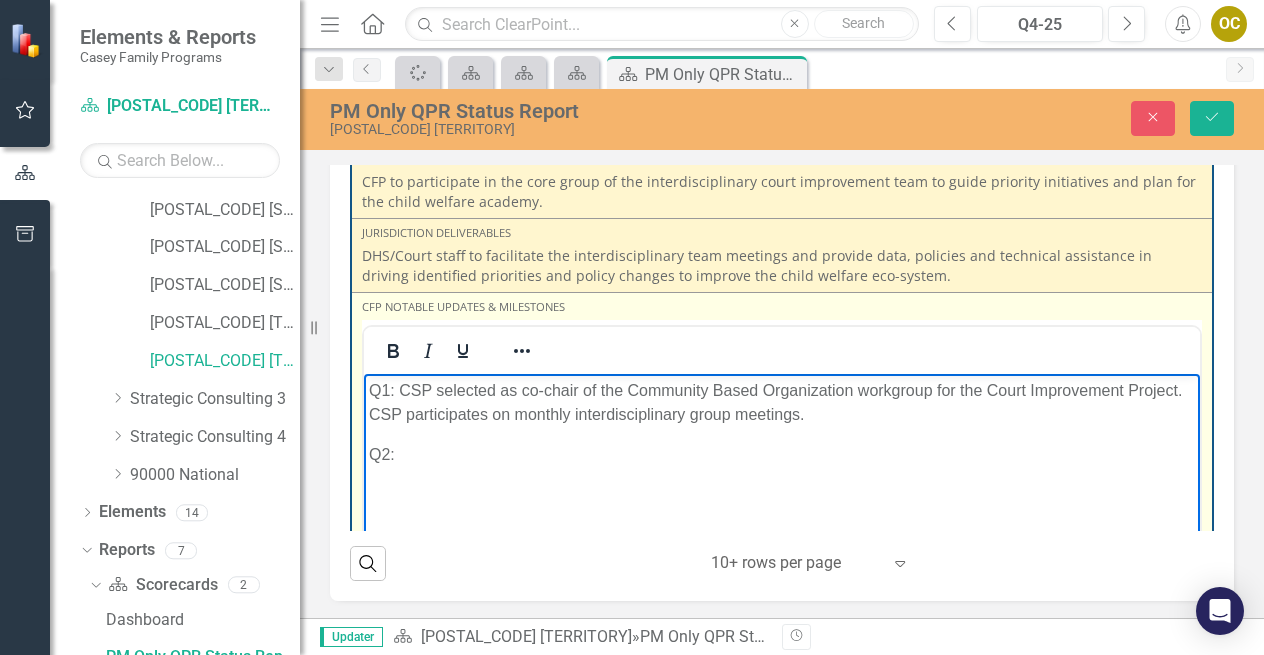 click on "Q1: CSP selected as co-chair of the Community Based Organization workgroup for the Court Improvement Project. CSP participates on monthly interdisciplinary group meetings." at bounding box center [782, 402] 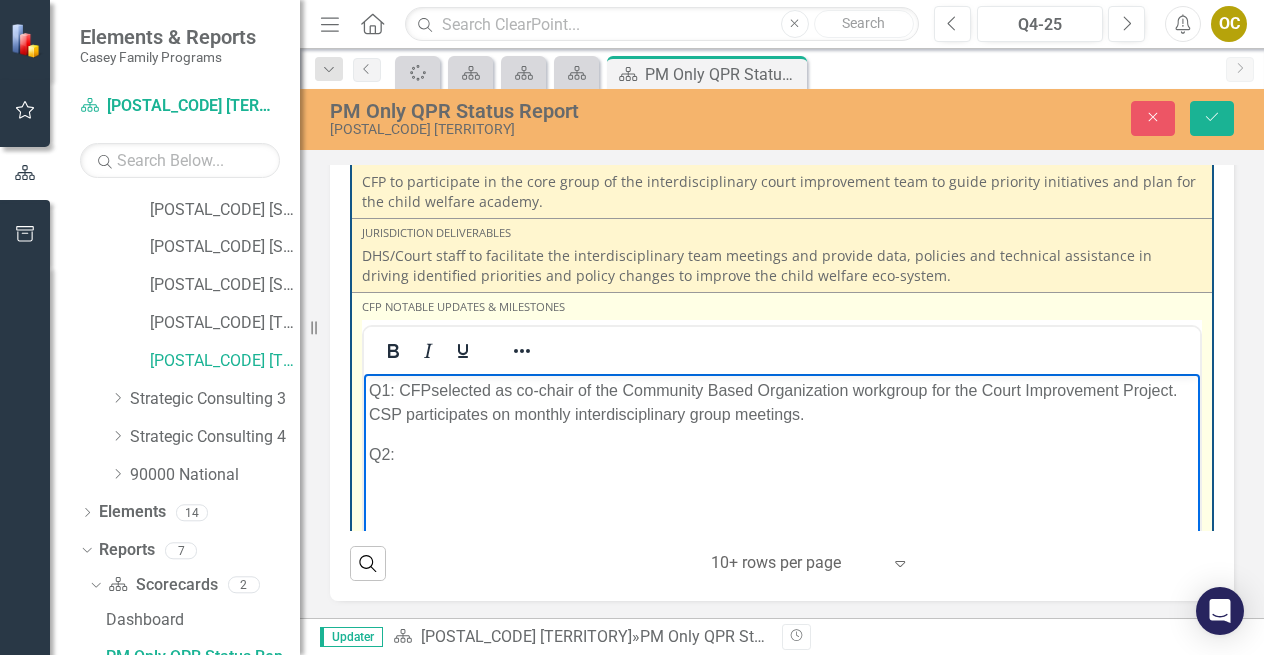 click on "Q1: CFPselected as co-chair of the Community Based Organization workgroup for the Court Improvement Project. CSP participates on monthly interdisciplinary group meetings." at bounding box center [782, 402] 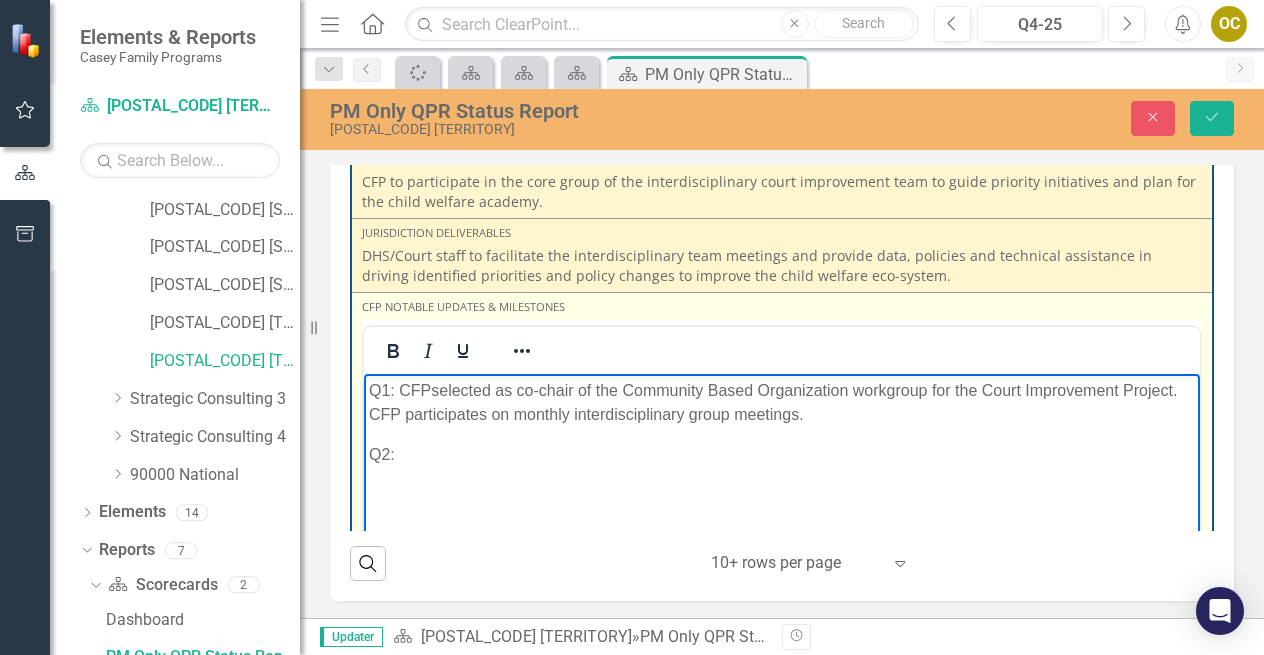drag, startPoint x: 436, startPoint y: 389, endPoint x: 950, endPoint y: 699, distance: 600.24664 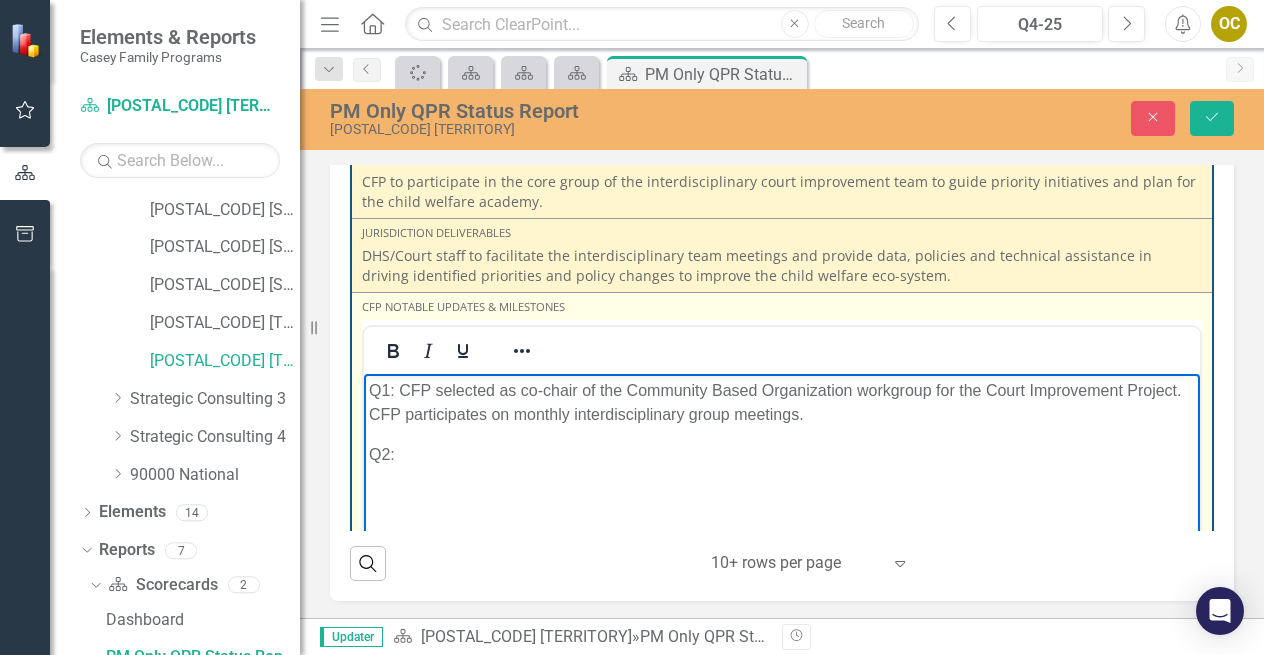 click on "Q2:" at bounding box center (782, 454) 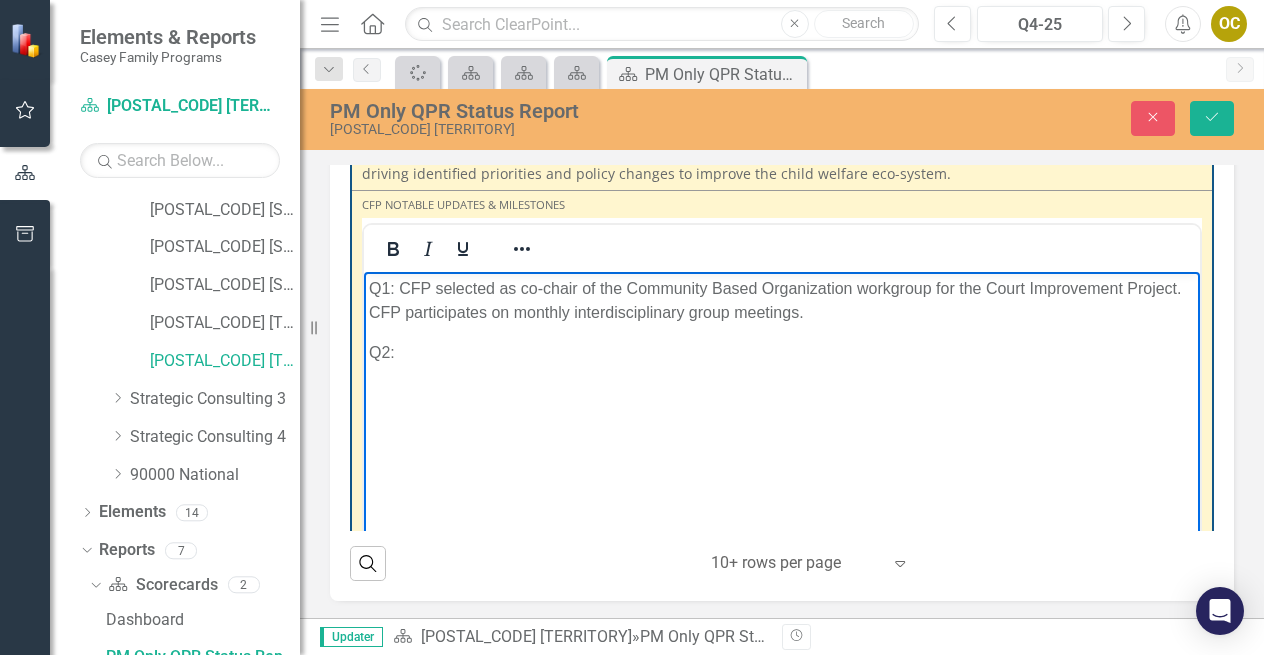 scroll, scrollTop: 9082, scrollLeft: 0, axis: vertical 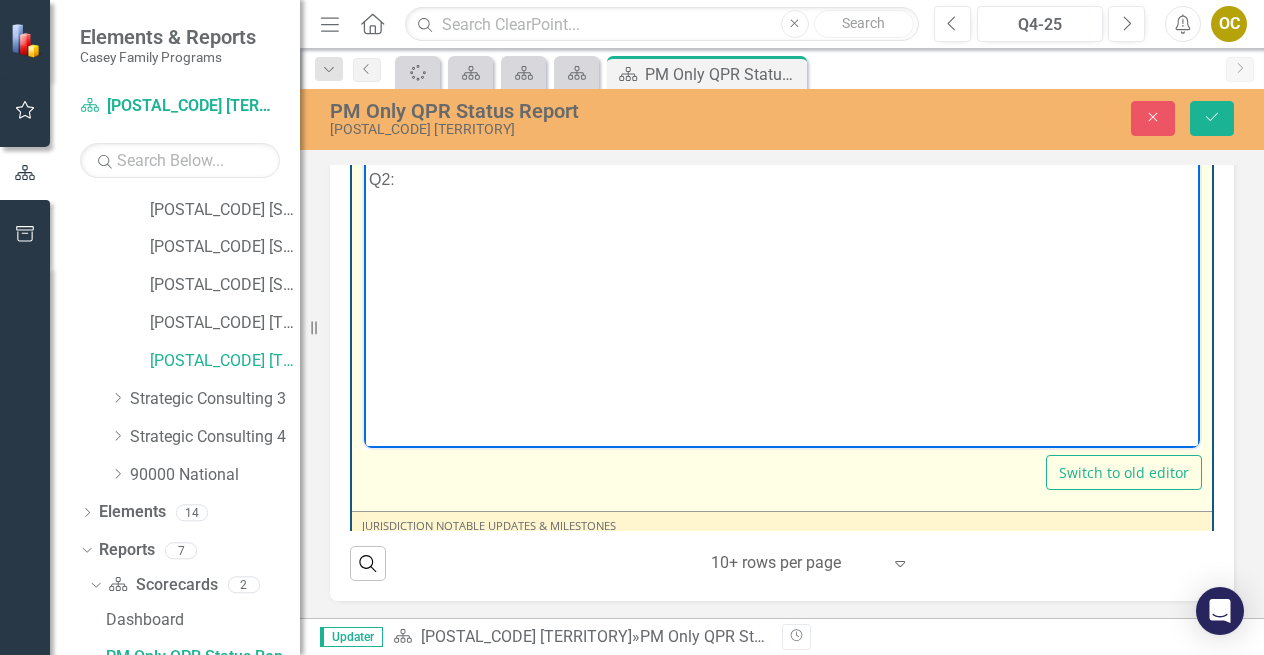 click on "Q2:" at bounding box center (782, 179) 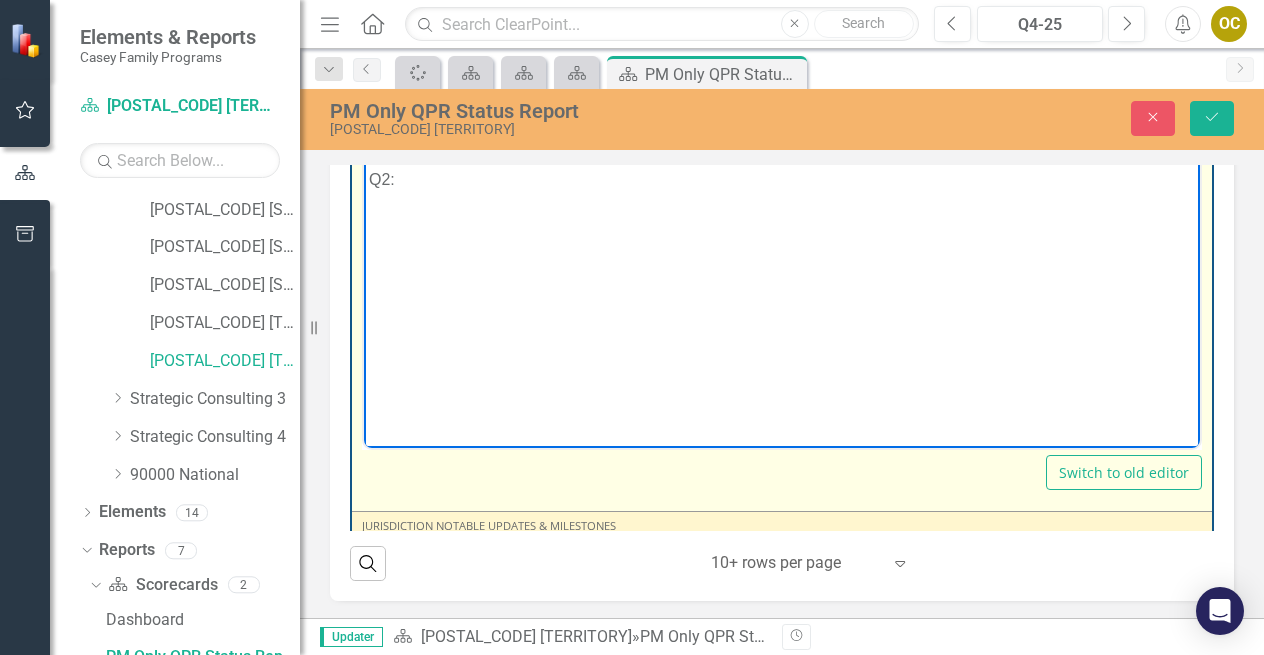 click on "Q2:" at bounding box center [782, 179] 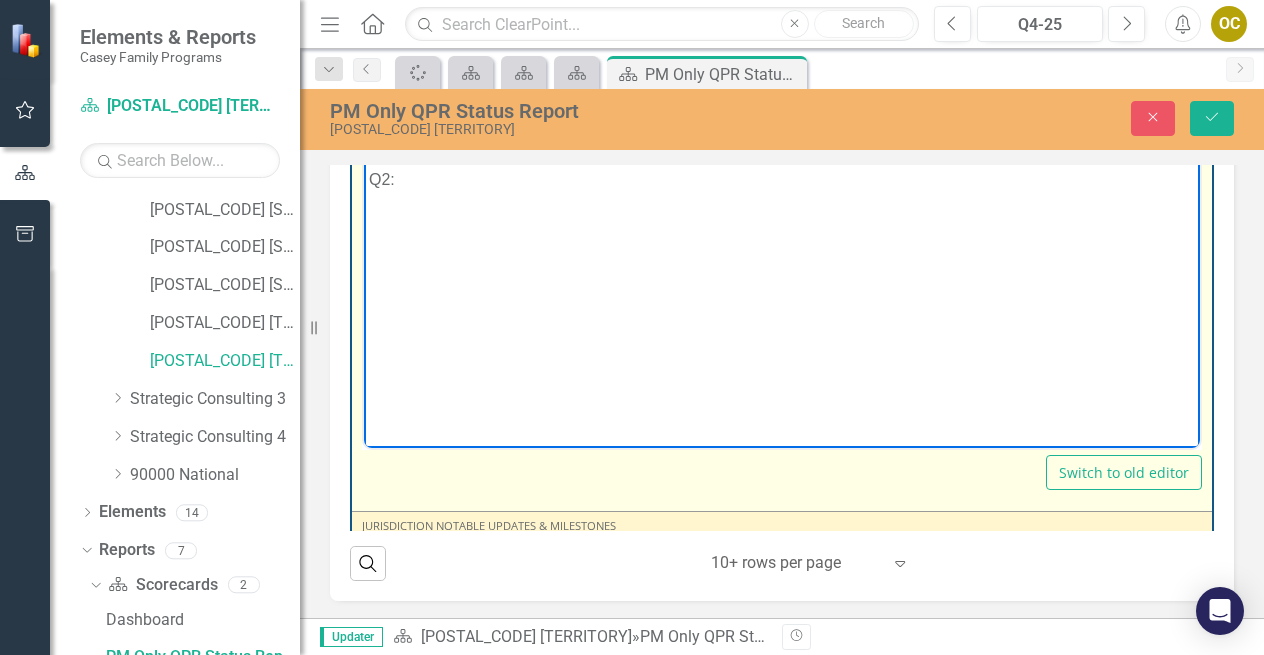 click on "Q2:" at bounding box center (782, 179) 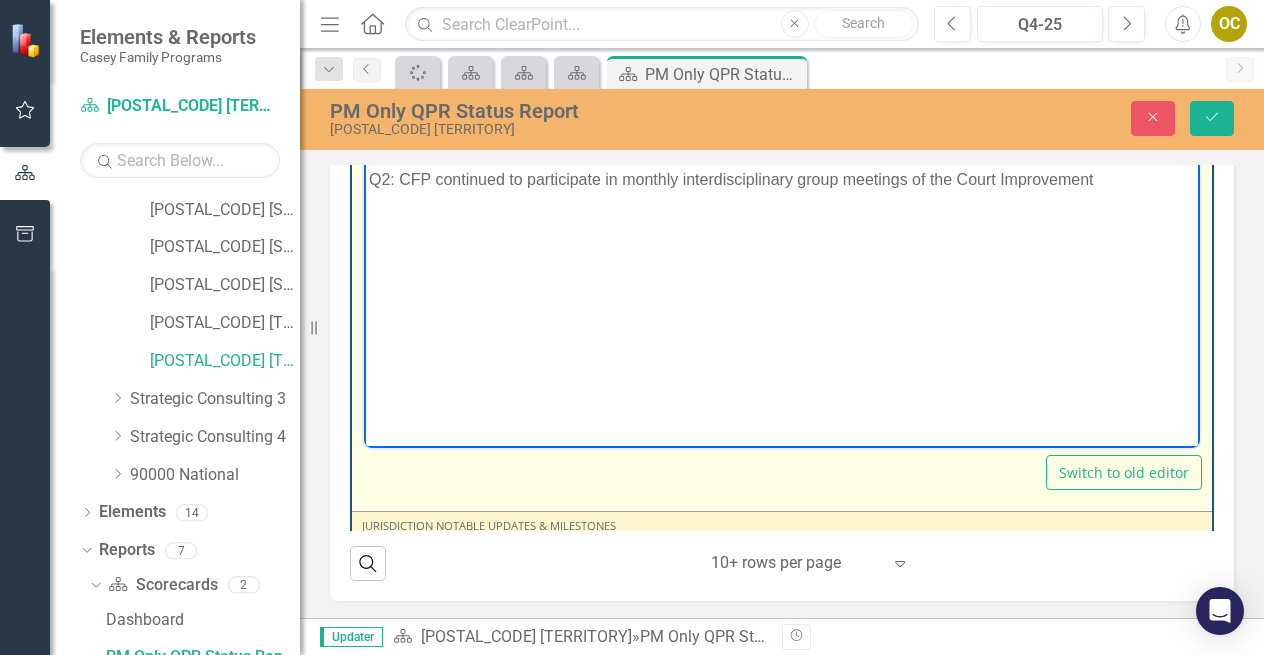 click on "Q2: CFP continued to participate in monthly interdisciplinary group meetings of the Court Improvement" at bounding box center [782, 179] 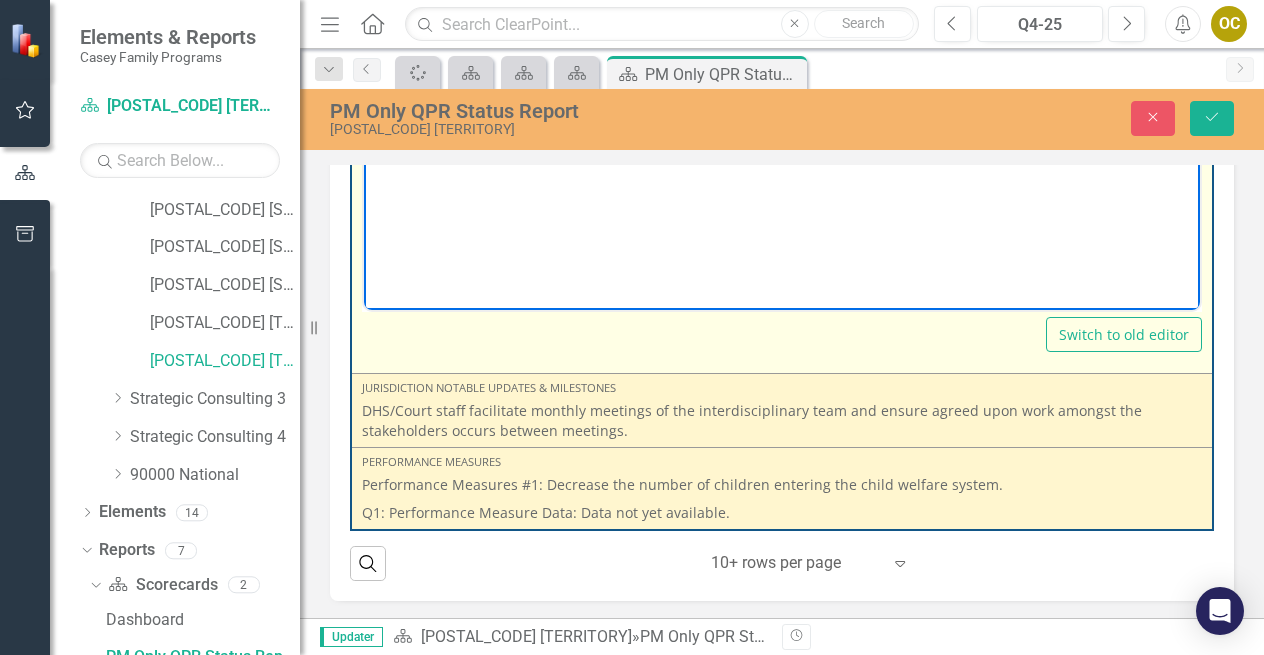 scroll, scrollTop: 9272, scrollLeft: 0, axis: vertical 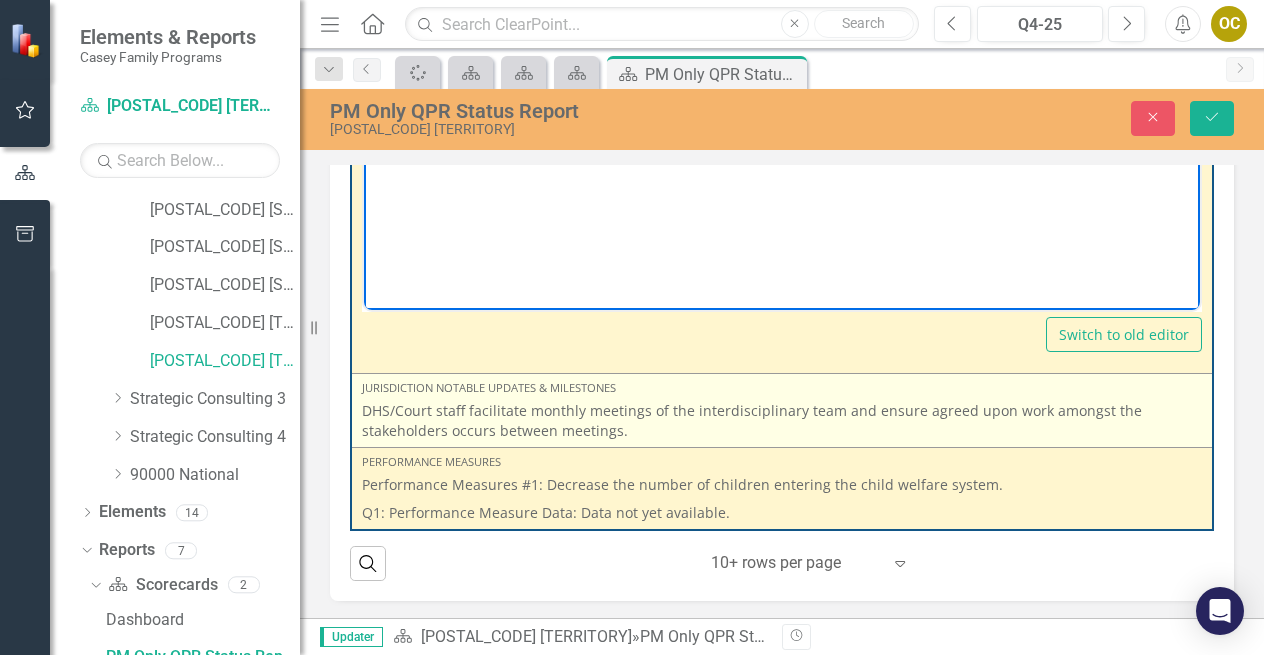 click on "DHS/Court staff facilitate monthly meetings of the interdisciplinary team and ensure agreed upon work amongst the stakeholders occurs between meetings." at bounding box center (782, 421) 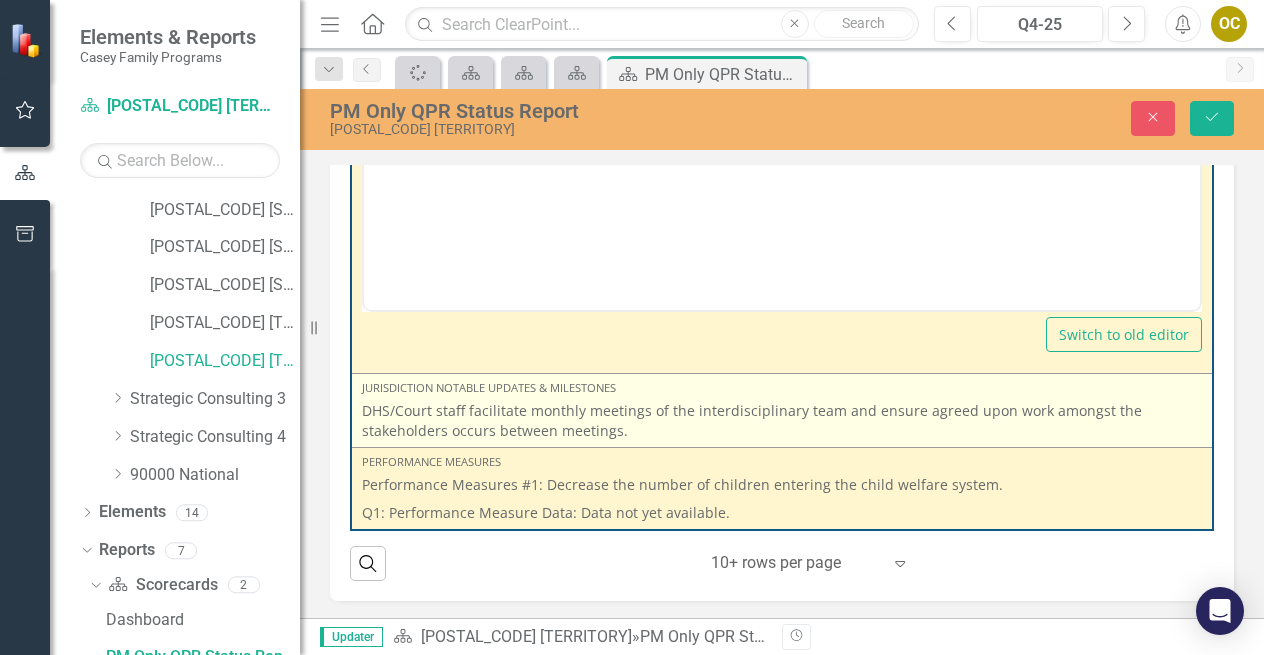 click on "DHS/Court staff facilitate monthly meetings of the interdisciplinary team and ensure agreed upon work amongst the stakeholders occurs between meetings." at bounding box center [782, 421] 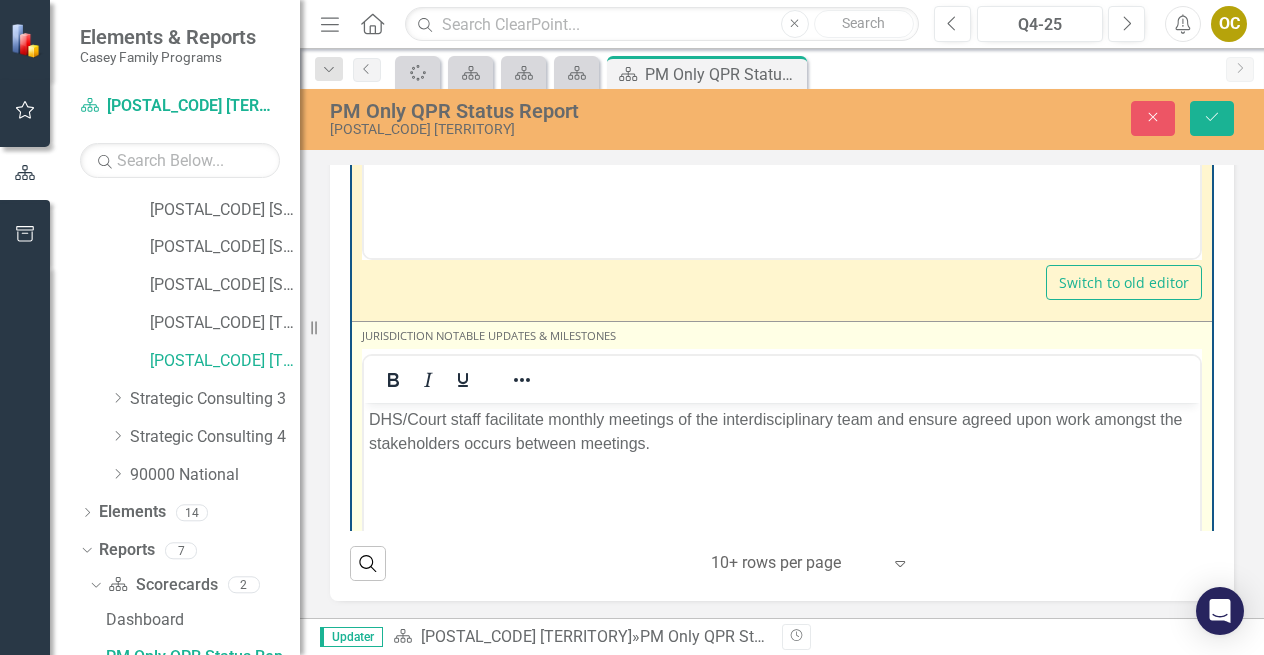 scroll, scrollTop: 0, scrollLeft: 0, axis: both 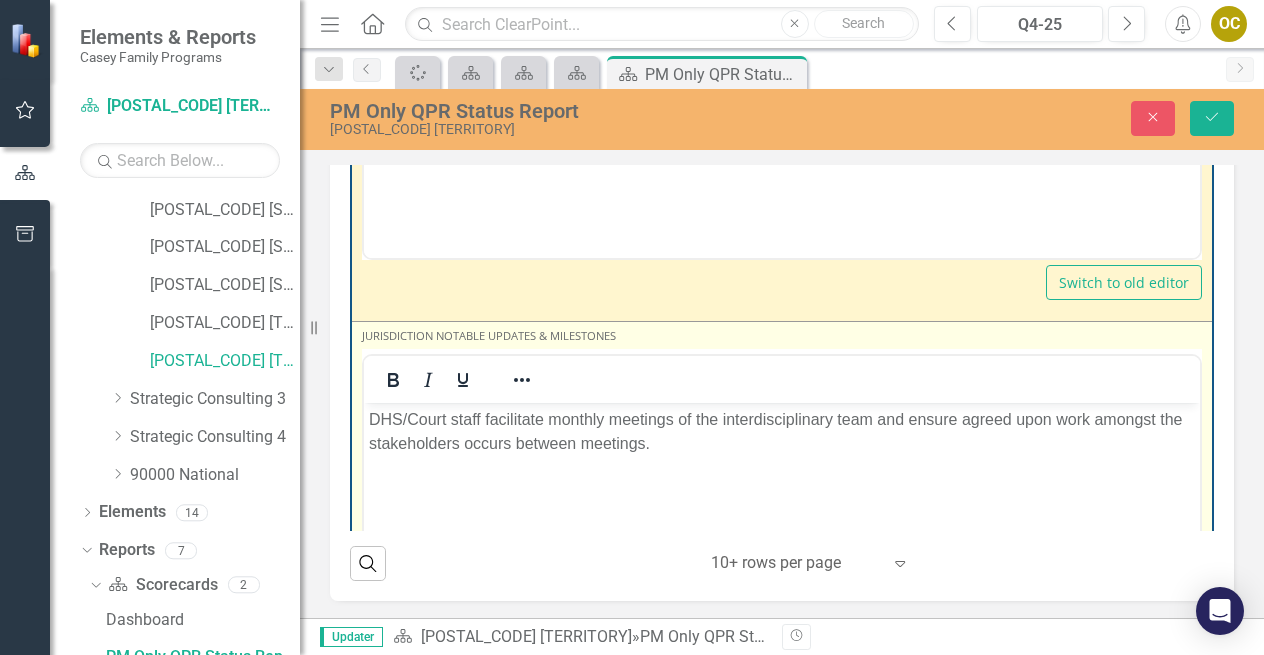 click on "DHS/Court staff facilitate monthly meetings of the interdisciplinary team and ensure agreed upon work amongst the stakeholders occurs between meetings." at bounding box center [782, 431] 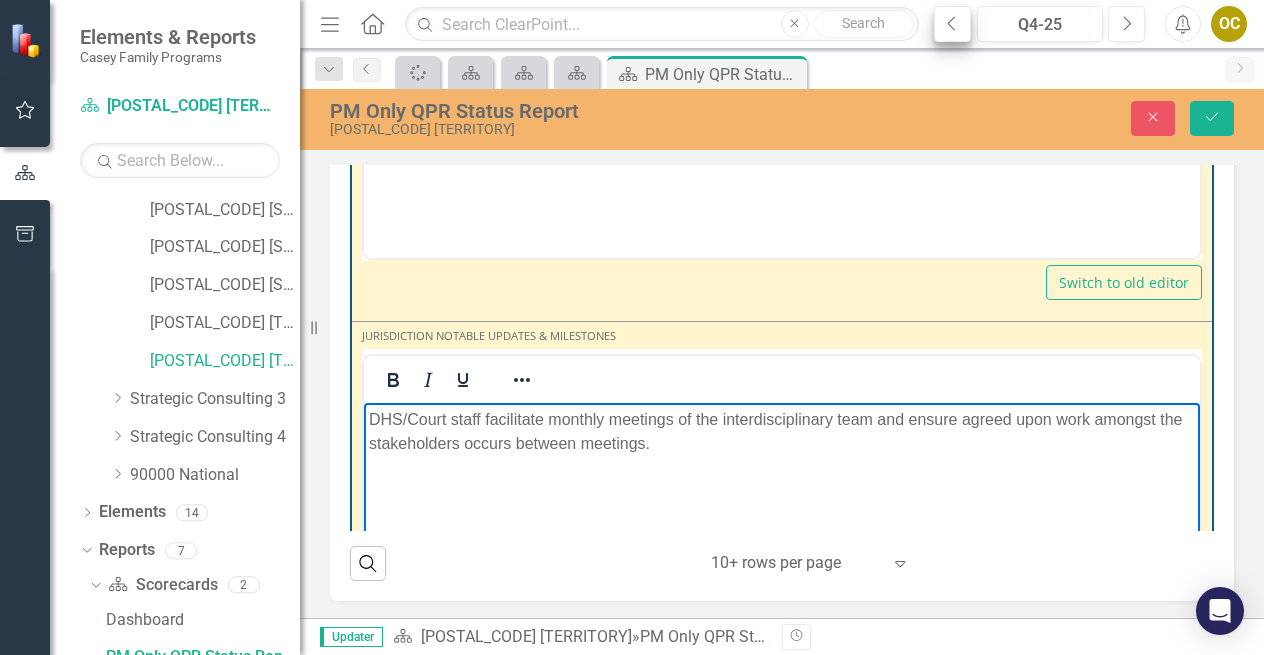 type 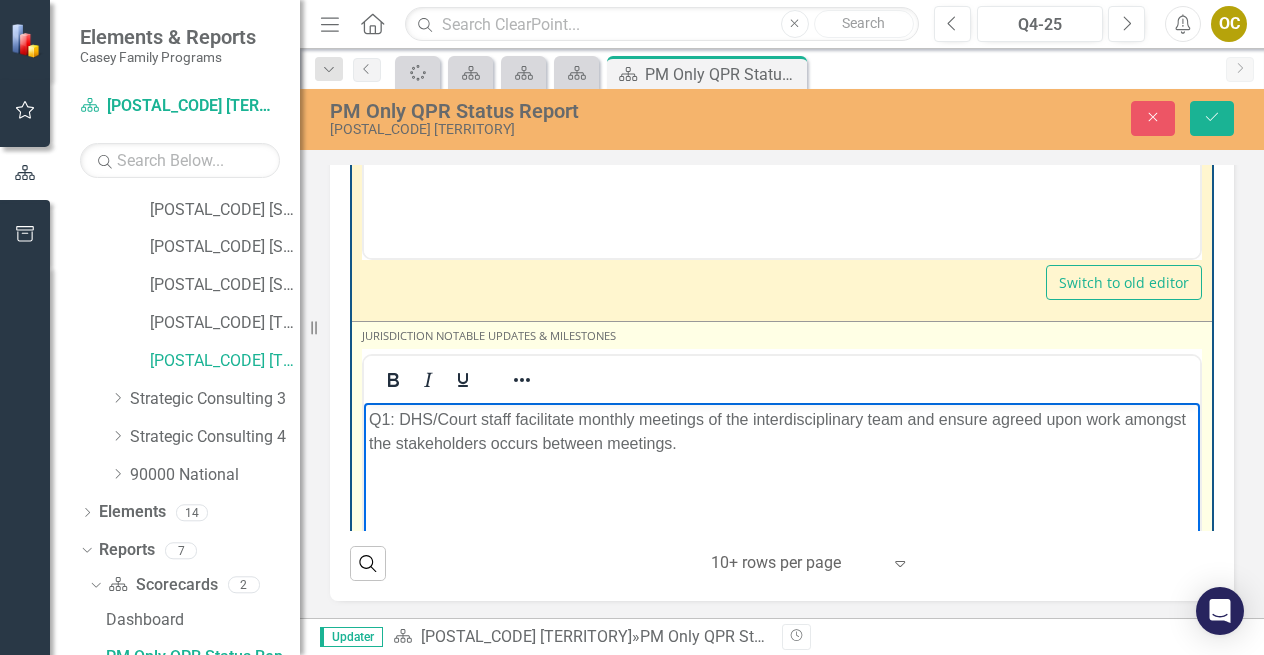 click on "Q1: DHS/Court staff facilitate monthly meetings of the interdisciplinary team and ensure agreed upon work amongst the stakeholders occurs between meetings." at bounding box center [782, 431] 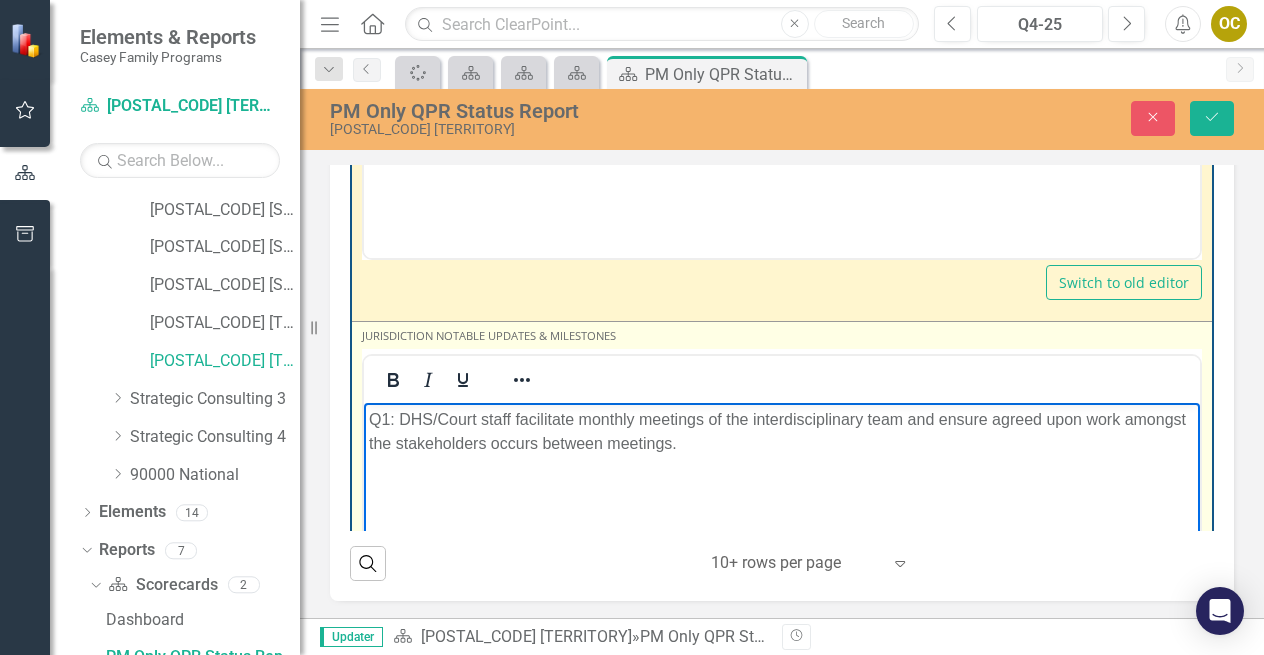 scroll, scrollTop: 9284, scrollLeft: 0, axis: vertical 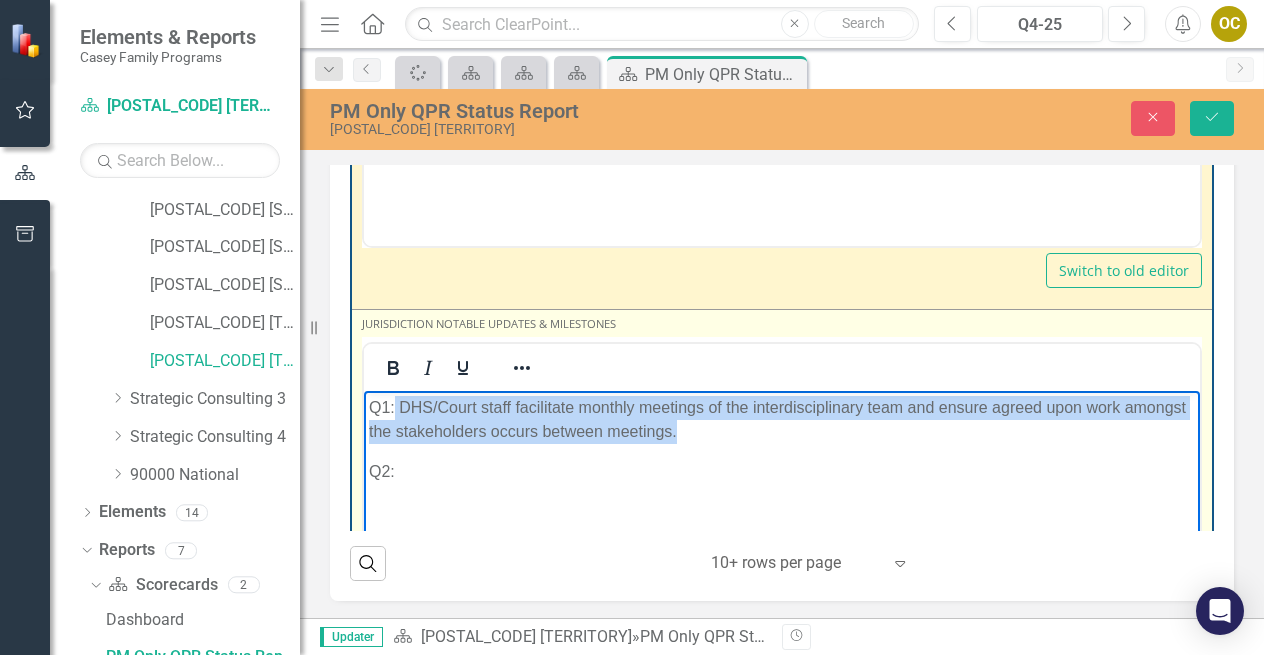 drag, startPoint x: 394, startPoint y: 403, endPoint x: 1013, endPoint y: 794, distance: 732.14886 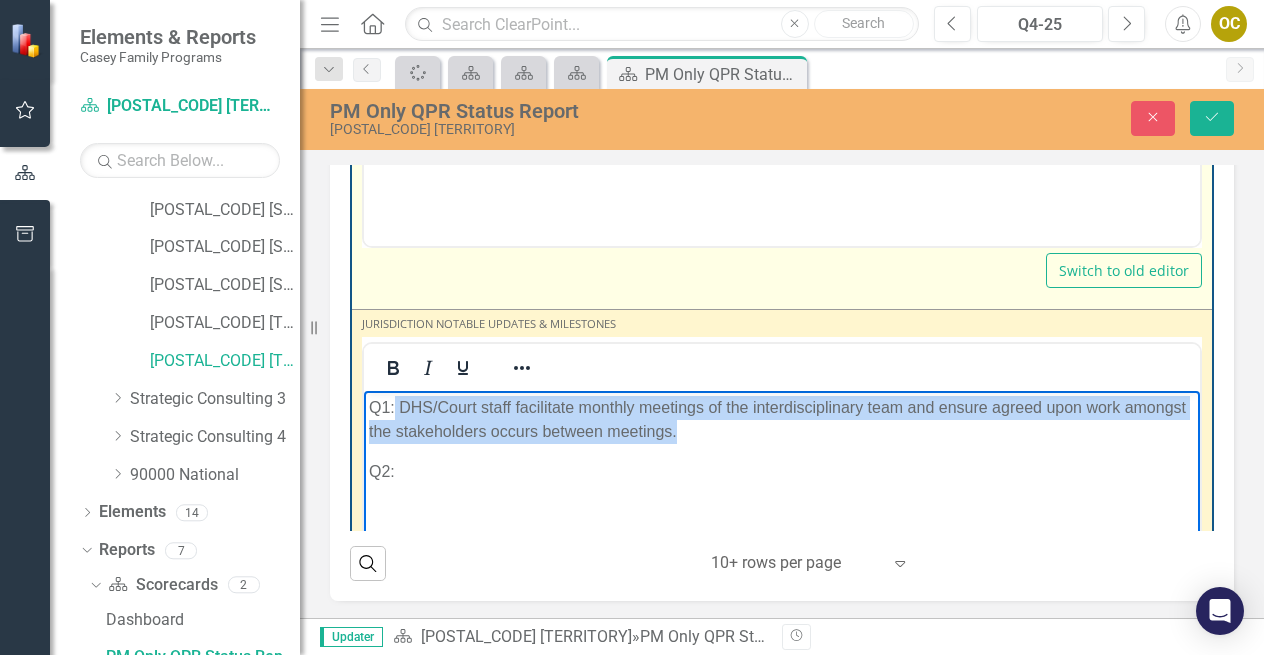 copy on "DHS/Court staff facilitate monthly meetings of the interdisciplinary team and ensure agreed upon work amongst the stakeholders occurs between meetings." 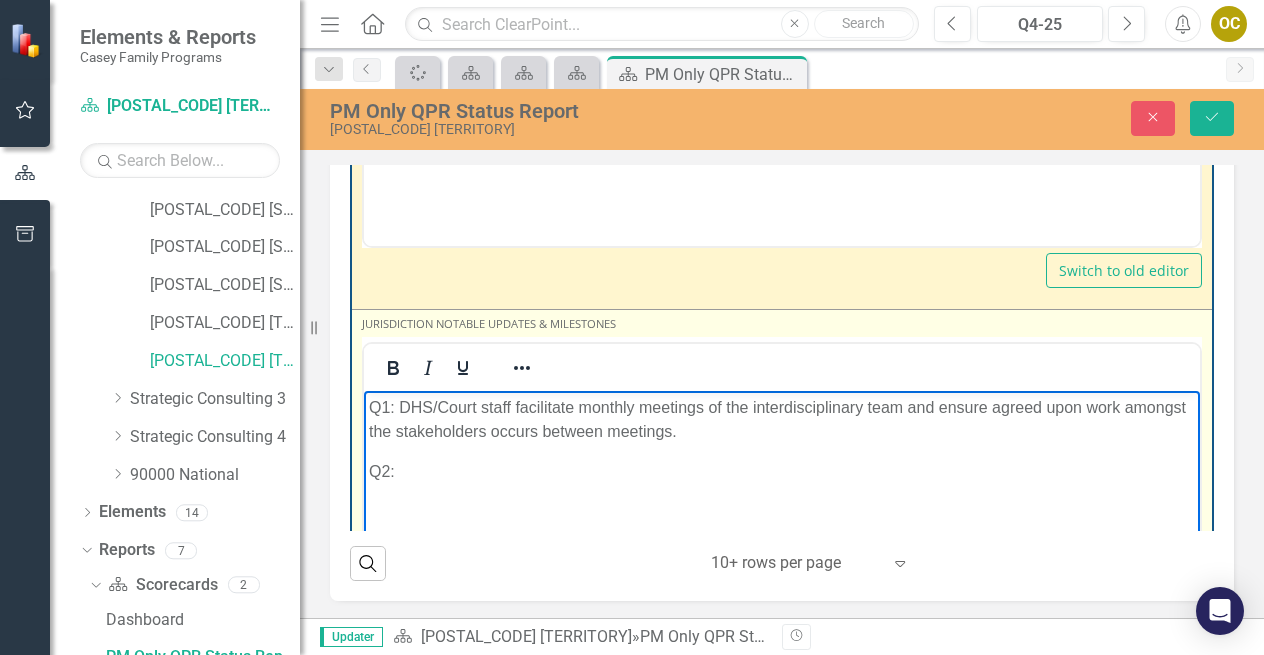 click on "Q2:" at bounding box center [782, 471] 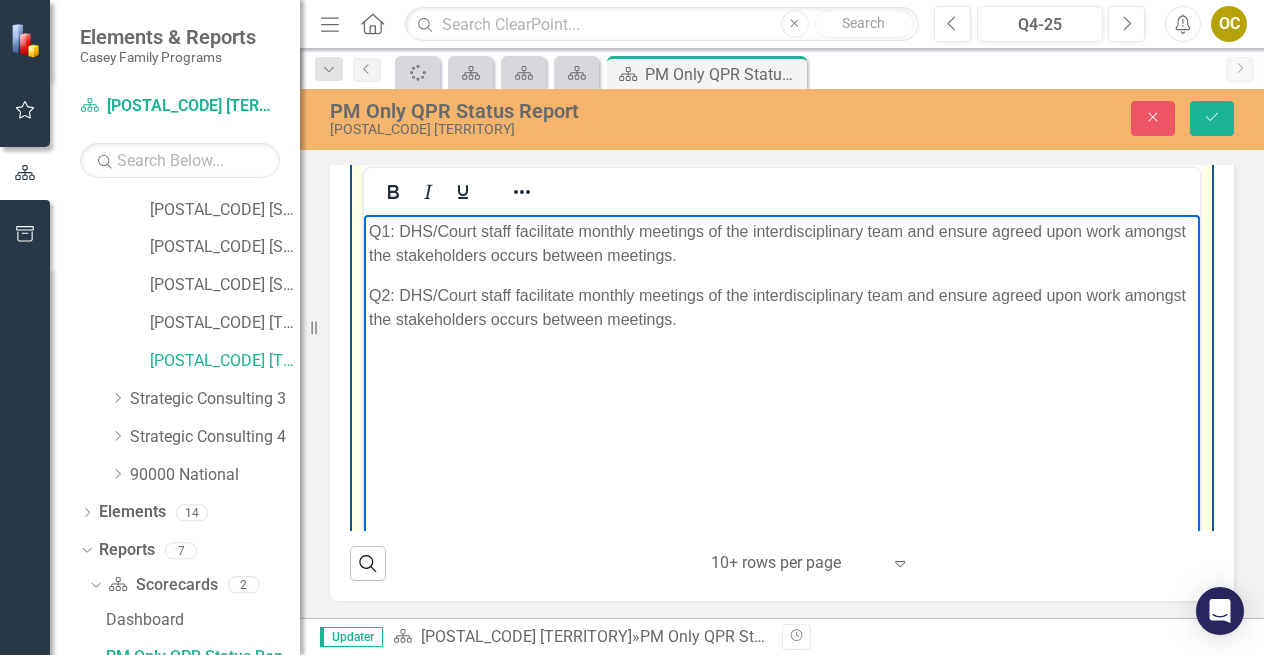 scroll, scrollTop: 9456, scrollLeft: 0, axis: vertical 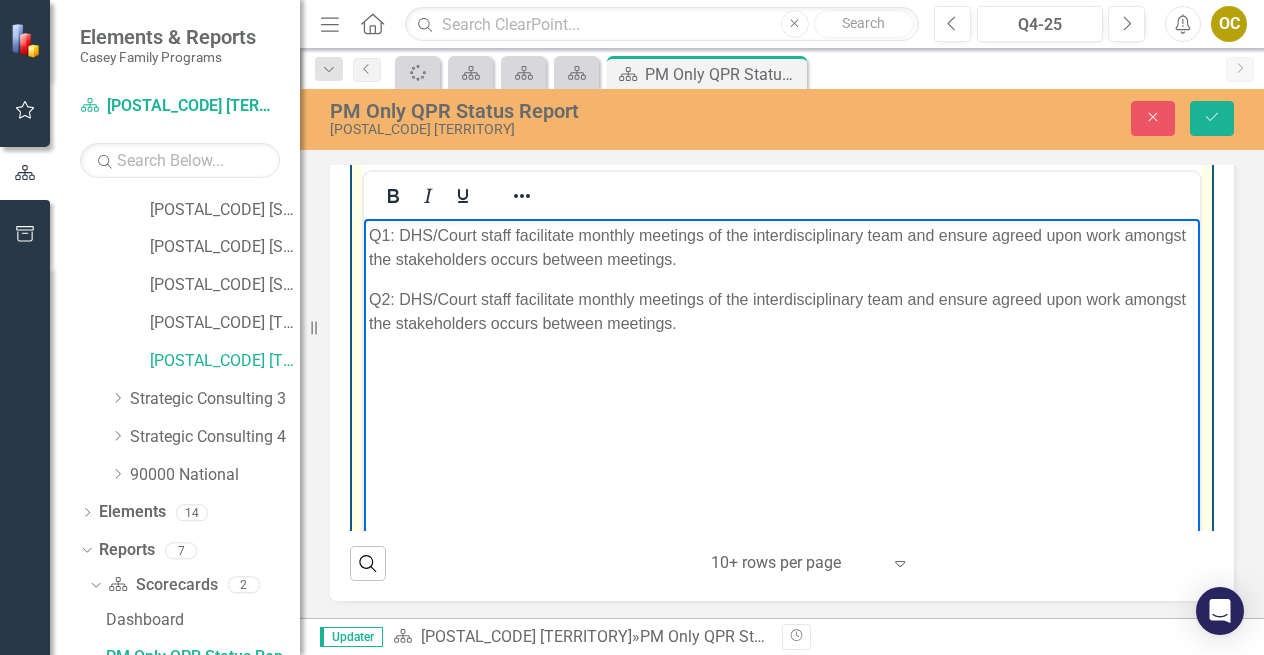 click on "Q2: DHS/Court staff facilitate monthly meetings of the interdisciplinary team and ensure agreed upon work amongst the stakeholders occurs between meetings." at bounding box center (782, 311) 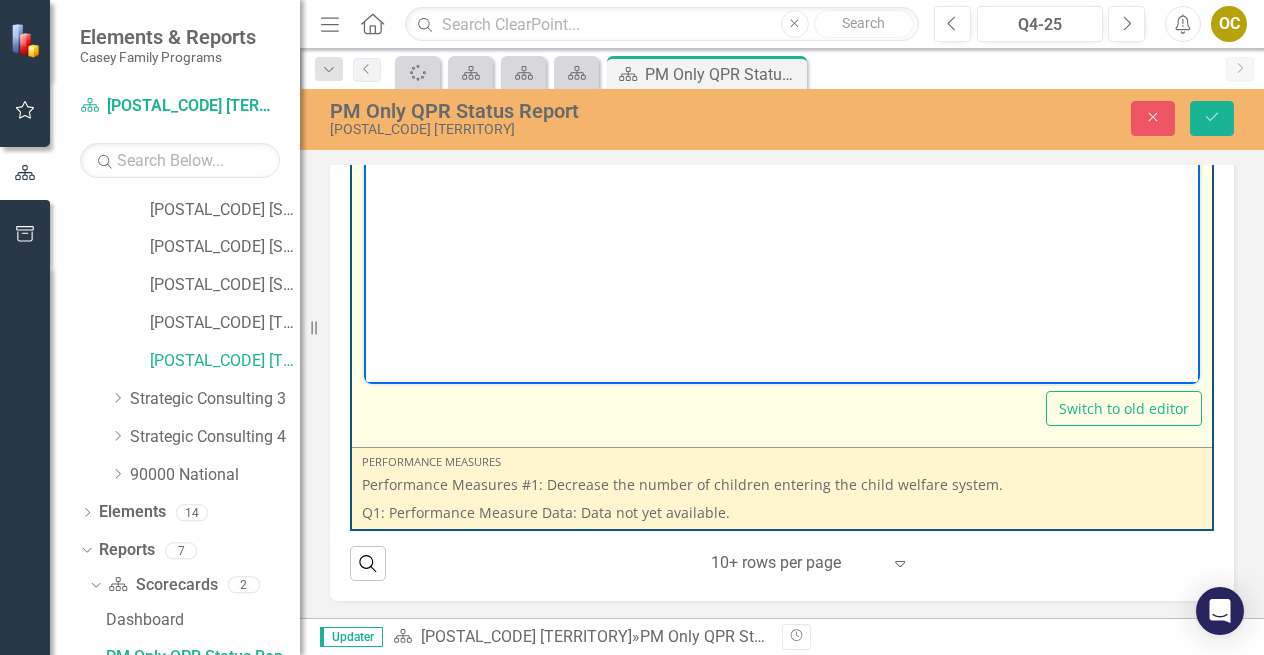 scroll, scrollTop: 9692, scrollLeft: 0, axis: vertical 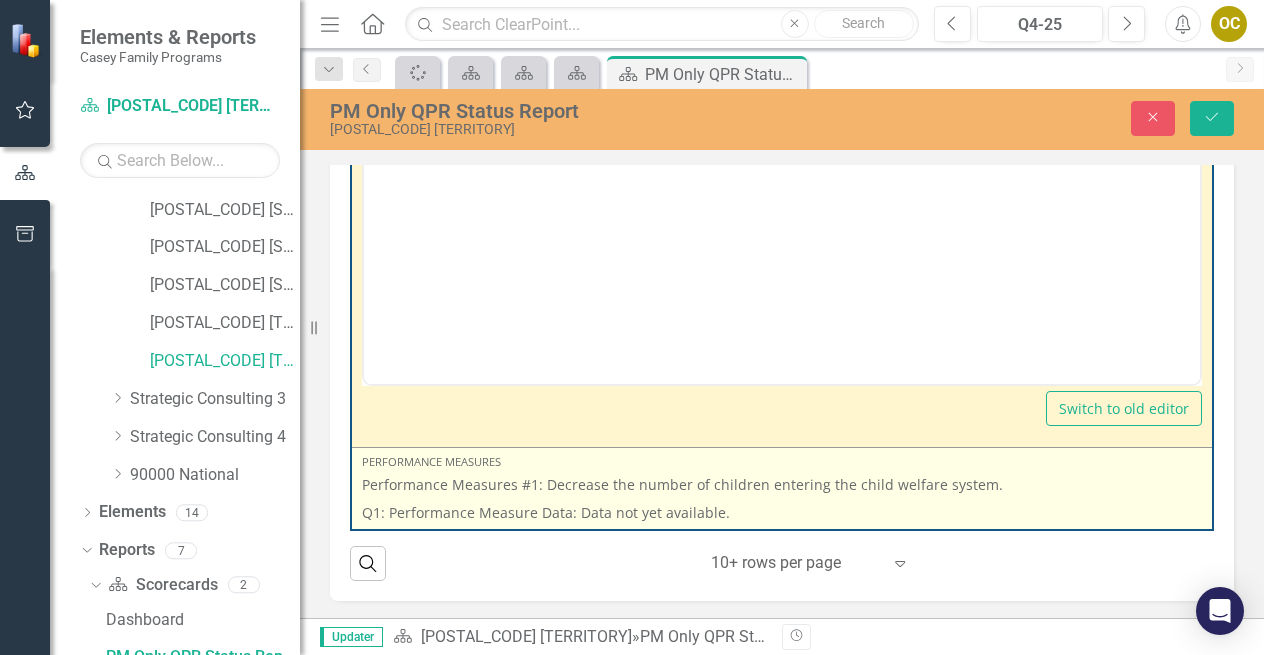 click on "Q1: Performance Measure Data: Data not yet available." at bounding box center (782, 511) 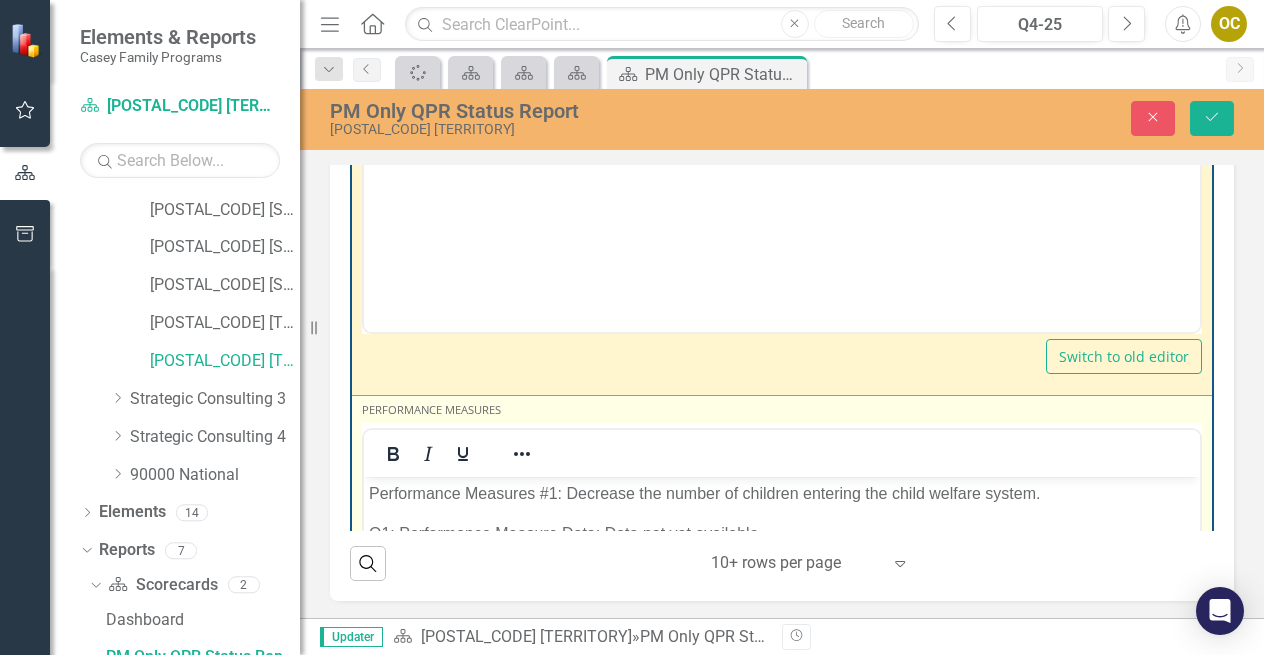 scroll, scrollTop: 0, scrollLeft: 0, axis: both 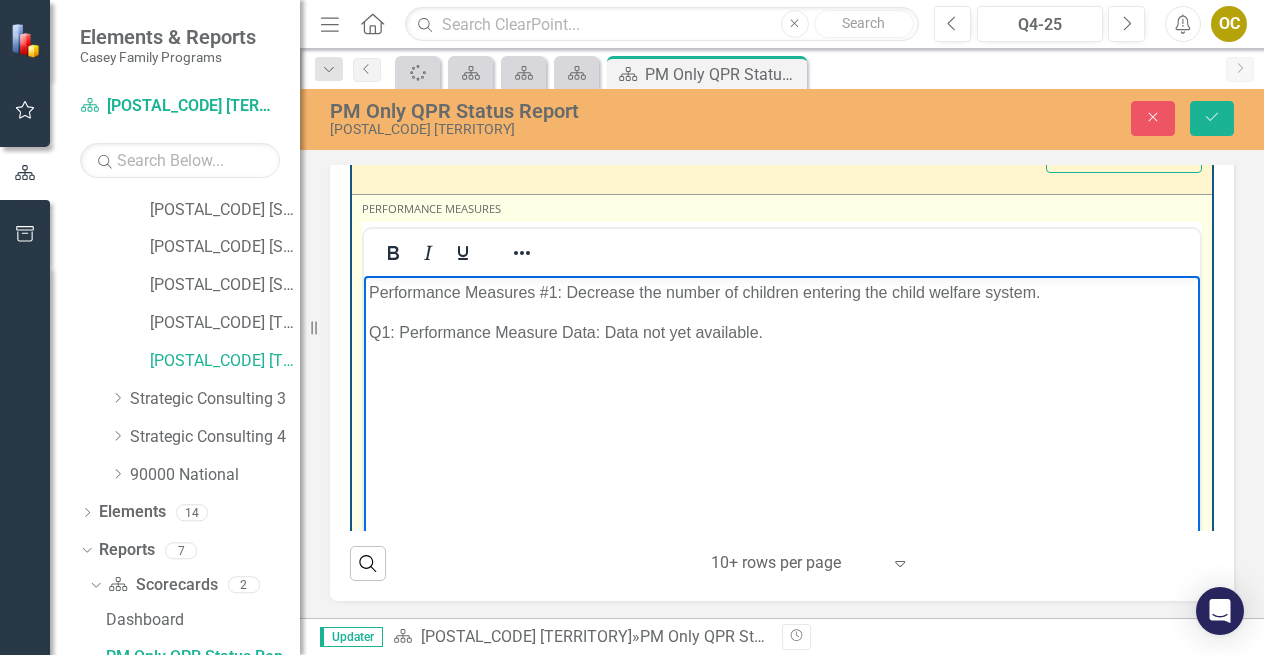 click on "Q1: Performance Measure Data: Data not yet available." at bounding box center (782, 332) 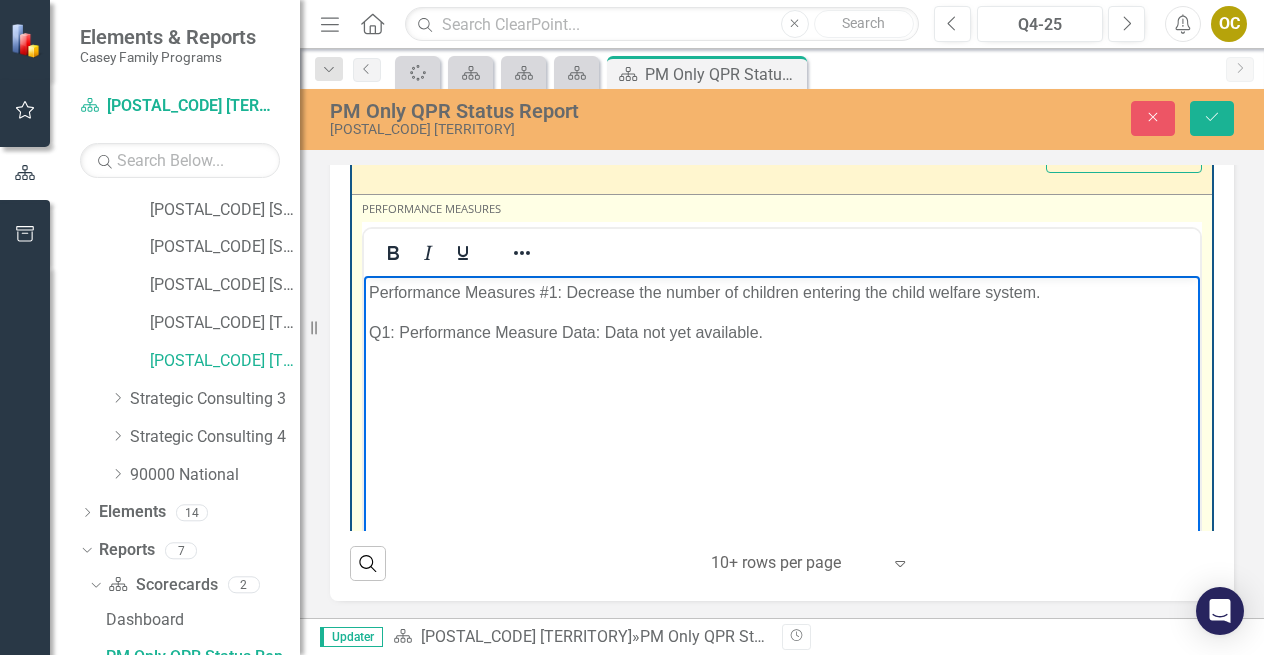 type 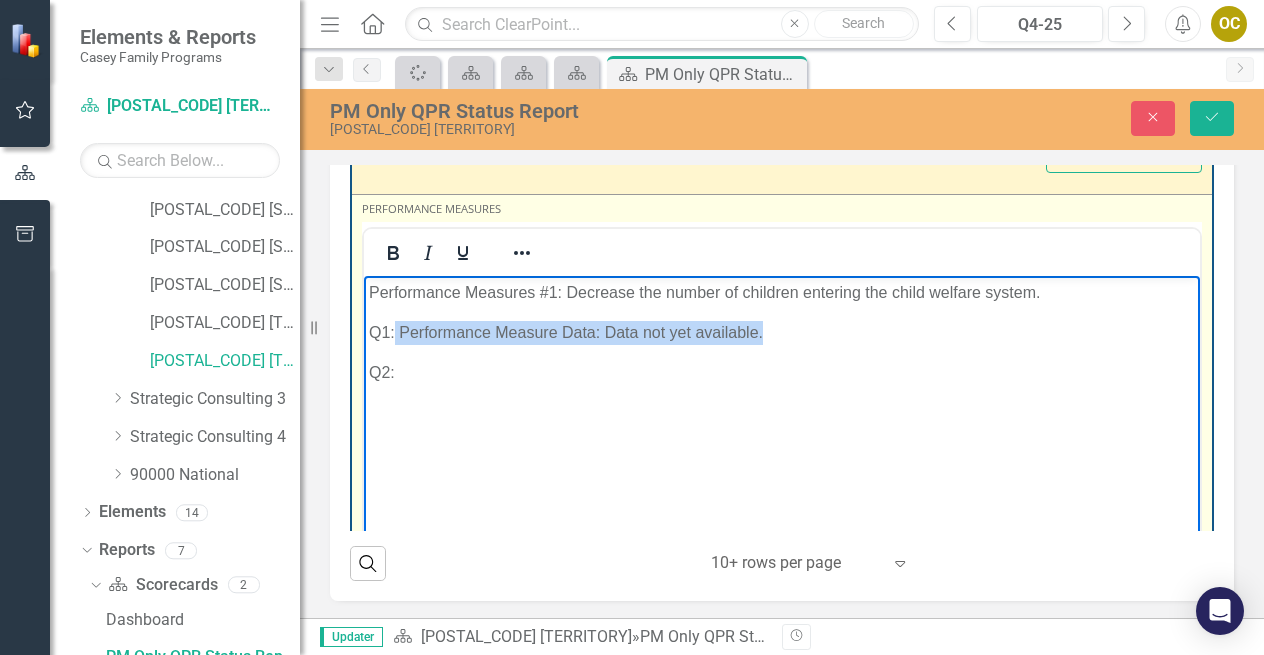 drag, startPoint x: 397, startPoint y: 332, endPoint x: 764, endPoint y: 341, distance: 367.11035 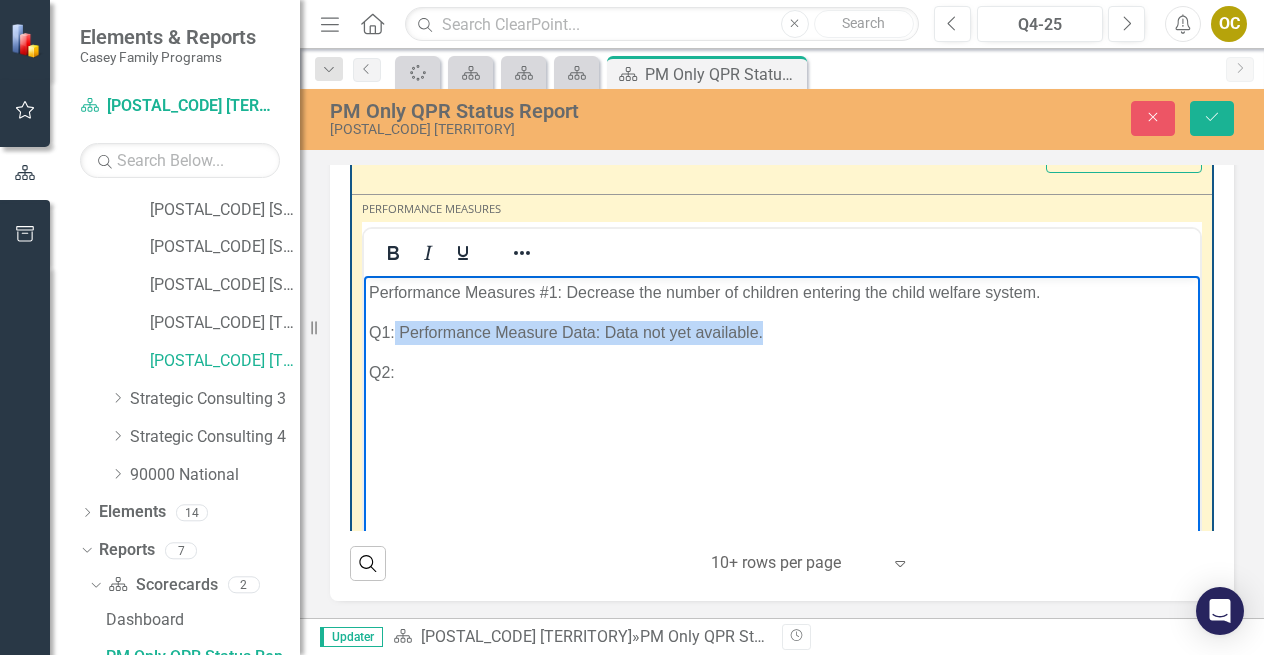 copy on "Performance Measure Data: Data not yet available." 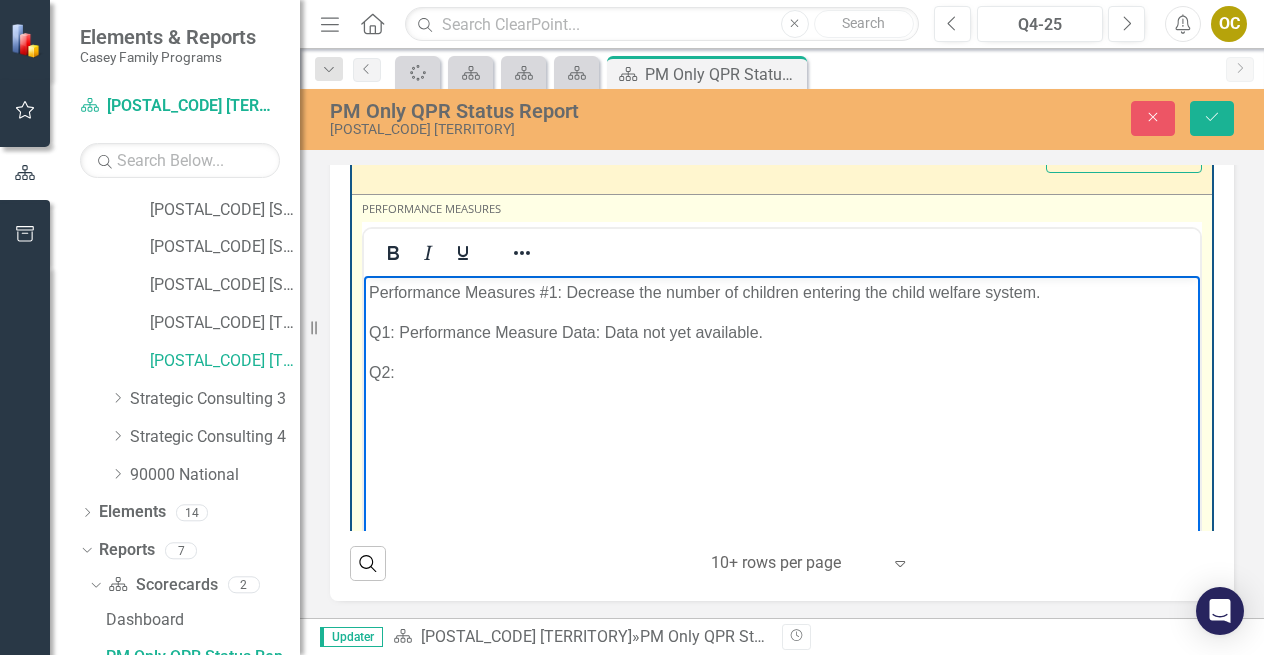 click on "Q2:" at bounding box center (782, 372) 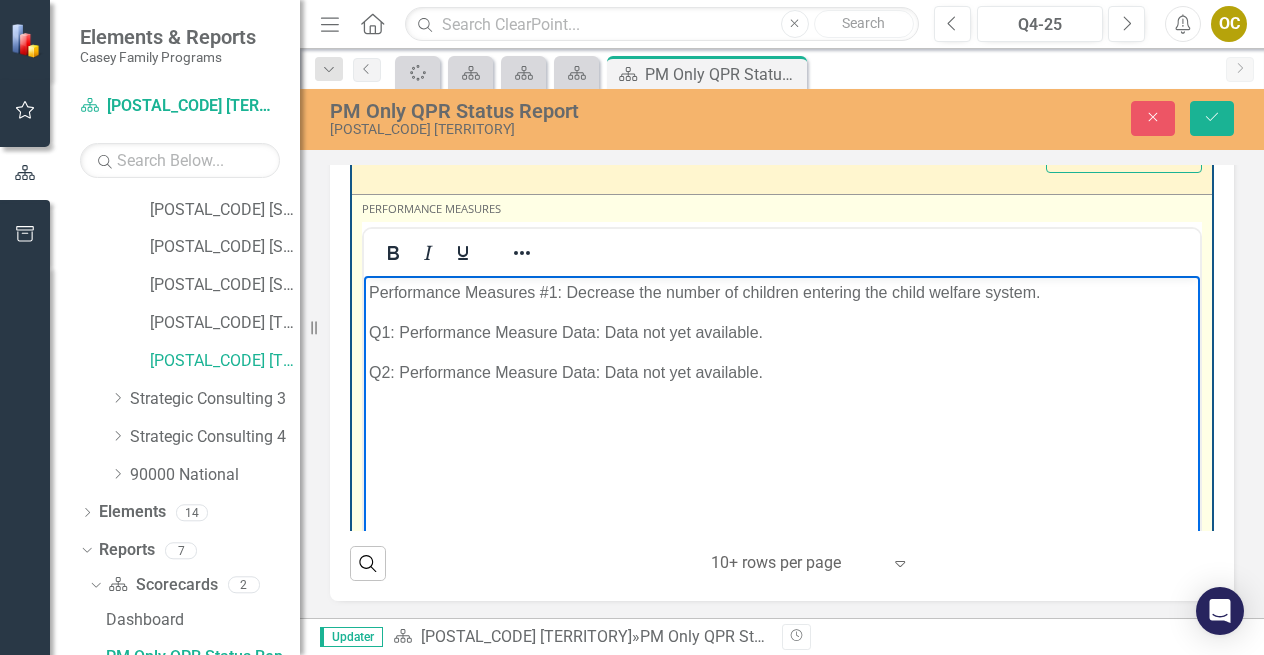 click on "Performance Measures #1: Decrease the number of children entering the child welfare system. Q1: Performance Measure Data: Data not yet available. Q2: Performance Measure Data: Data not yet available." at bounding box center [782, 425] 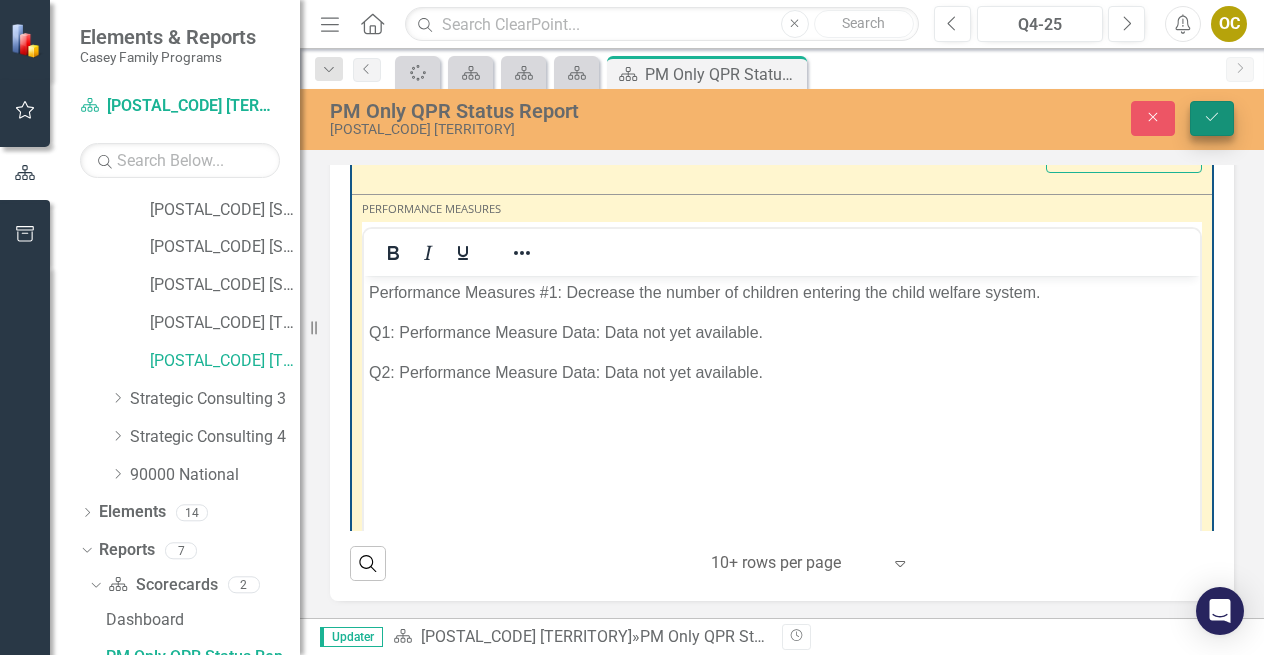 click 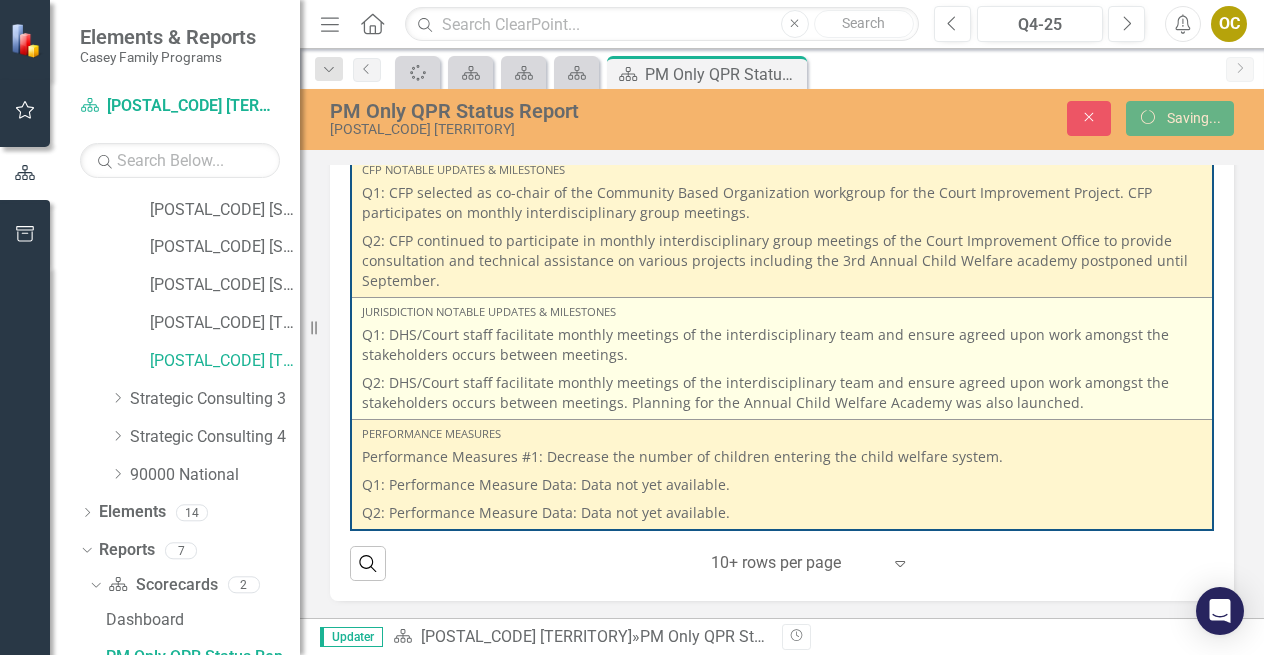 scroll, scrollTop: 0, scrollLeft: 0, axis: both 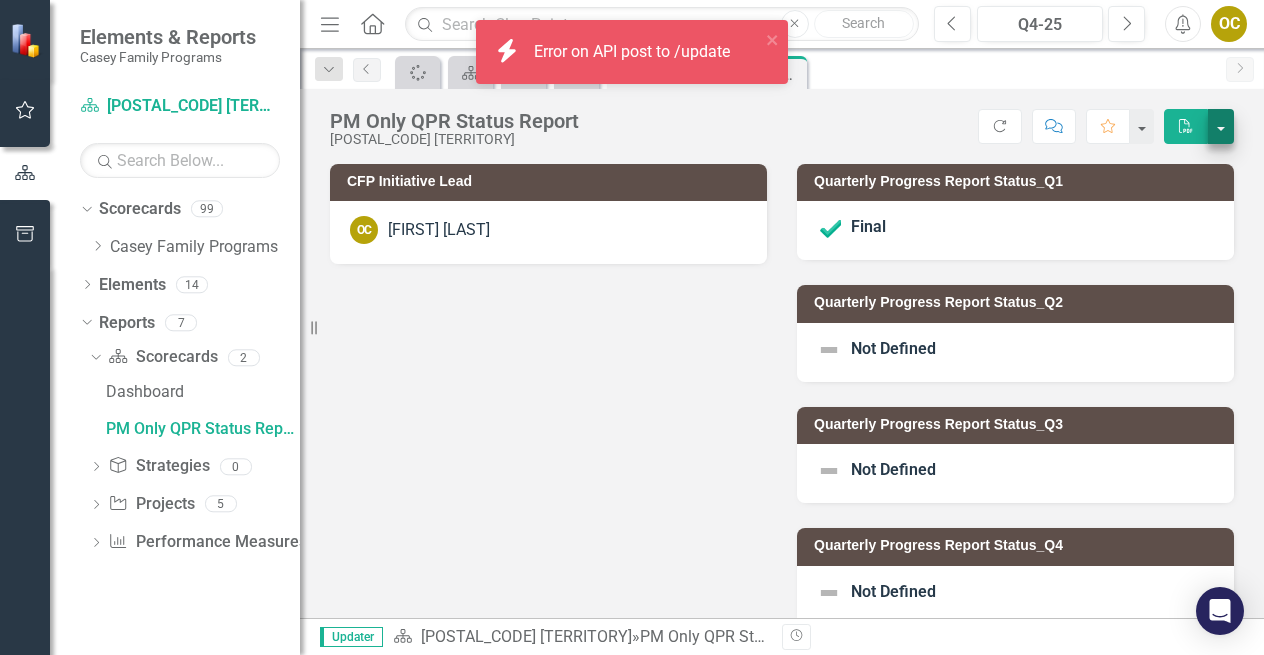 click at bounding box center (1221, 126) 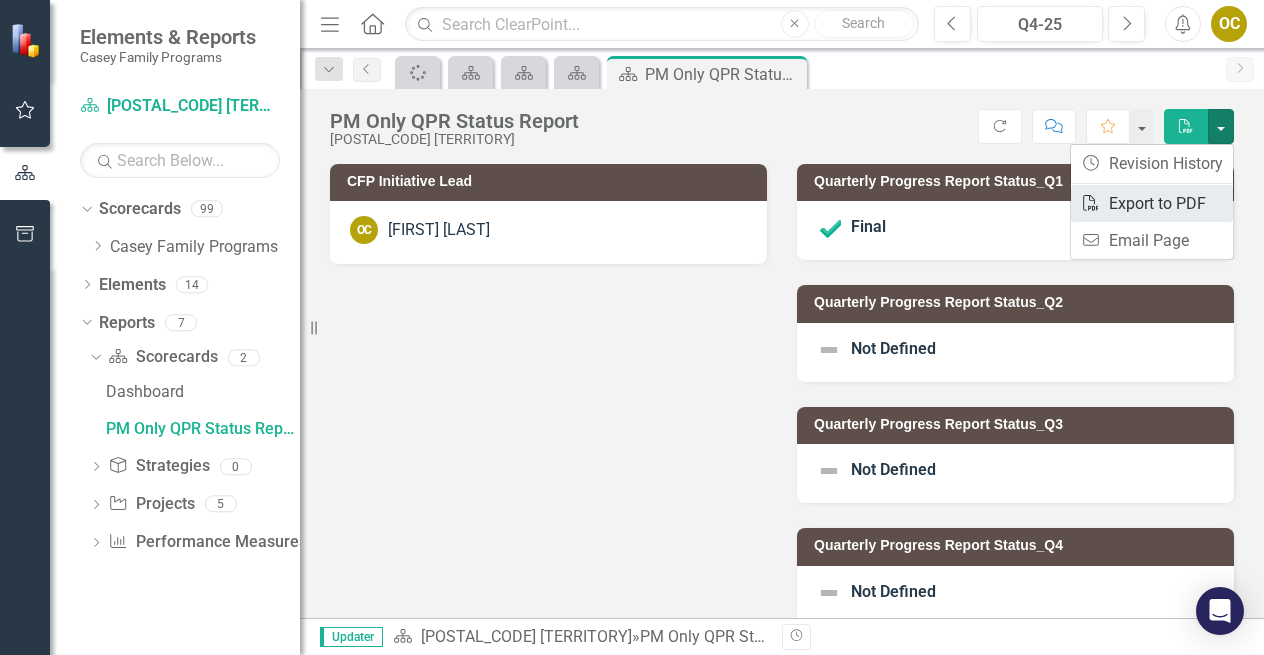click on "PDF Export to PDF" at bounding box center (1152, 203) 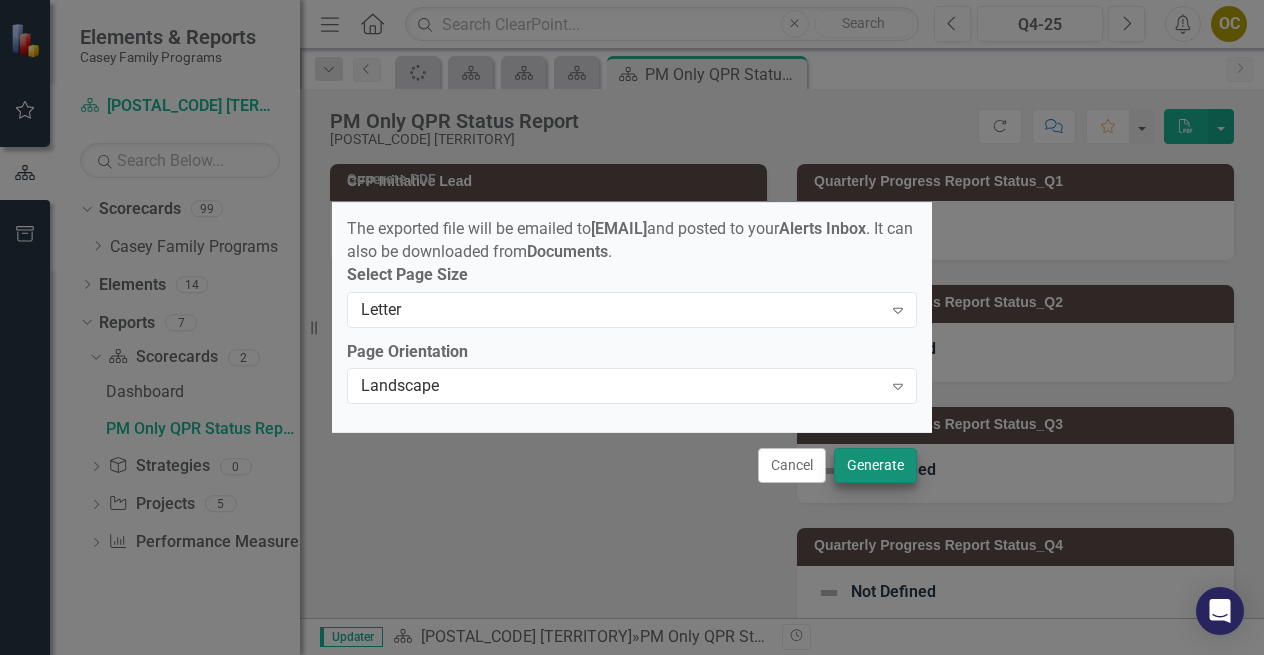 click on "Generate" at bounding box center [875, 465] 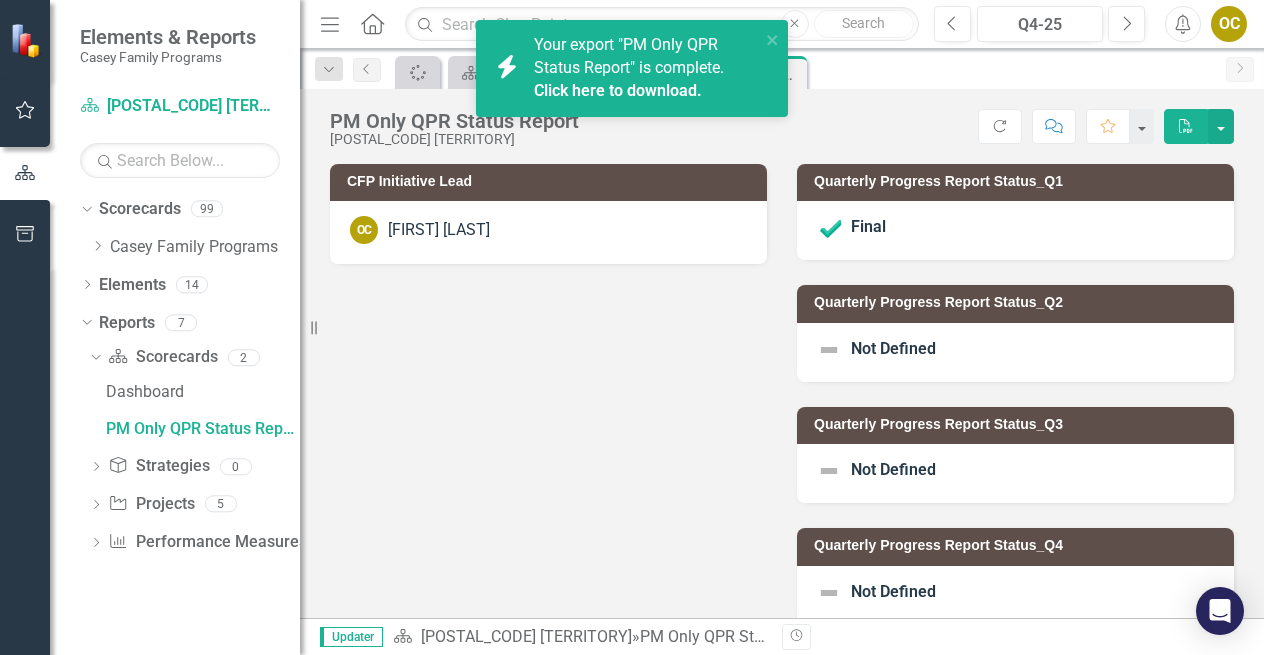 click on "Click here to download." at bounding box center [618, 90] 